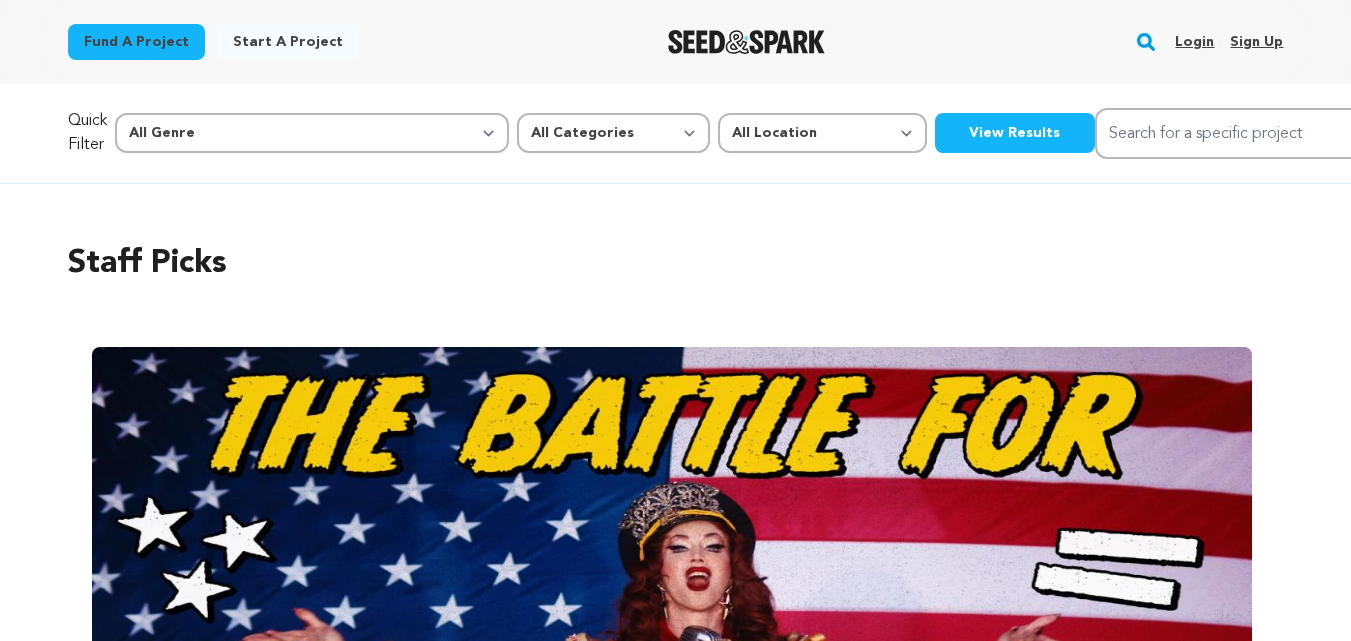 scroll, scrollTop: 0, scrollLeft: 0, axis: both 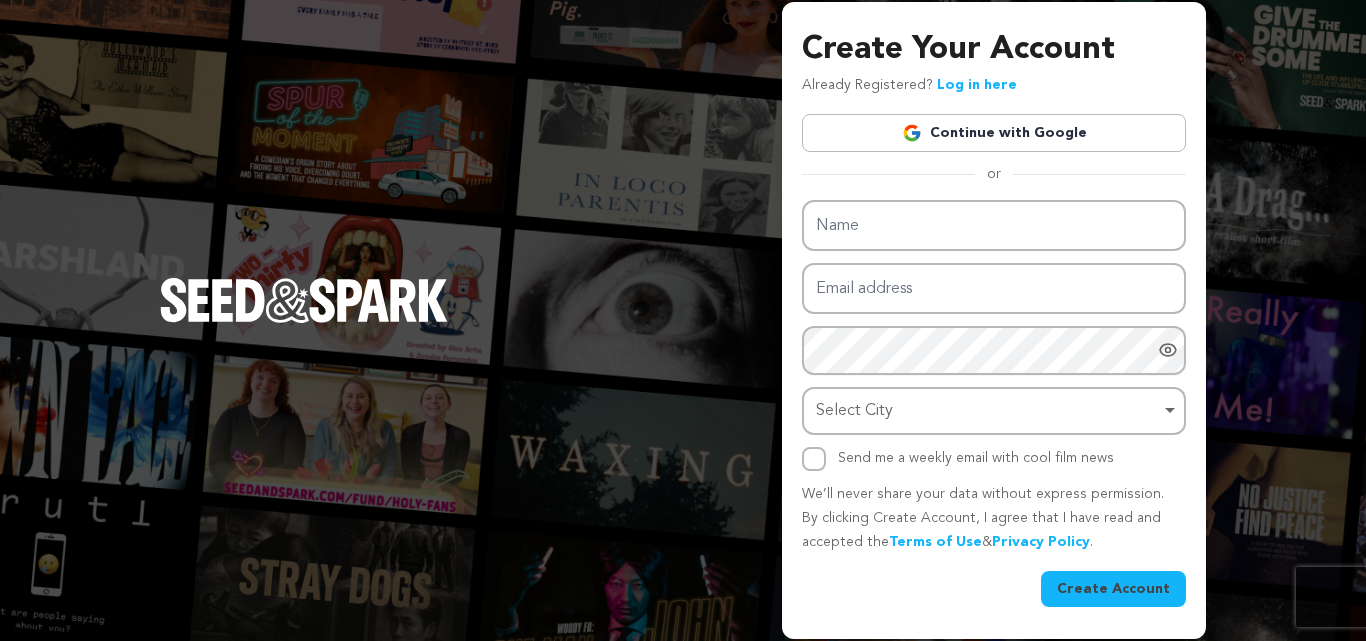 click on "Continue with Google" at bounding box center (994, 133) 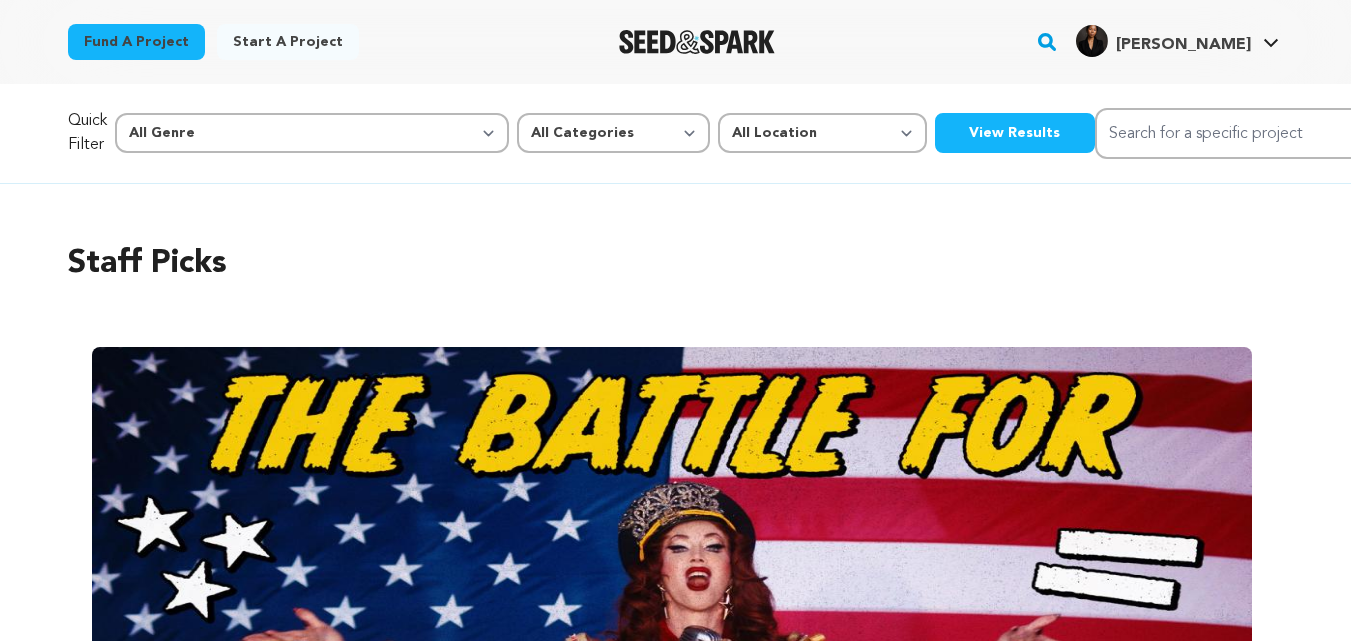 scroll, scrollTop: 0, scrollLeft: 0, axis: both 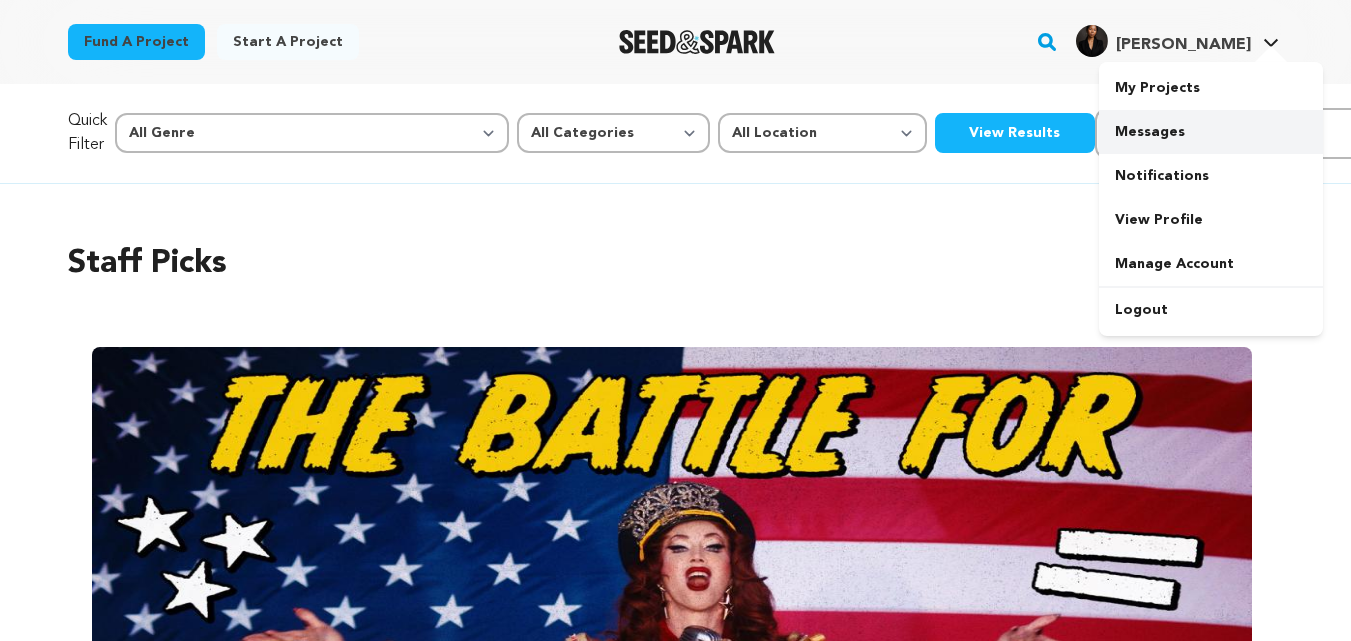 click on "Messages" at bounding box center [1211, 132] 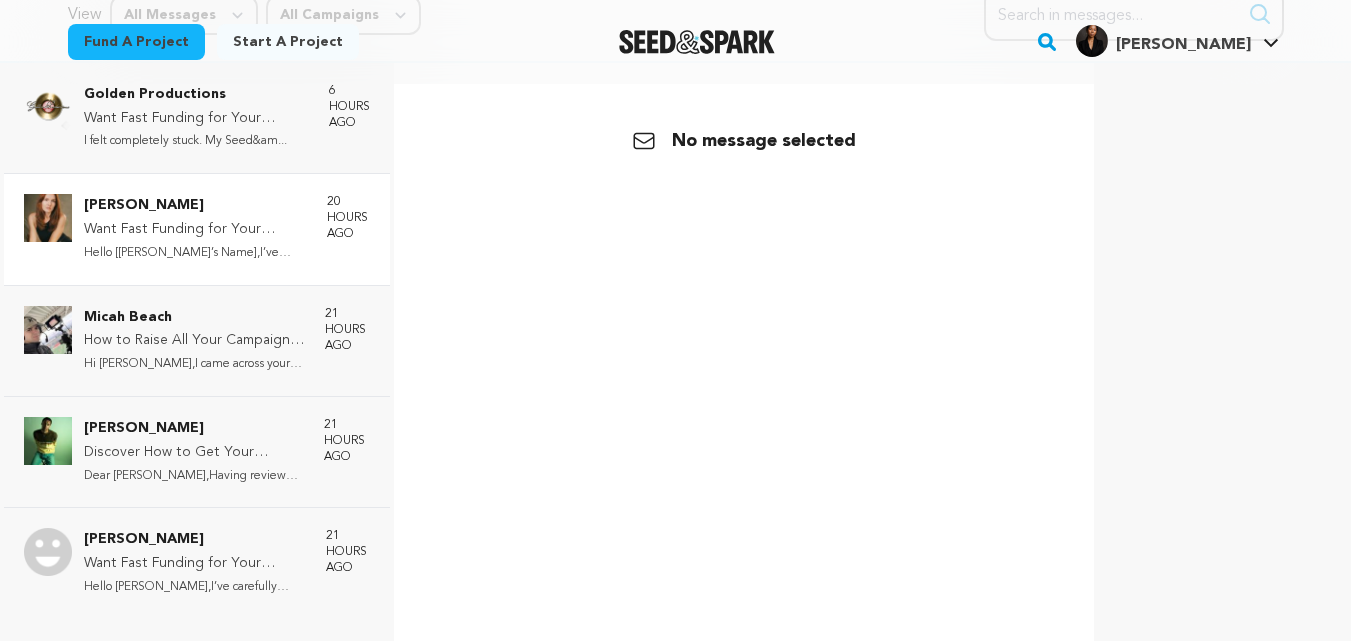 scroll, scrollTop: 117, scrollLeft: 0, axis: vertical 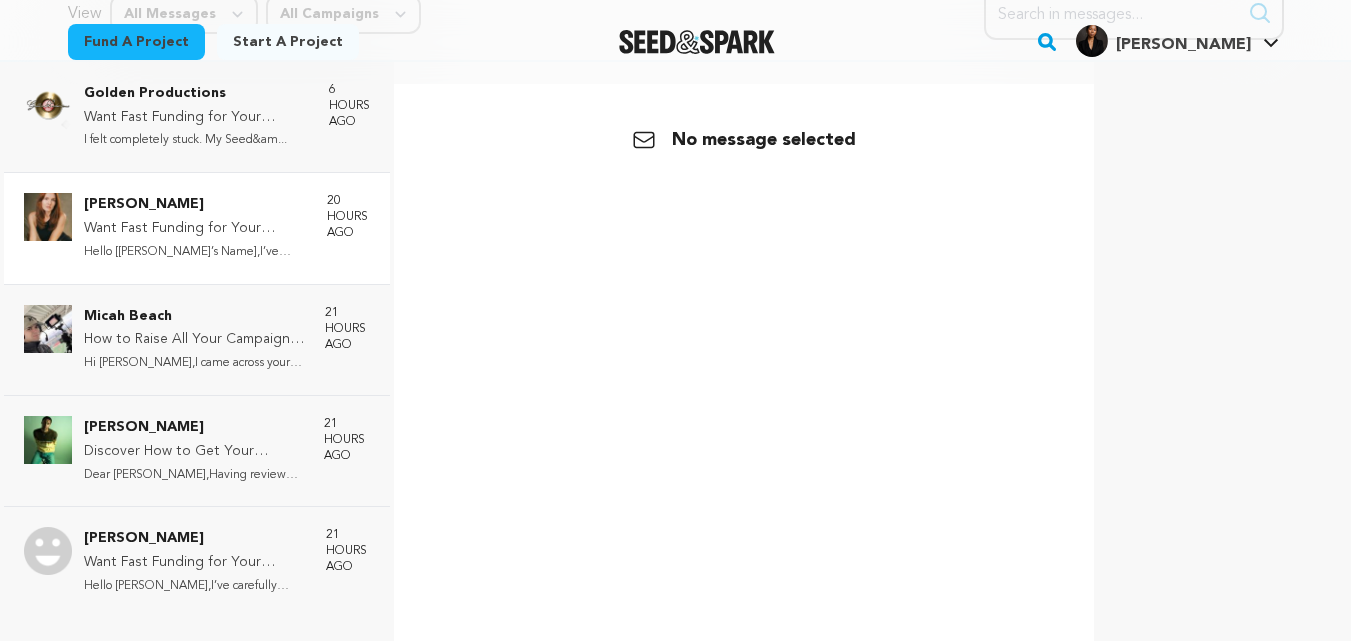 click on "Hello [Buyer’s Name],I’ve carefully..." at bounding box center (195, 252) 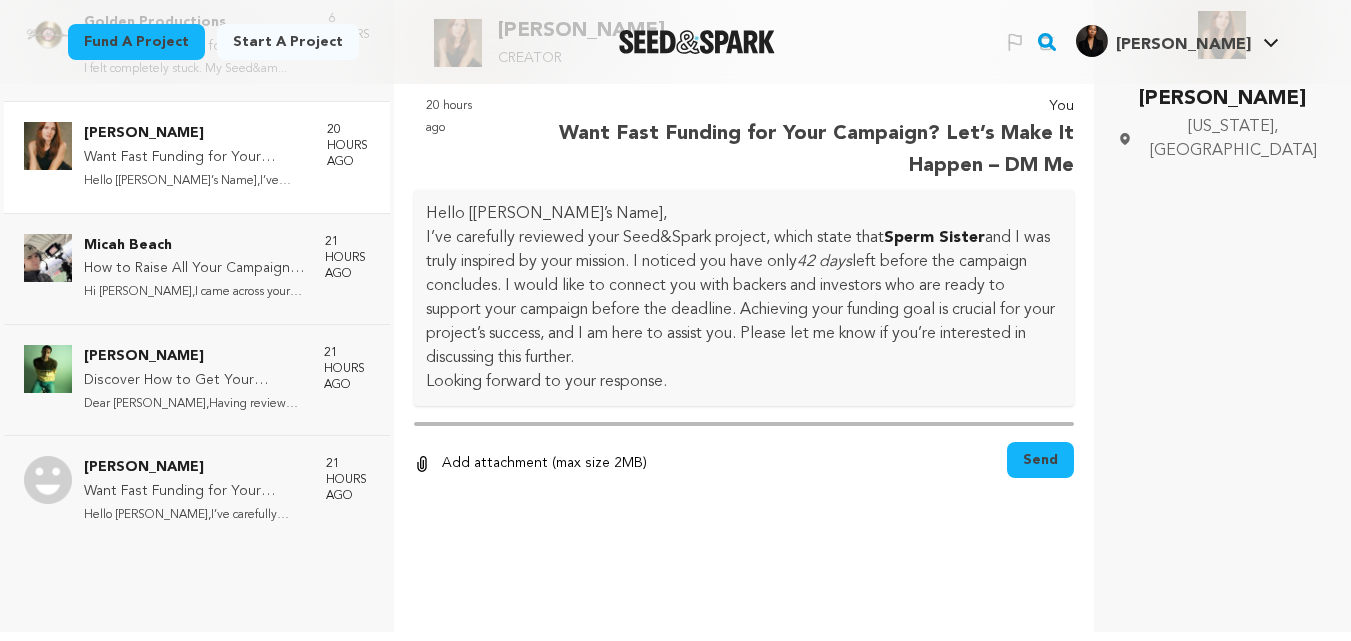 scroll, scrollTop: 195, scrollLeft: 0, axis: vertical 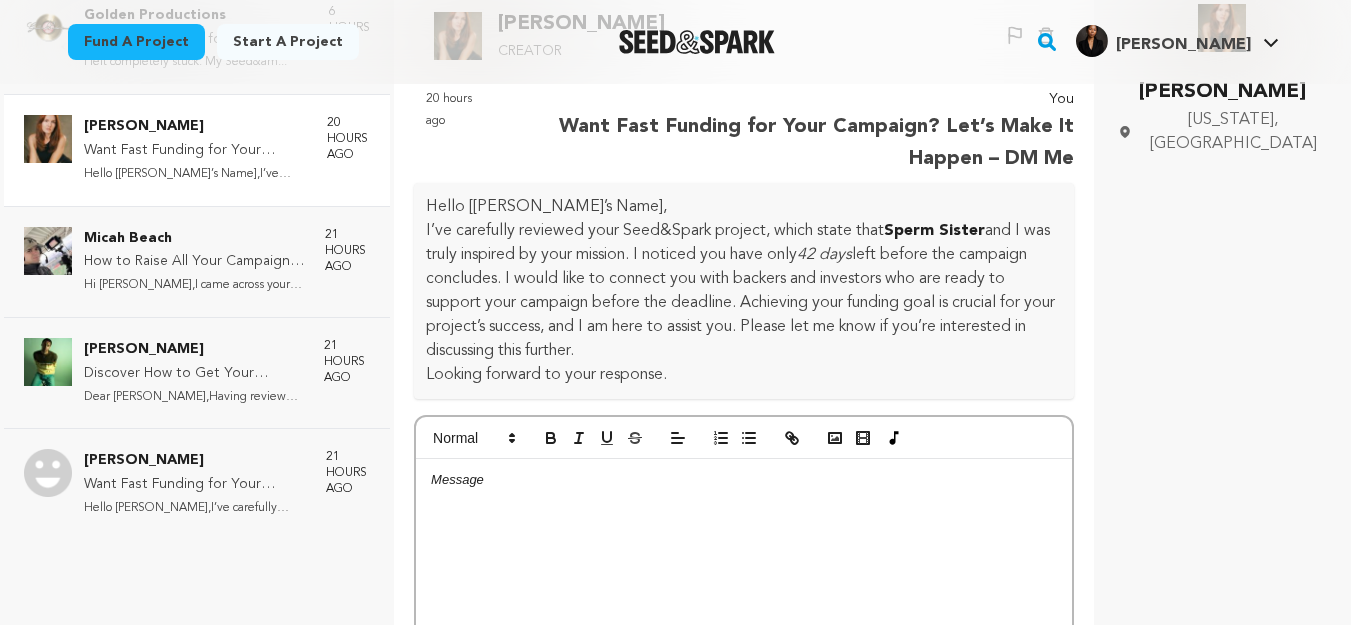 click on "Hello [Buyer’s Name]," at bounding box center (744, 207) 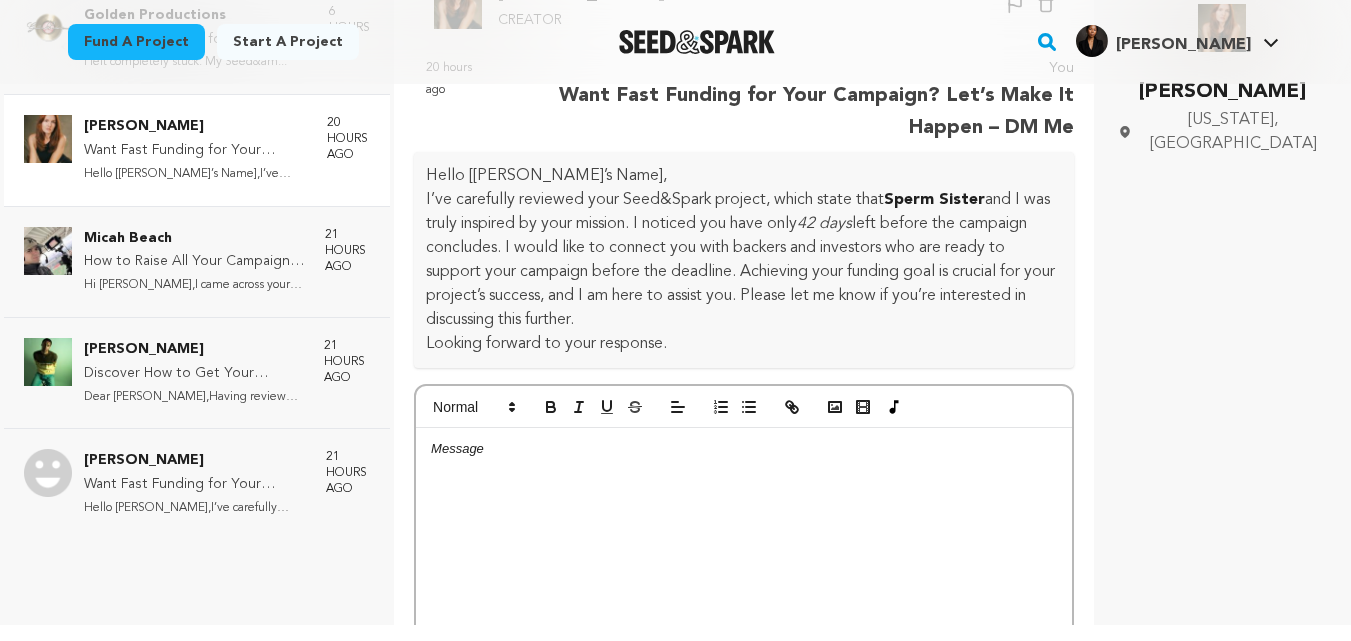 scroll, scrollTop: 0, scrollLeft: 0, axis: both 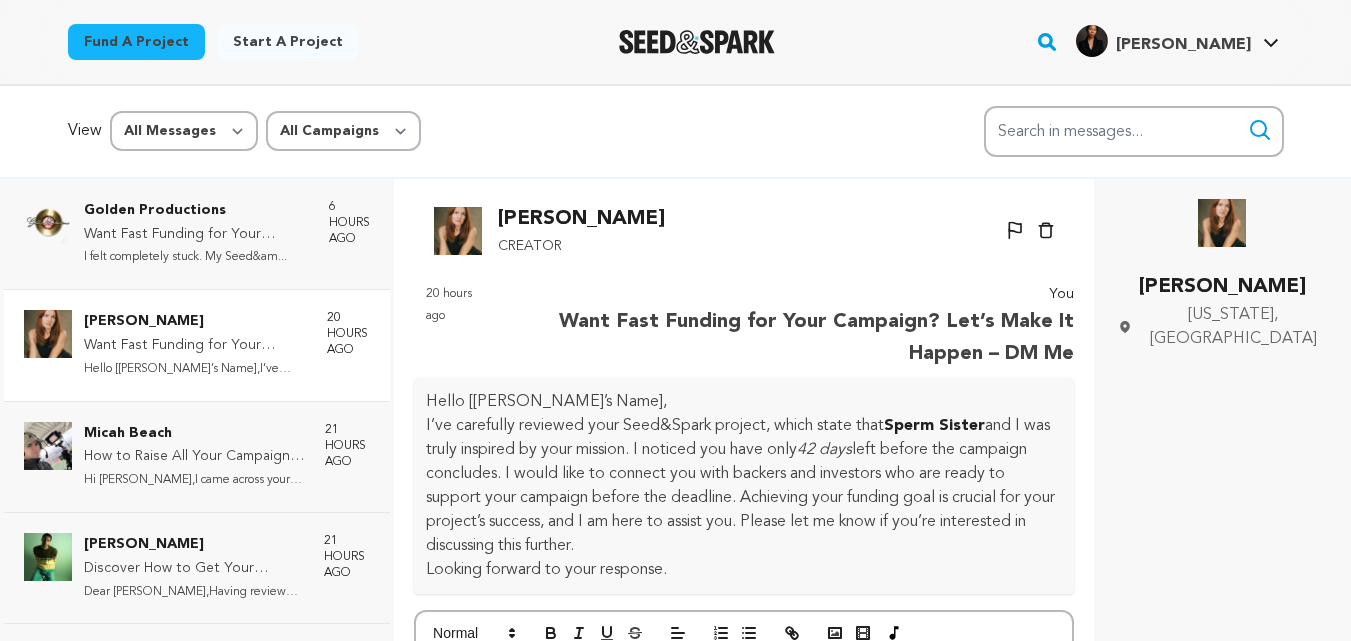 click 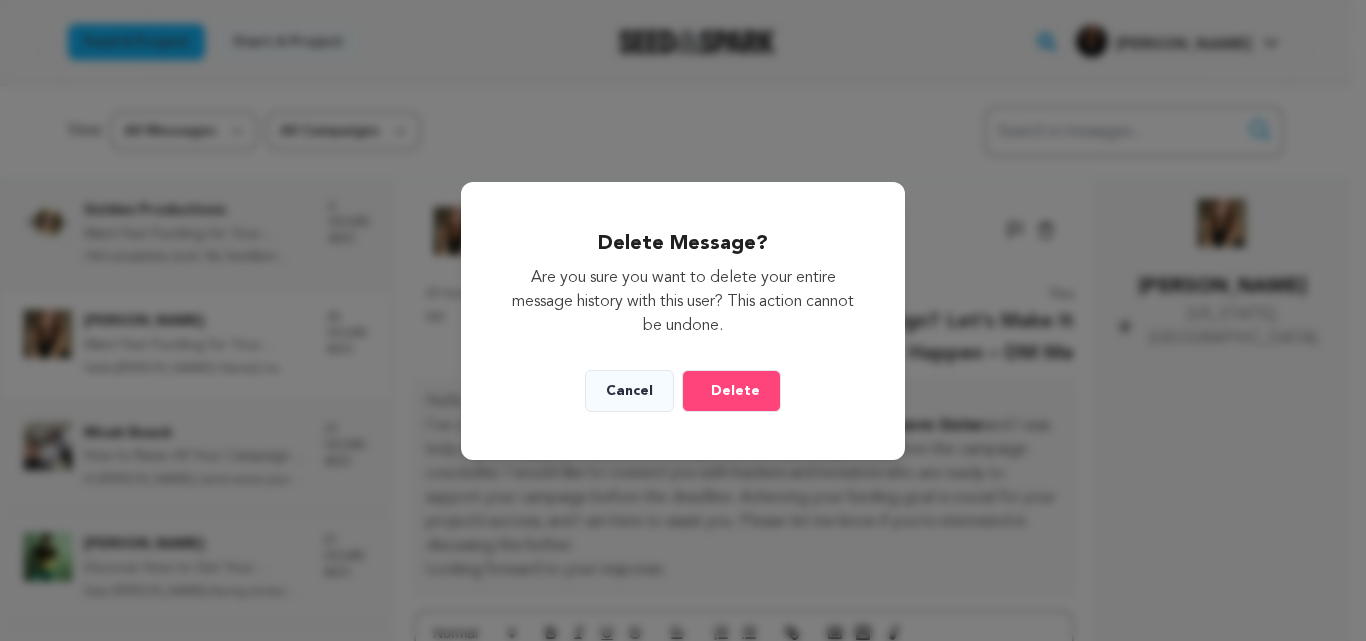 click on "Delete Message?
Are you sure you want to delete your entire message history with this user? This action cannot be undone.
Cancel
Delete" at bounding box center [683, 320] 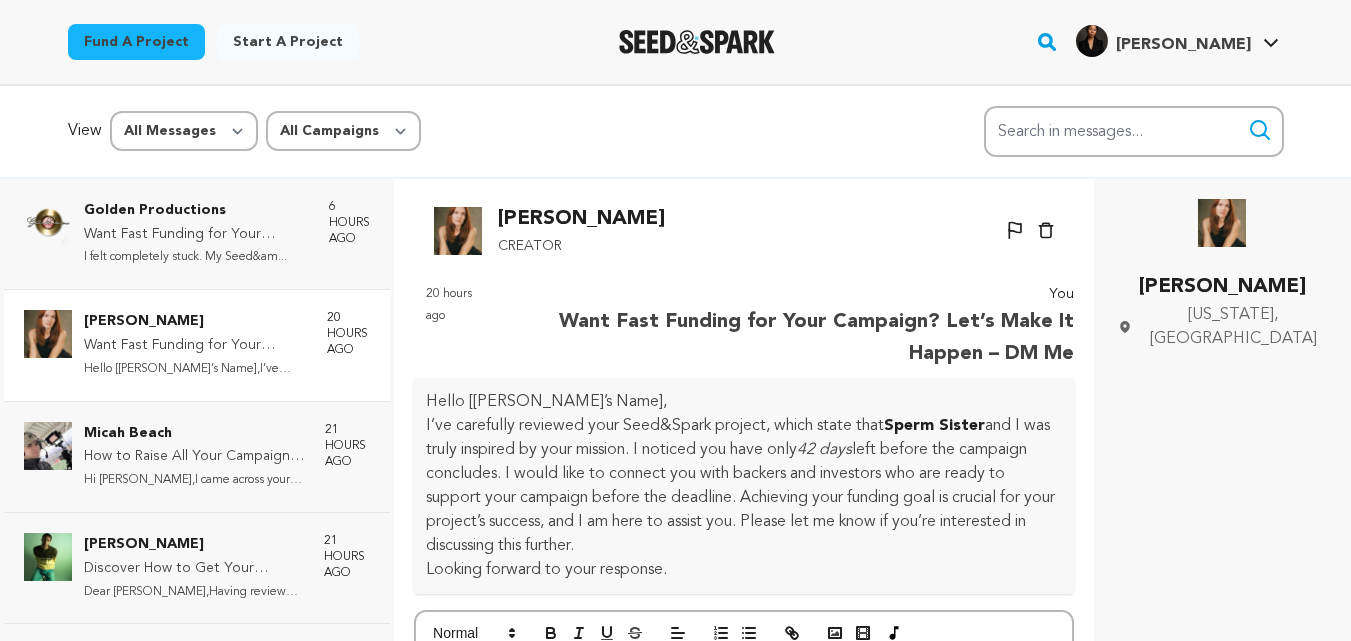 click on "Fund a project" at bounding box center [136, 42] 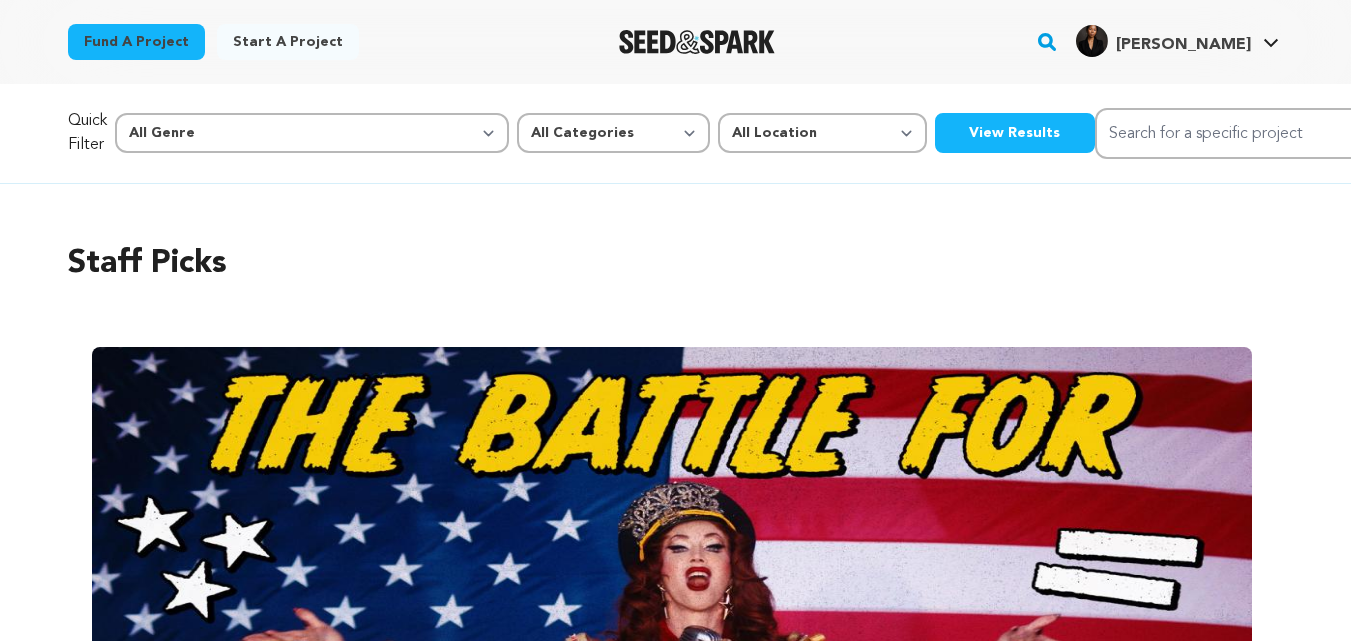 scroll, scrollTop: 0, scrollLeft: 0, axis: both 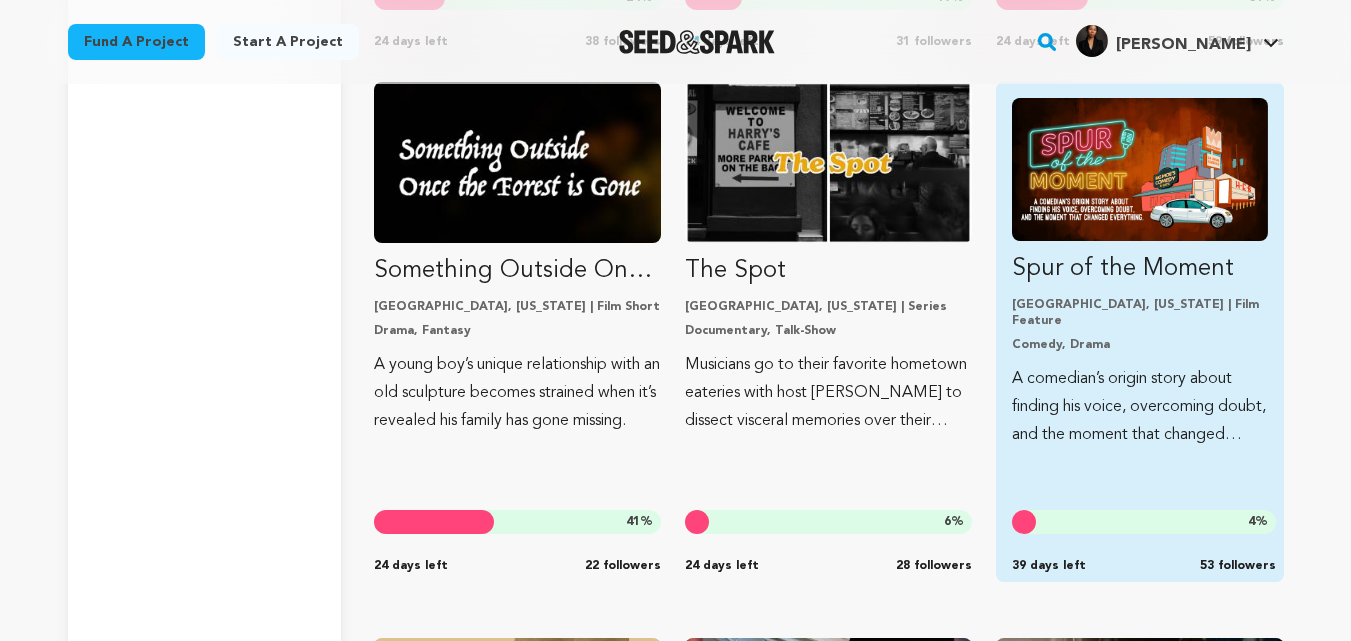 click on "A comedian’s origin story about finding his voice, overcoming doubt, and the moment that changed everything" at bounding box center (1139, 407) 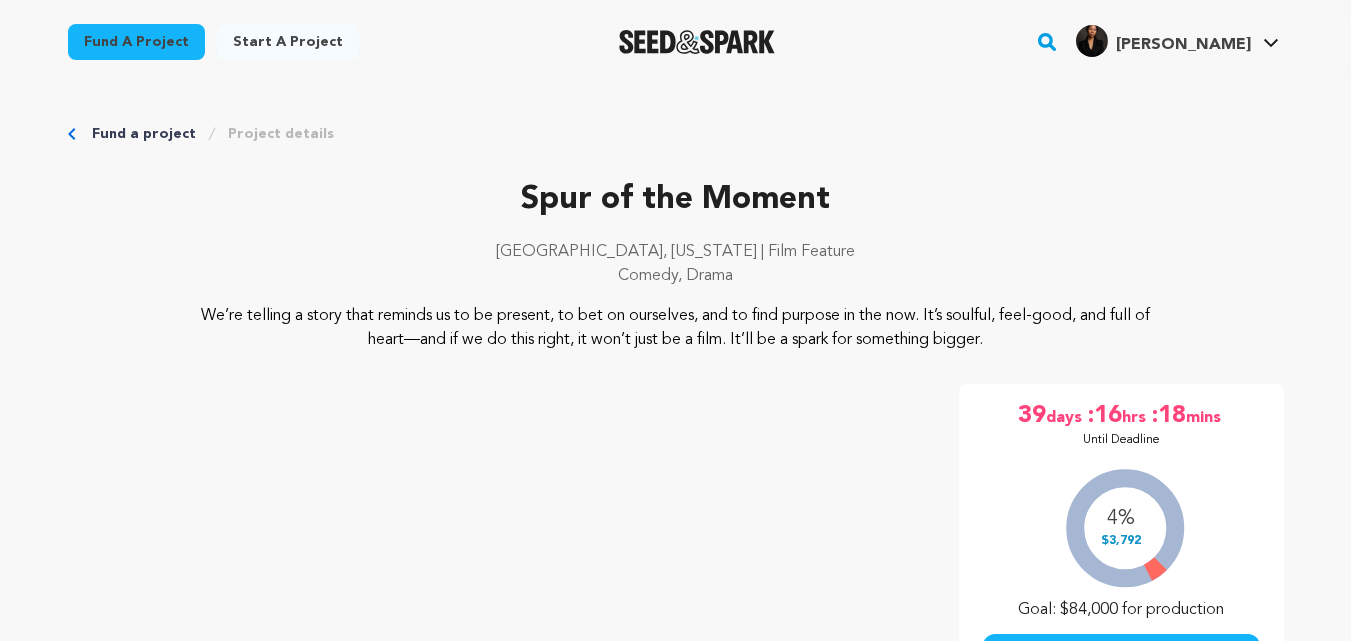 scroll, scrollTop: 0, scrollLeft: 0, axis: both 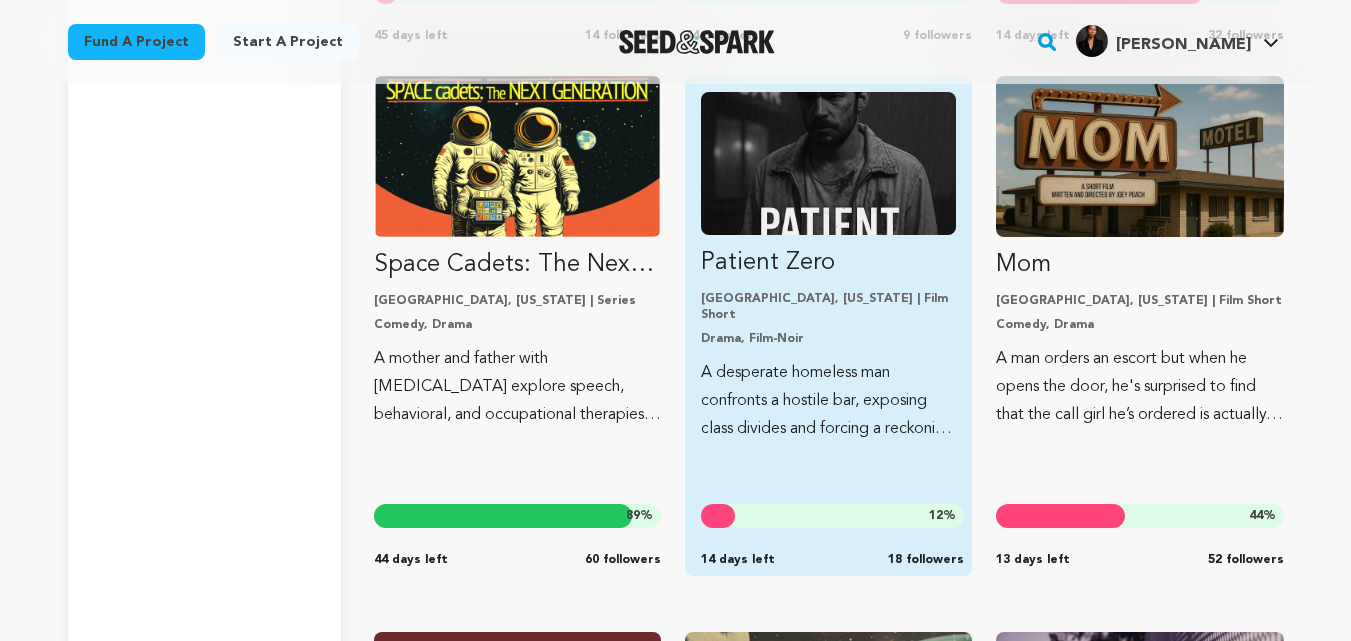 click on "Patient Zero" at bounding box center (828, 263) 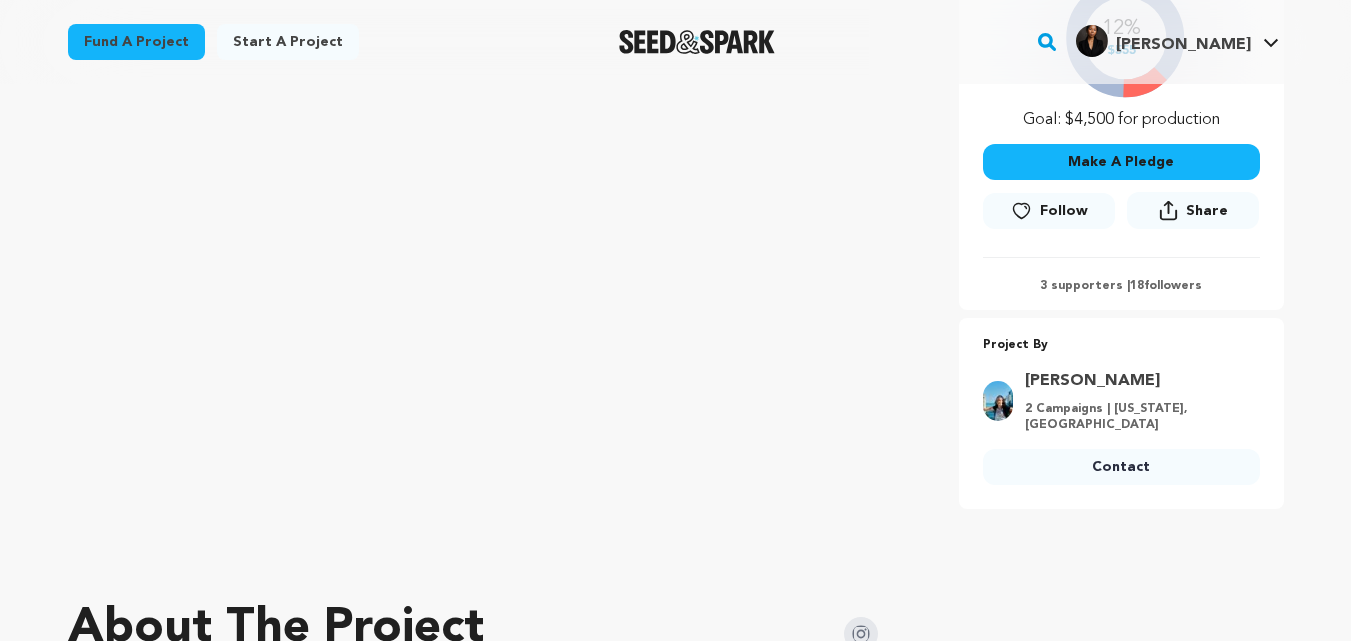 scroll, scrollTop: 489, scrollLeft: 0, axis: vertical 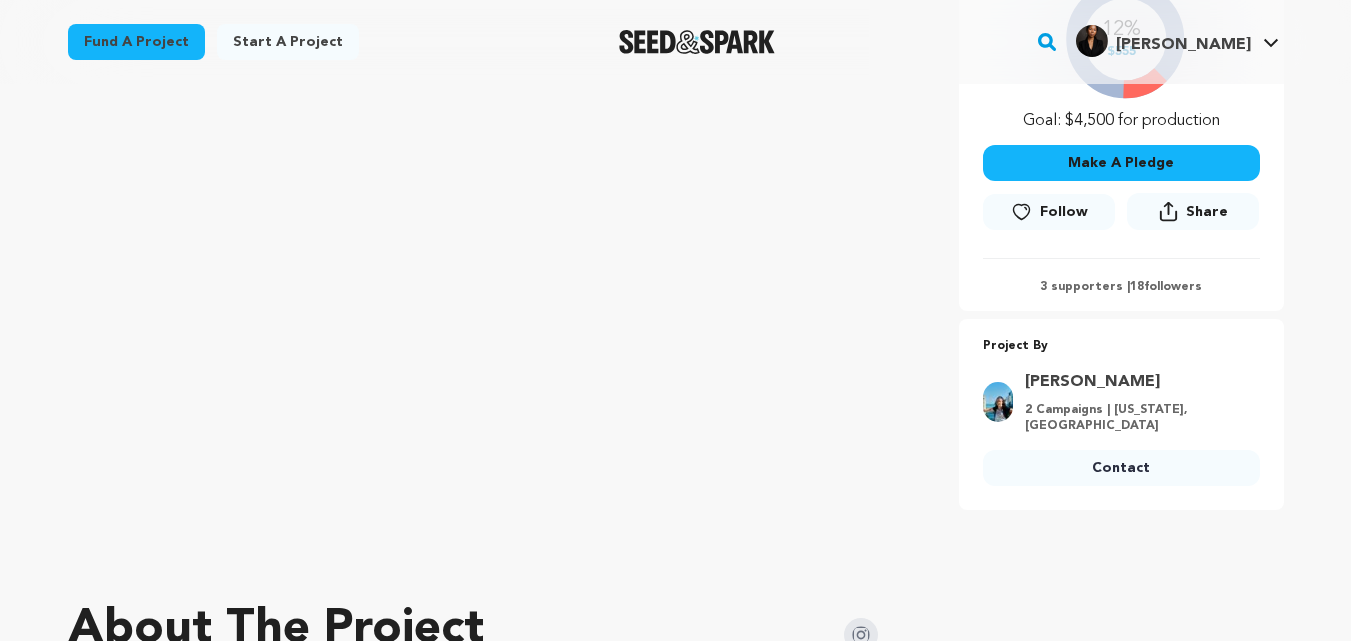 click on "Follow" at bounding box center (1064, 212) 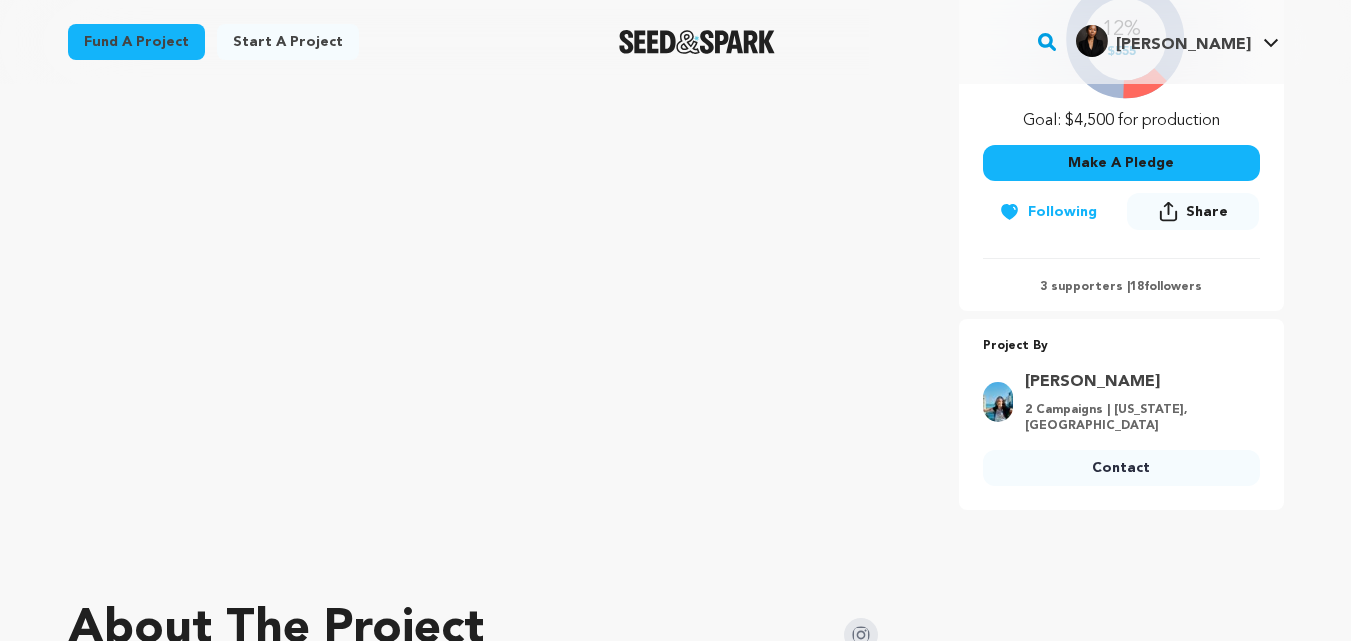 click on "Following" at bounding box center [1048, 212] 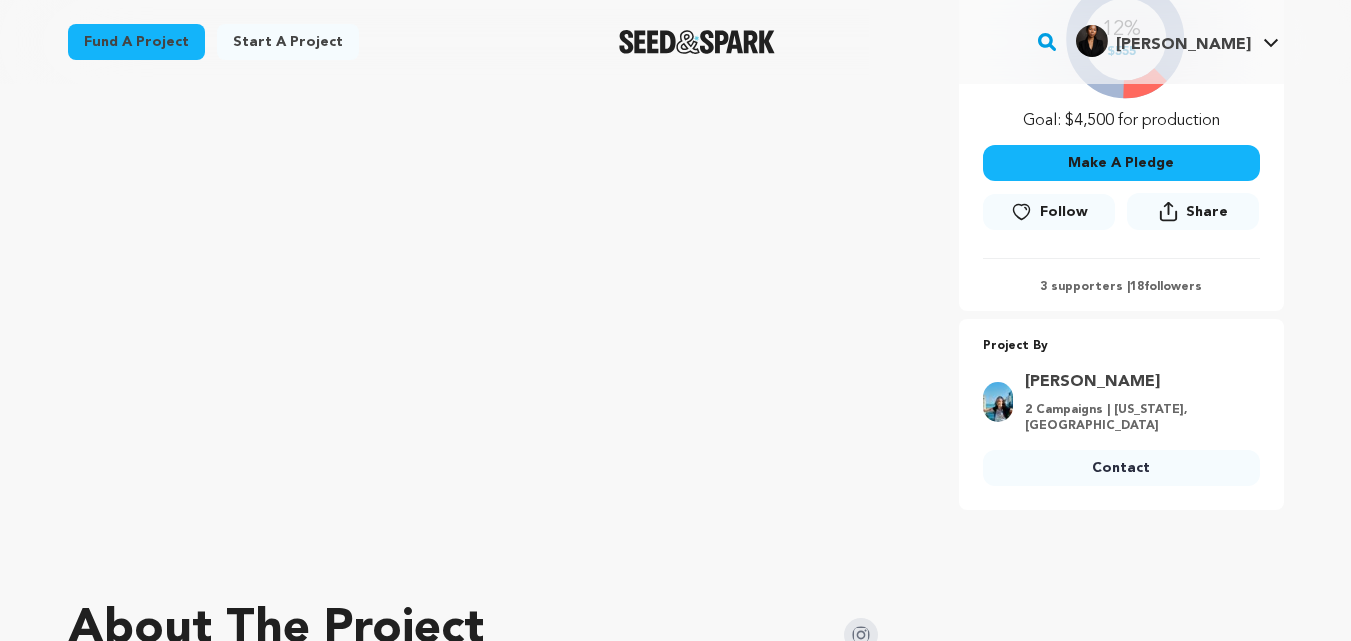 click on "Follow" at bounding box center (1049, 212) 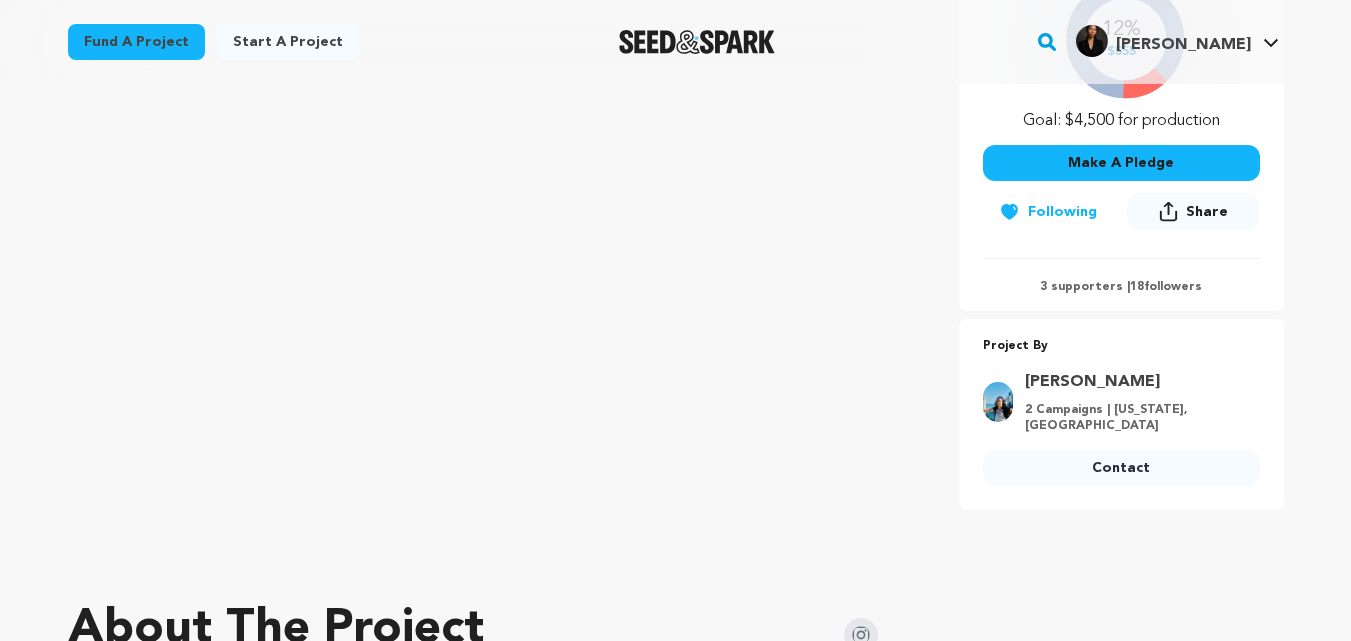 click on "Contact" at bounding box center [1121, 468] 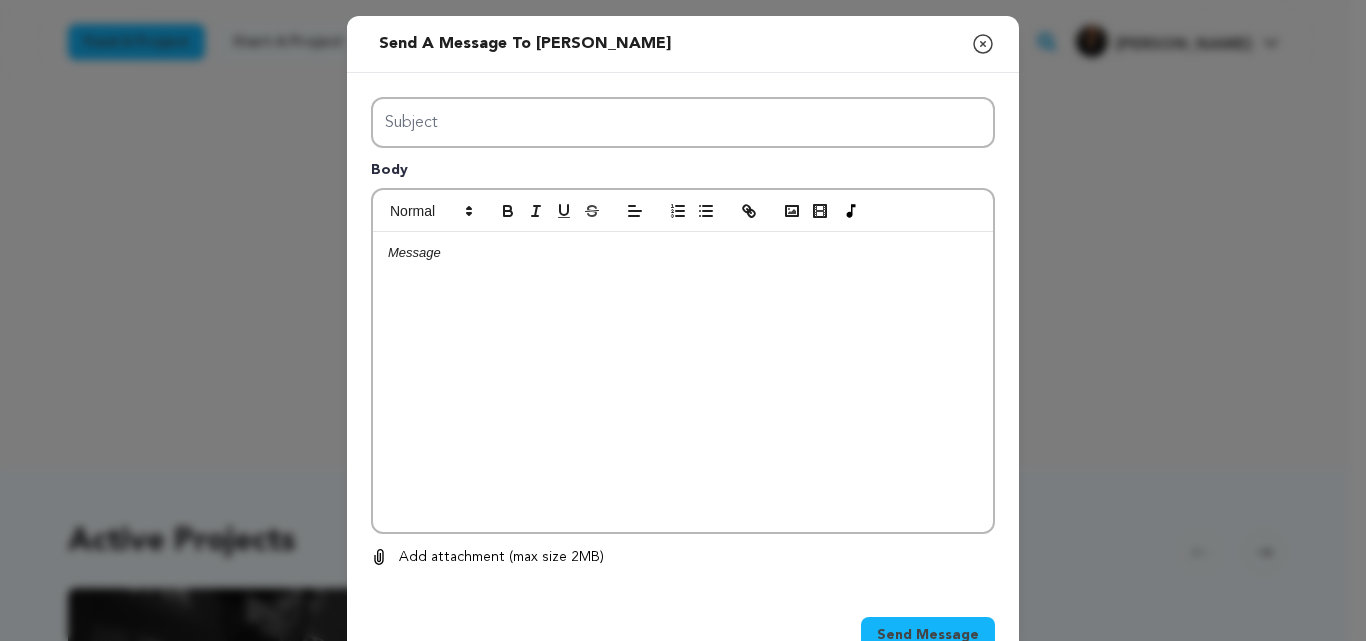 scroll, scrollTop: 0, scrollLeft: 0, axis: both 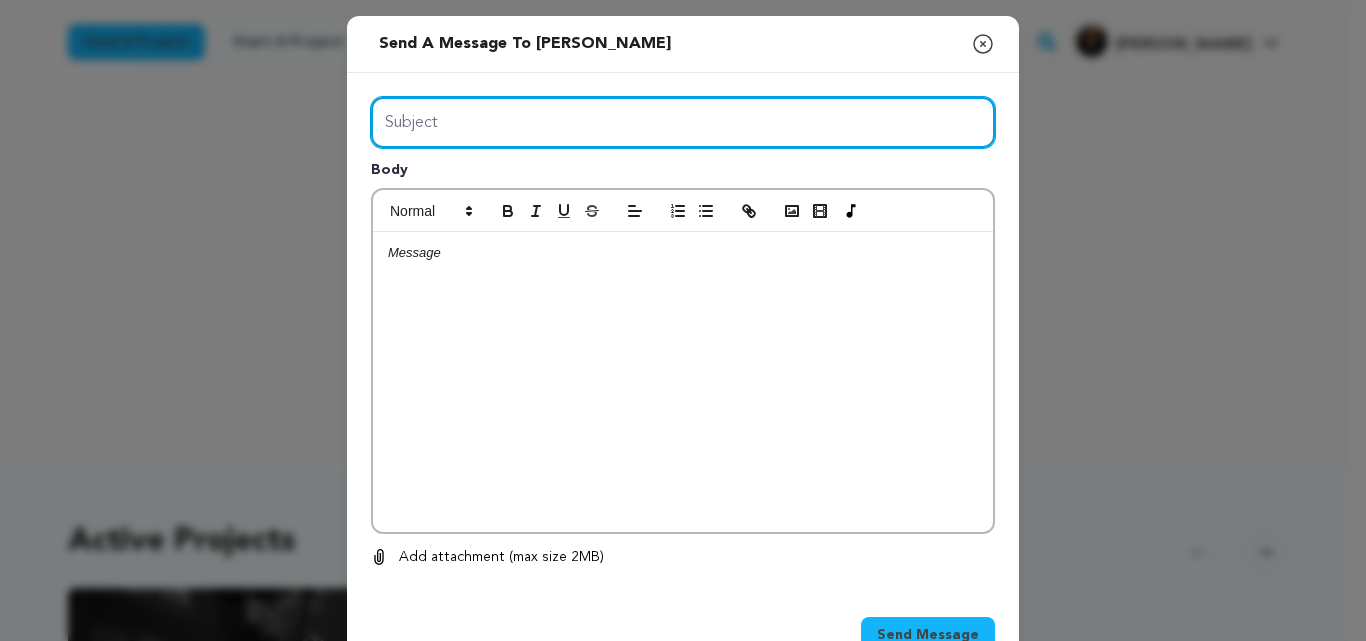 click on "Subject" at bounding box center (683, 122) 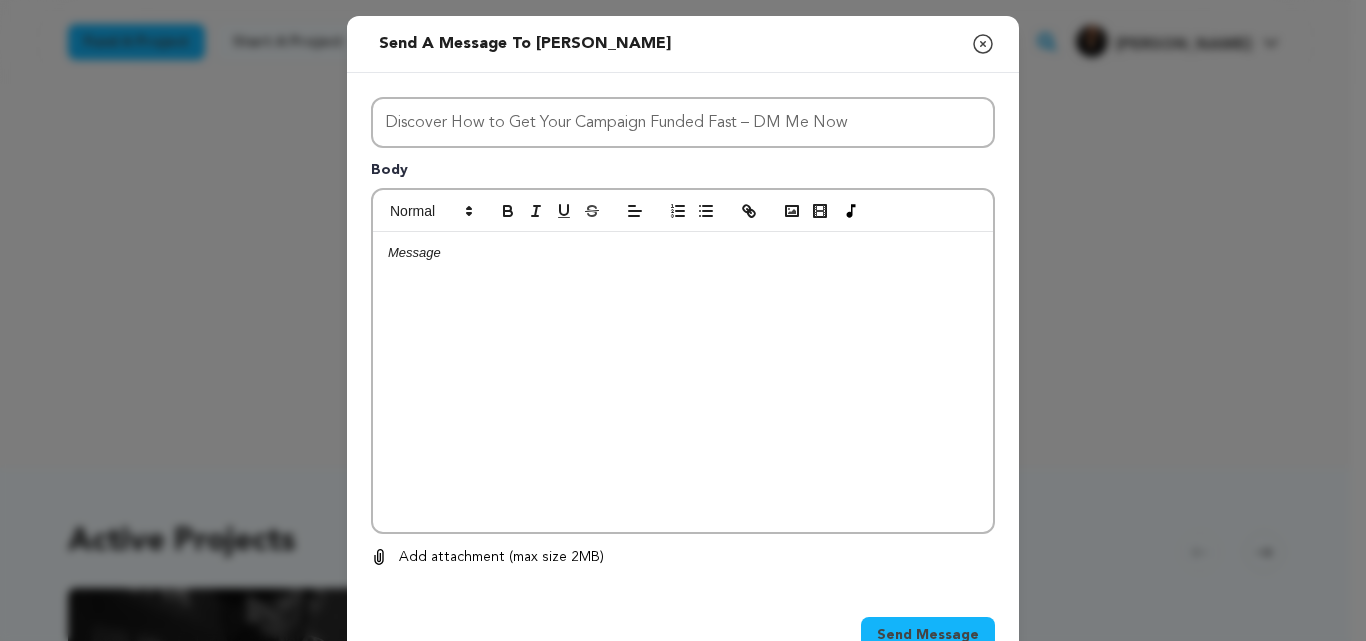 click at bounding box center (683, 382) 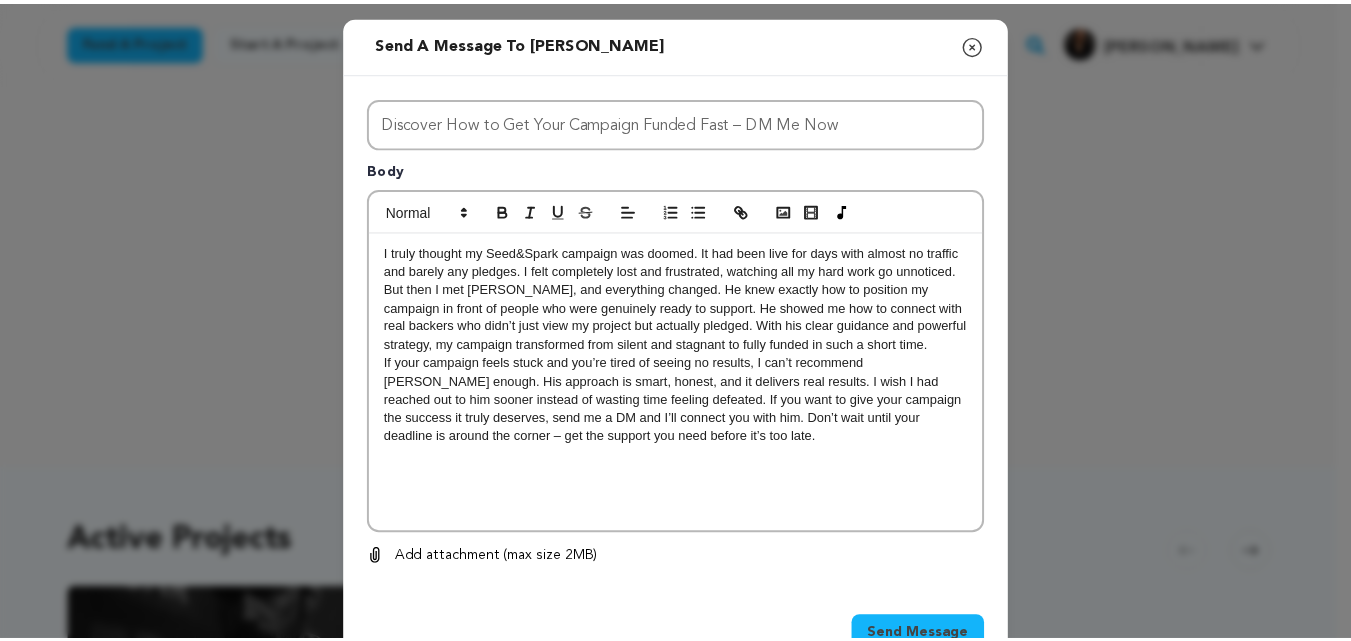 scroll, scrollTop: 60, scrollLeft: 0, axis: vertical 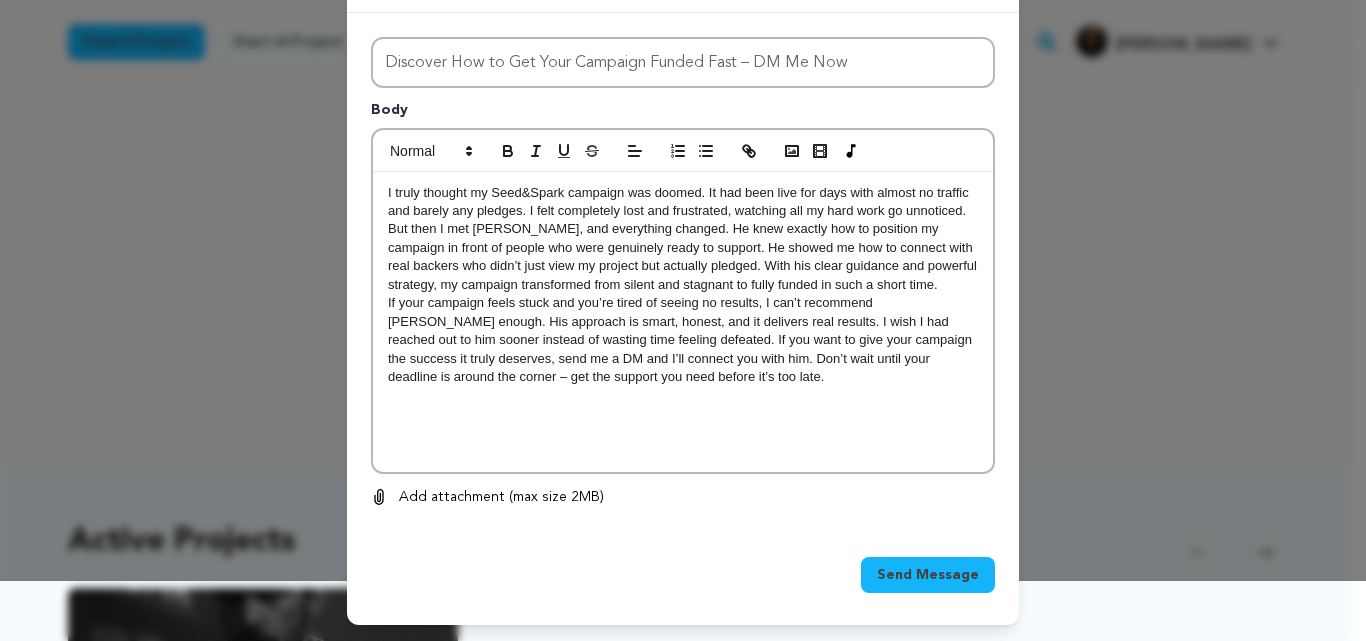 click on "Send Message" at bounding box center (928, 575) 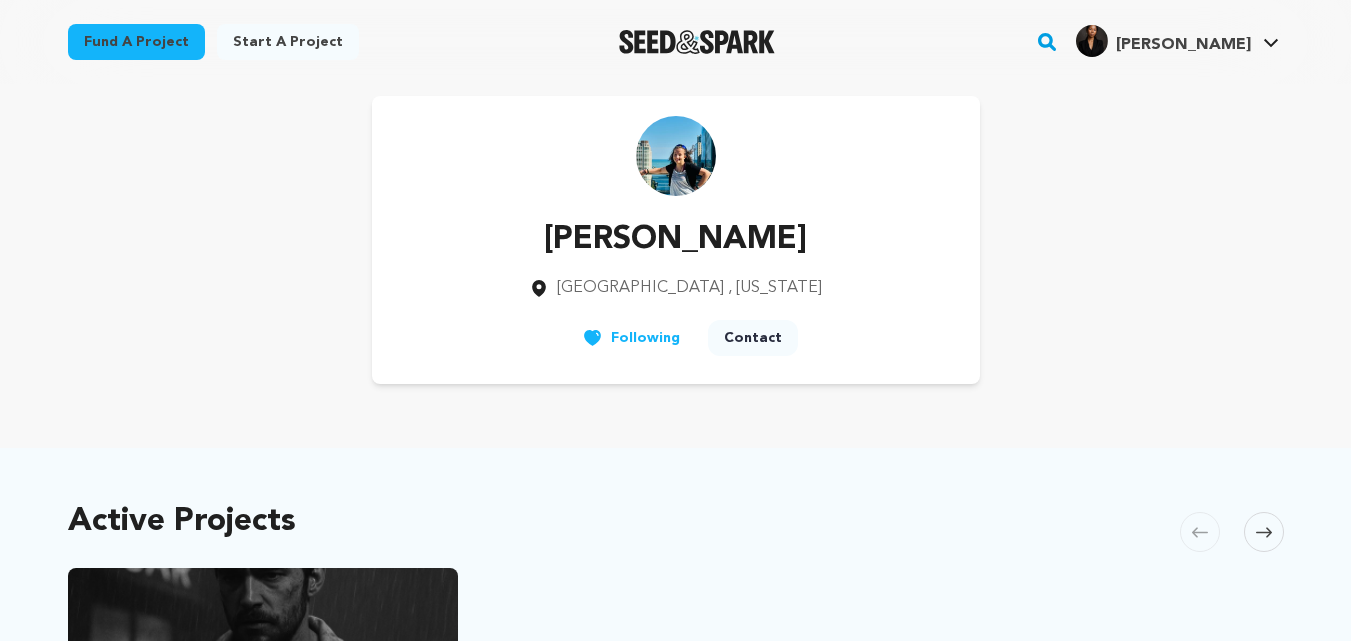 scroll, scrollTop: 0, scrollLeft: 0, axis: both 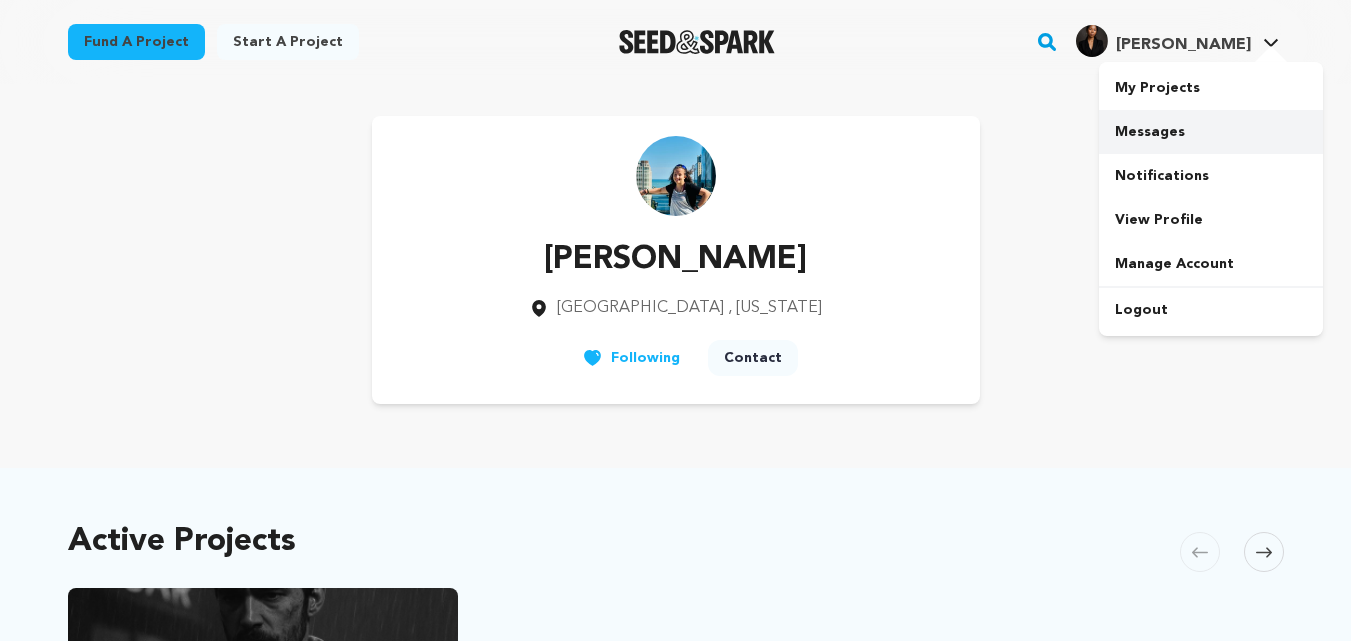 click on "Messages" at bounding box center (1211, 132) 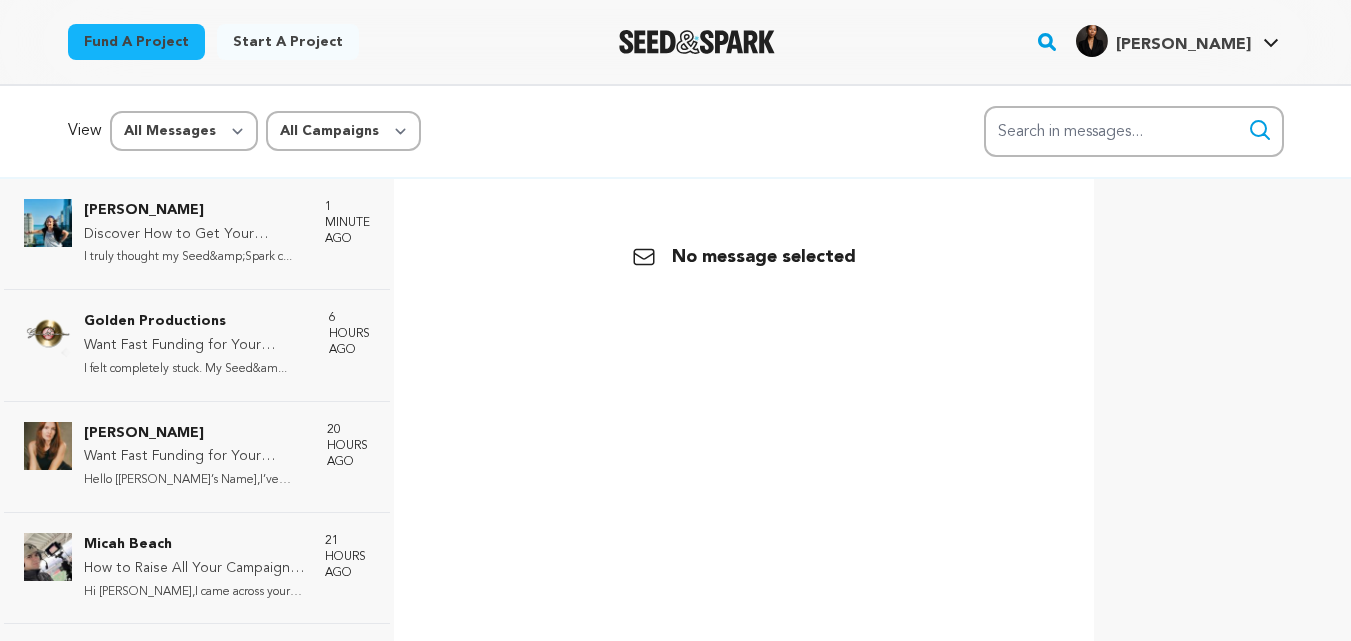 scroll, scrollTop: 0, scrollLeft: 0, axis: both 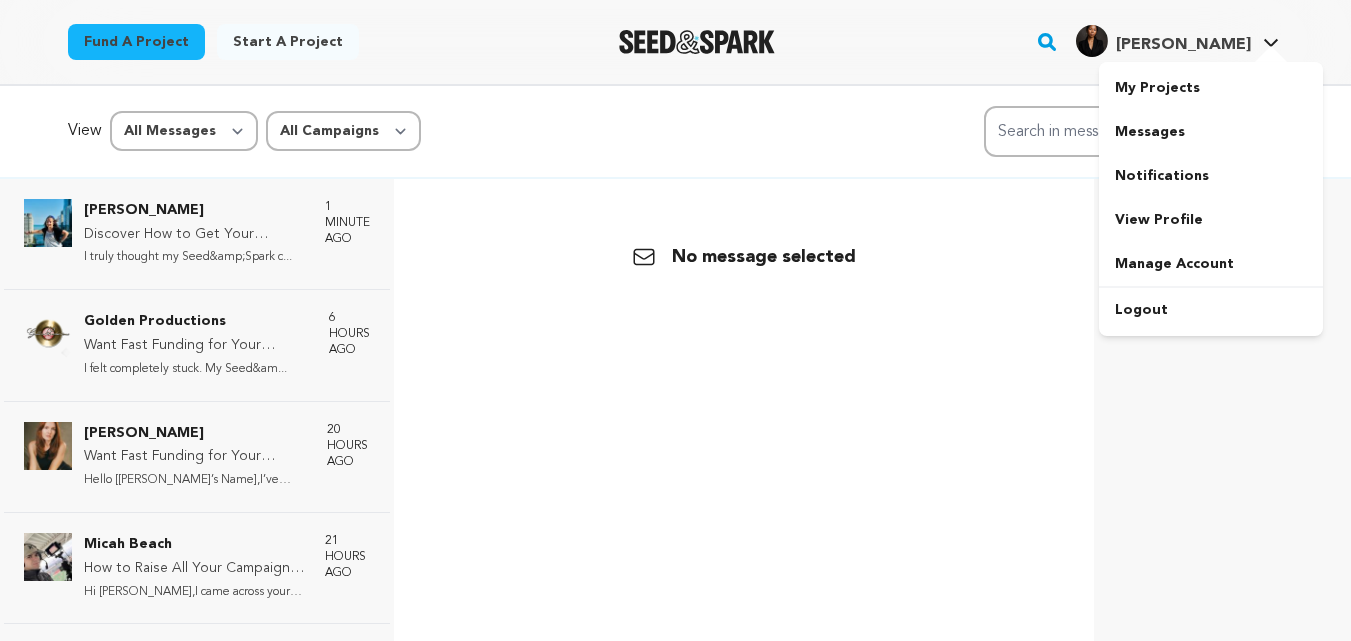 click at bounding box center (1271, 56) 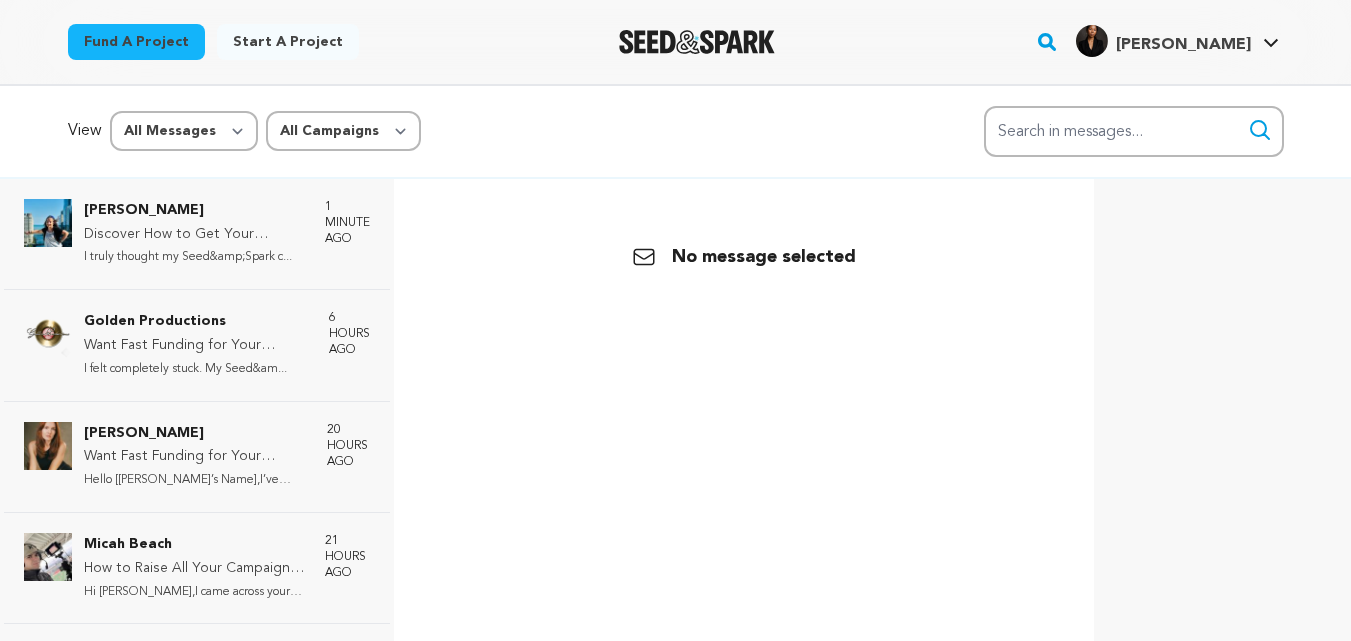 click on "Fund a project" at bounding box center [136, 42] 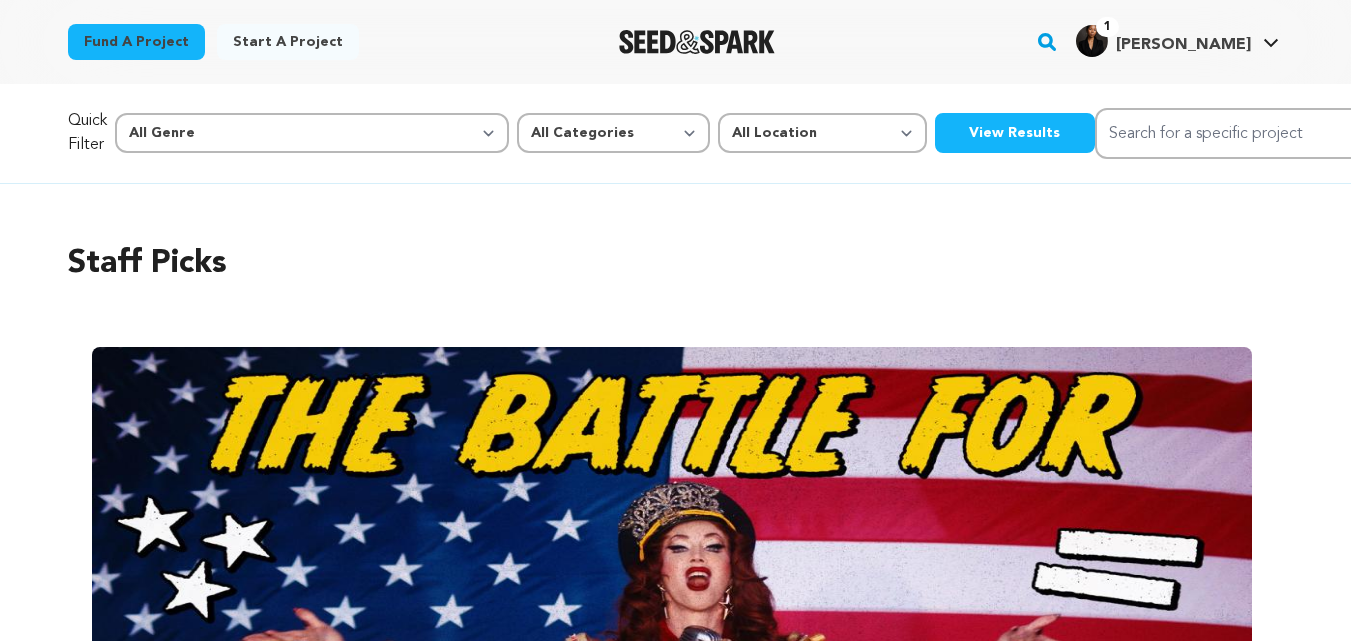 scroll, scrollTop: 0, scrollLeft: 0, axis: both 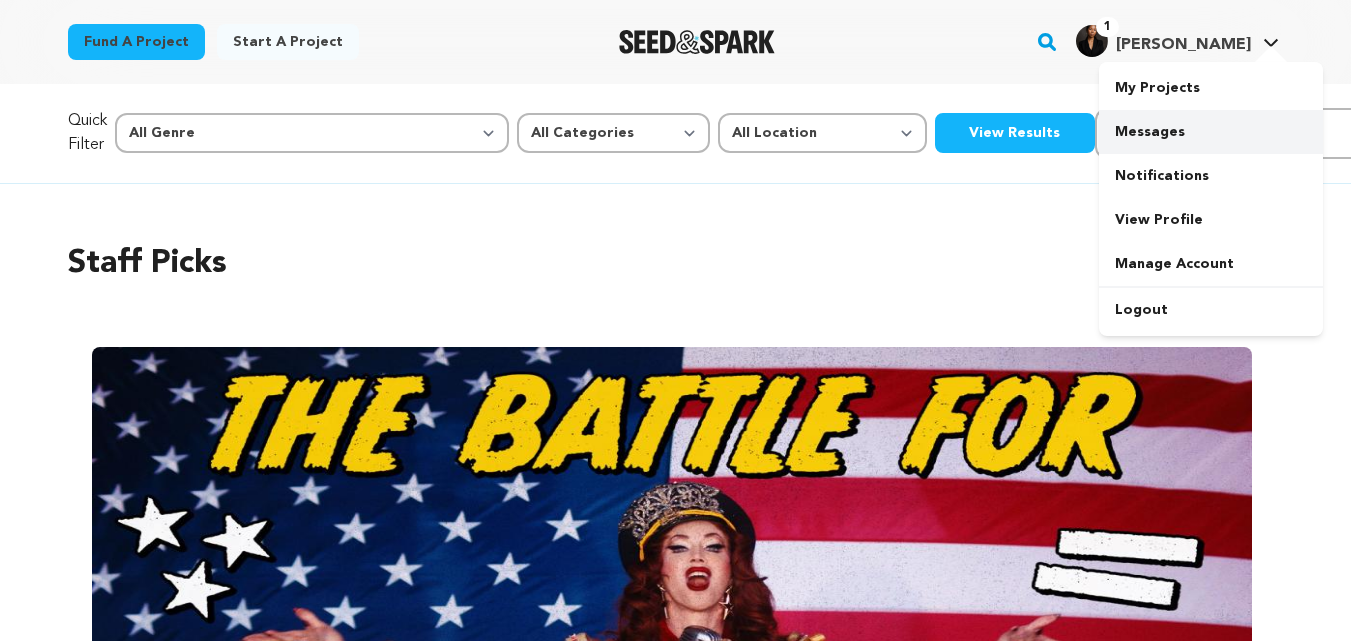 click on "Messages" at bounding box center (1211, 132) 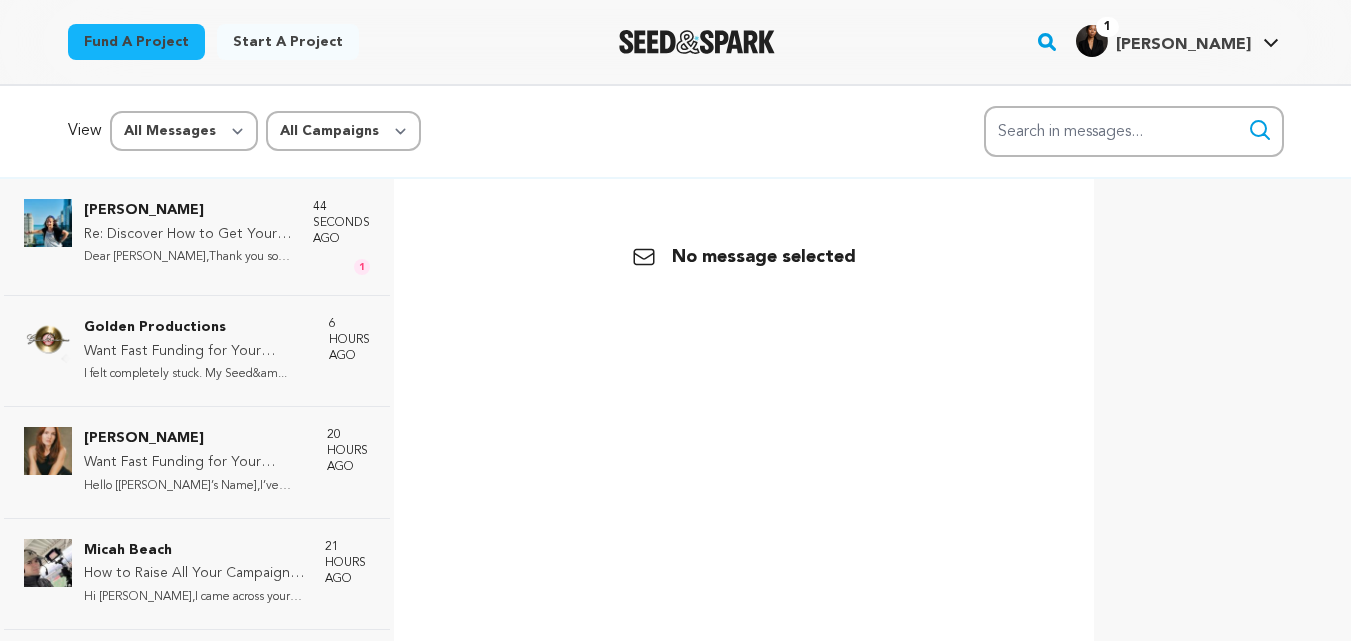 scroll, scrollTop: 0, scrollLeft: 0, axis: both 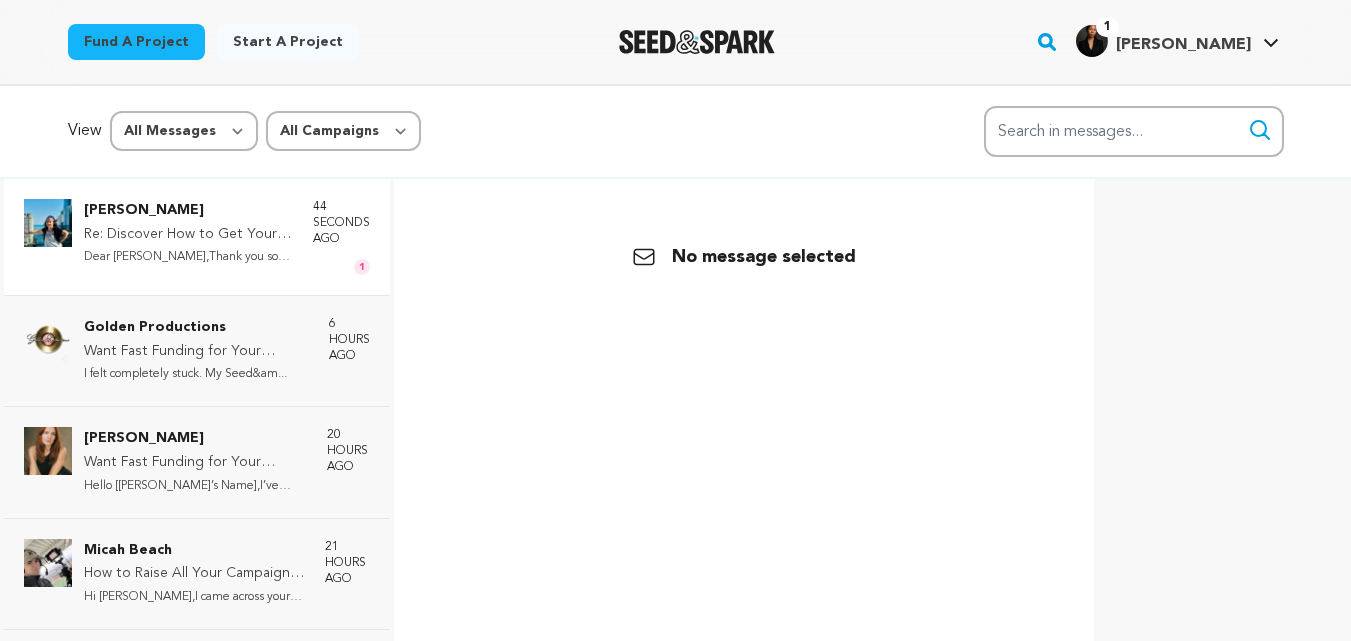 click on "Re: Discover How to Get Your Campaign Funded Fast – DM Me Now" at bounding box center [188, 235] 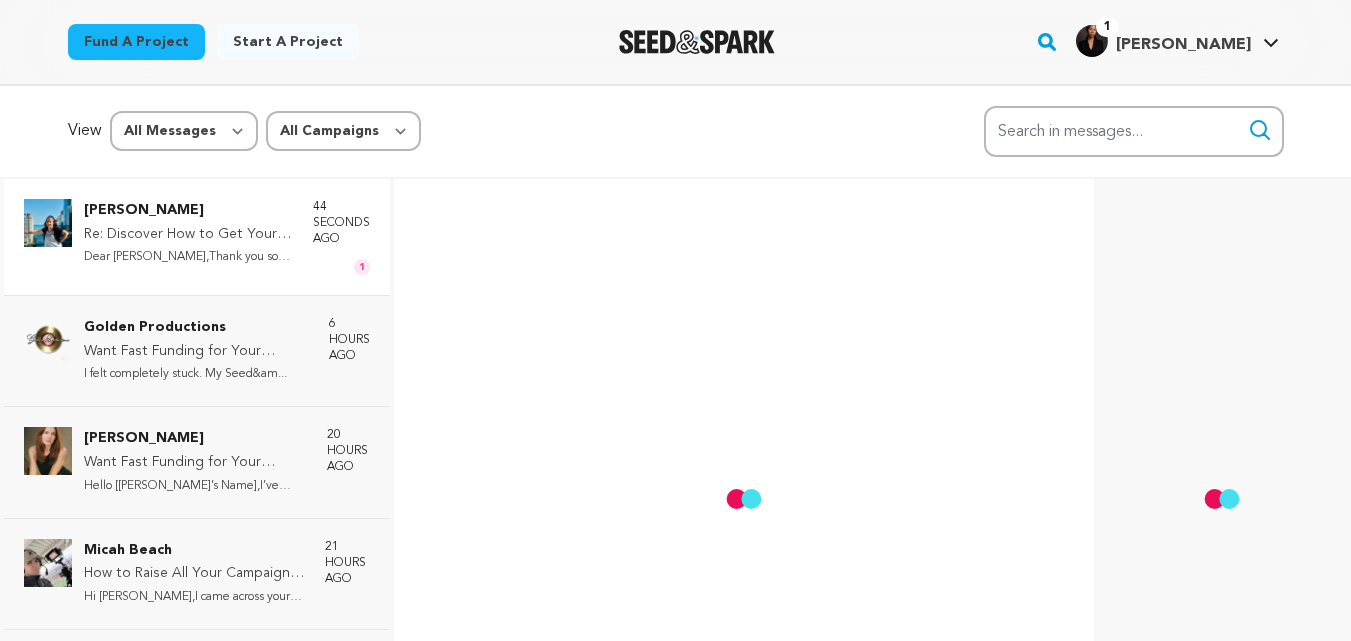 scroll, scrollTop: 98, scrollLeft: 0, axis: vertical 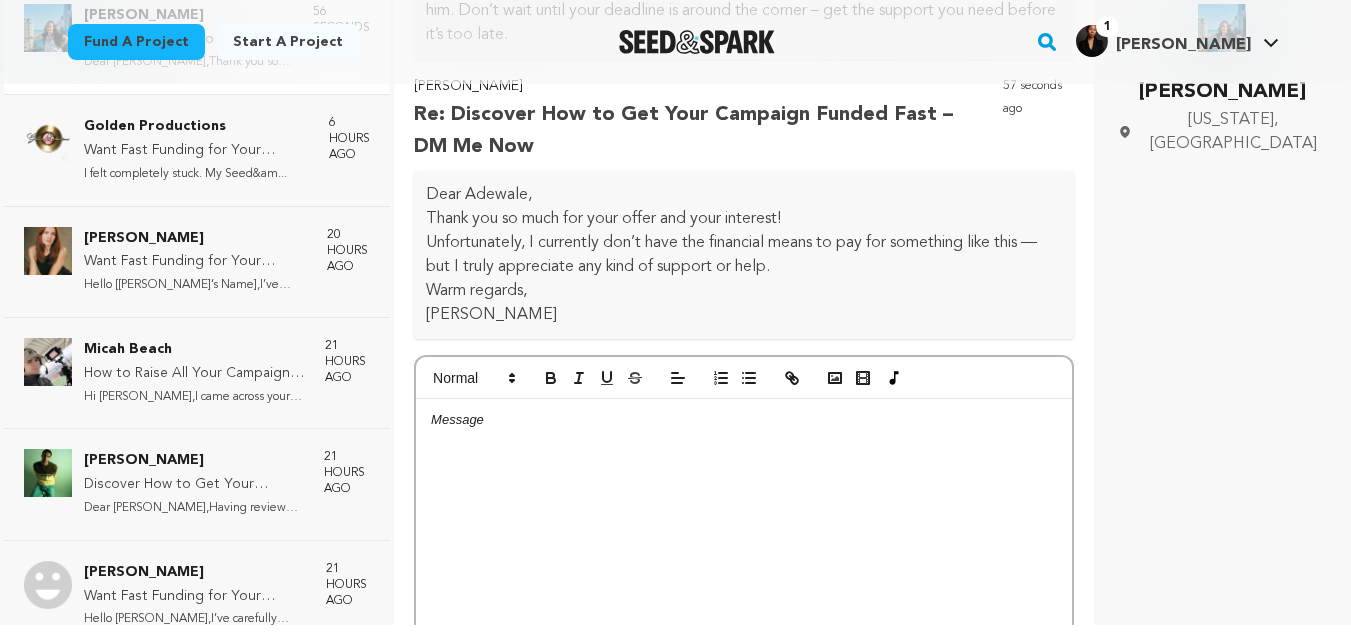 click at bounding box center (744, 549) 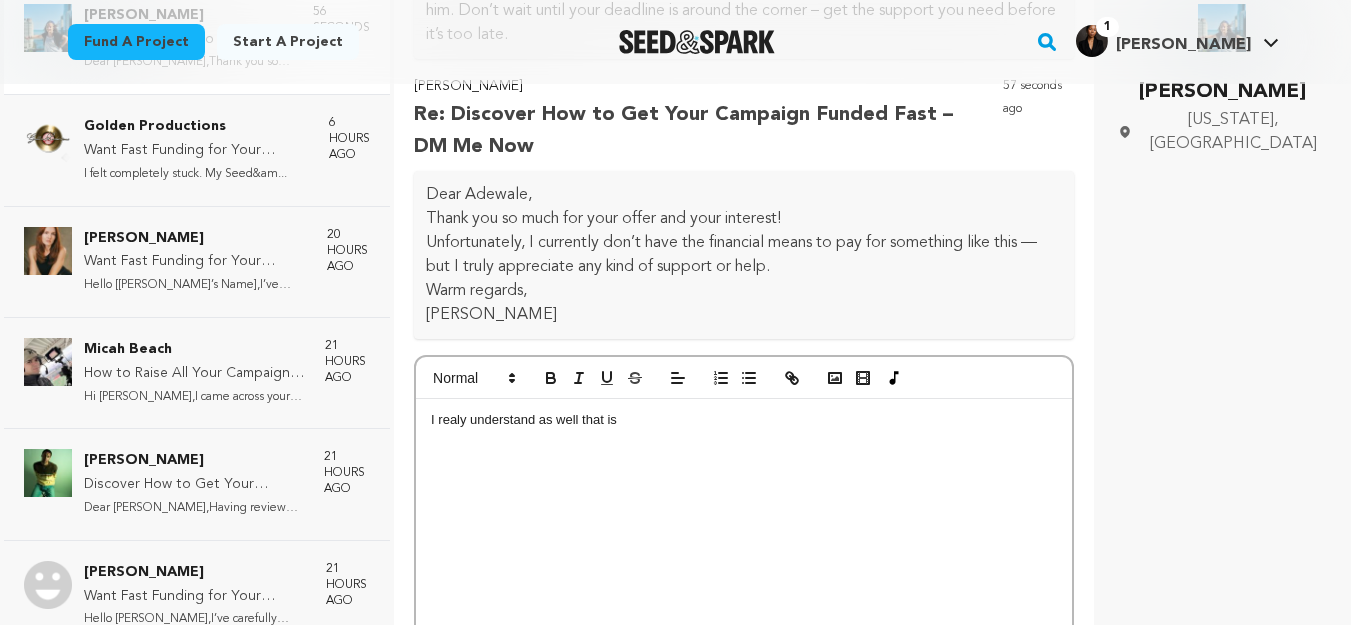 click on "I realy understand as well that is" at bounding box center (744, 549) 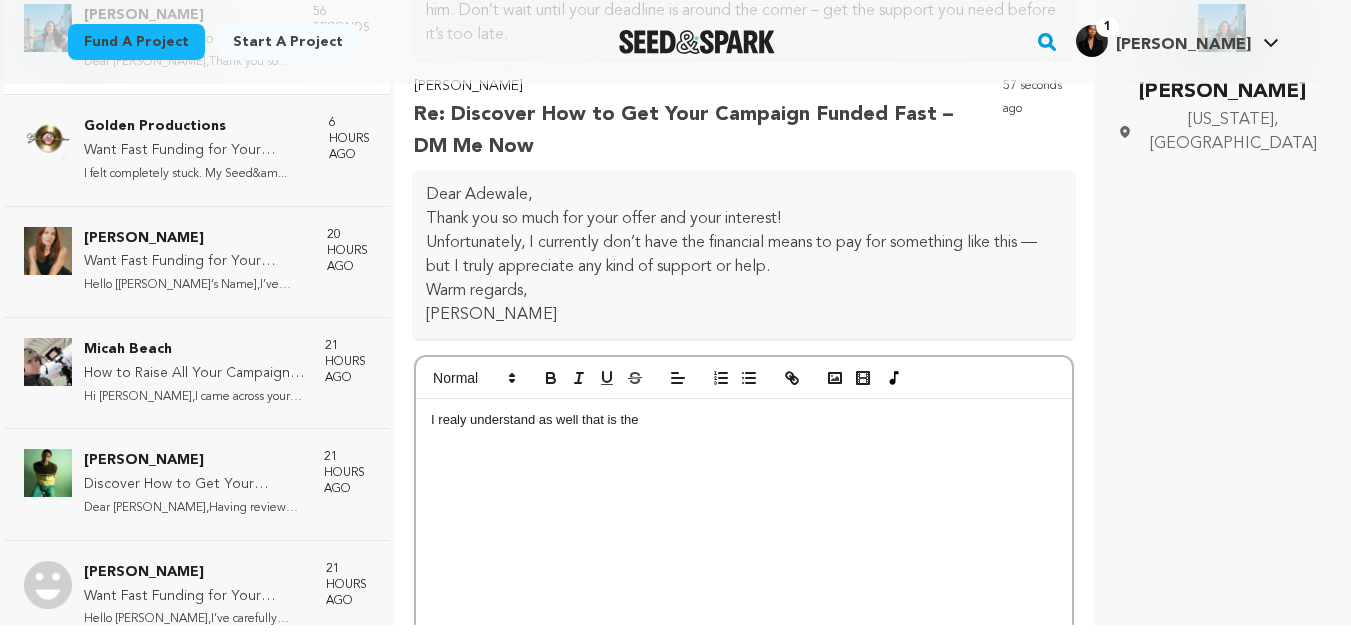 click on "I realy understand as well that is the" at bounding box center (744, 549) 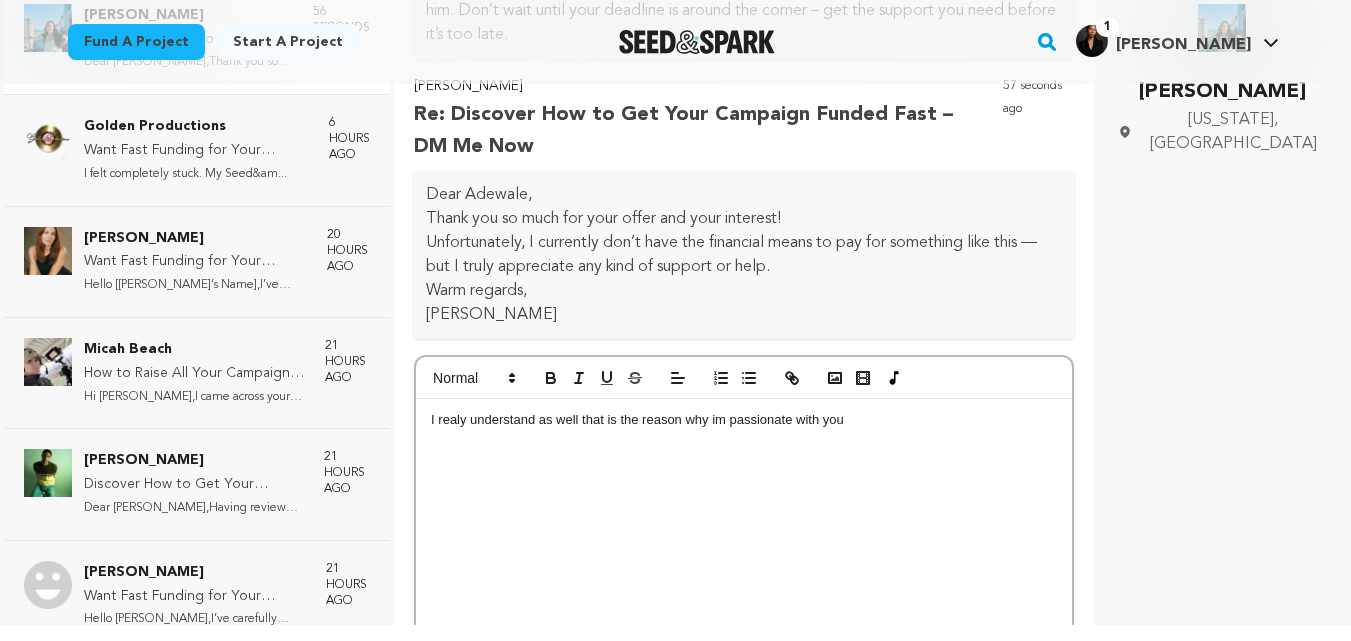 click on "I realy understand as well that is the reason why im passionate with you" at bounding box center (744, 420) 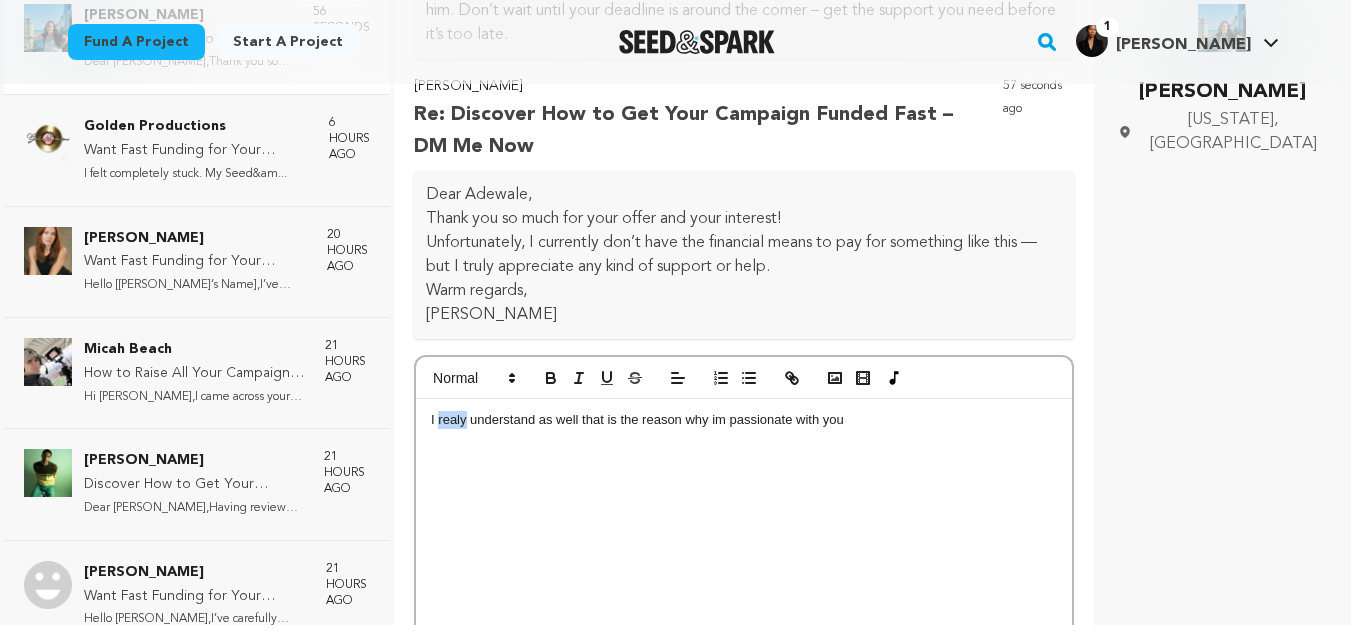 click on "I realy understand as well that is the reason why im passionate with you" at bounding box center (744, 420) 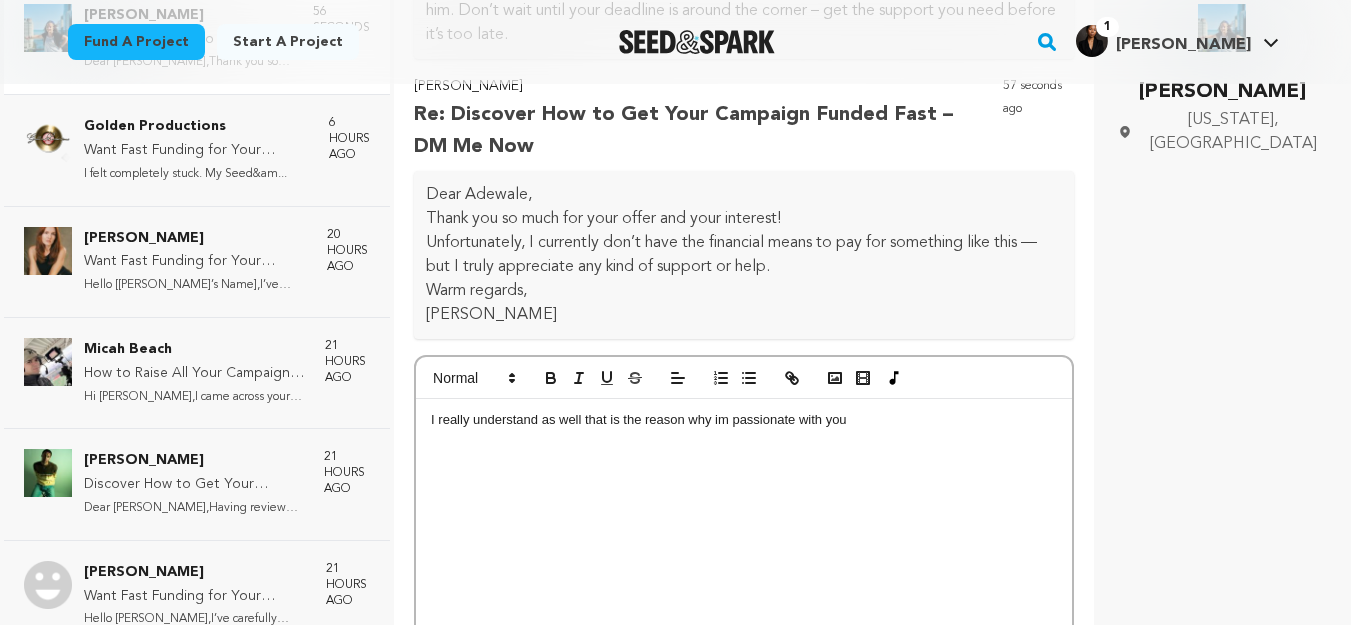 click on "I really understand as well that is the reason why im passionate with you" at bounding box center [744, 420] 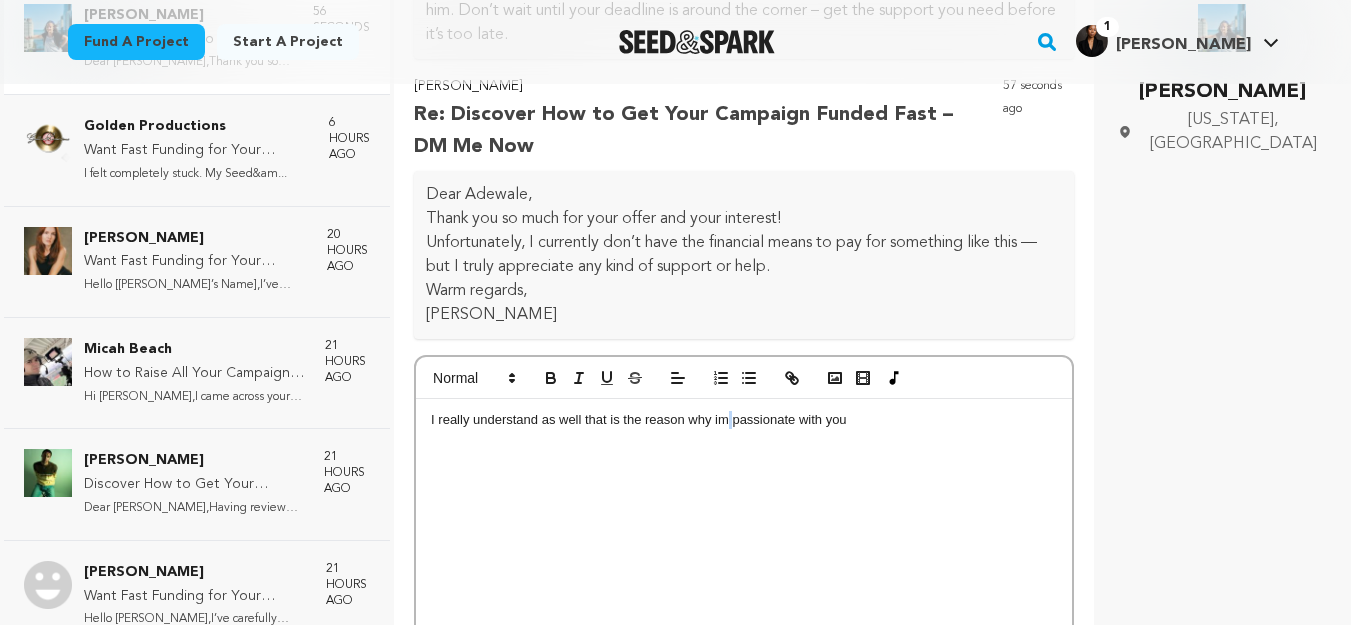 click on "I really understand as well that is the reason why im passionate with you" at bounding box center (744, 420) 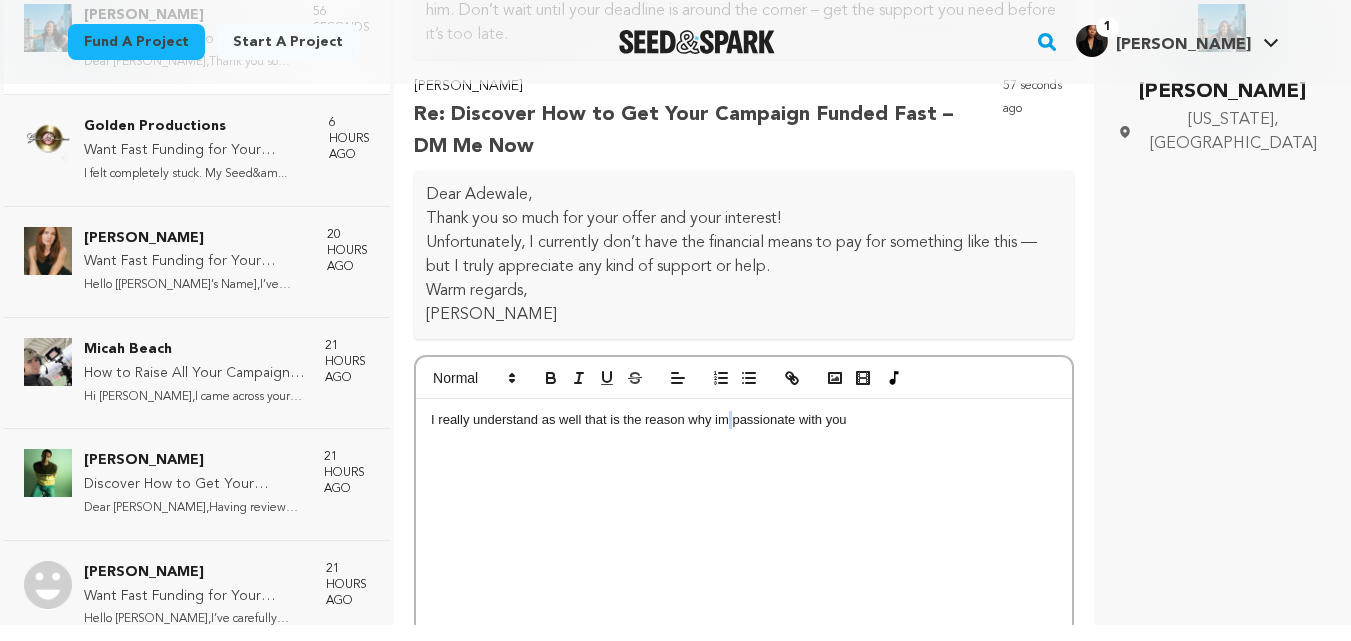 click on "I really understand as well that is the reason why im passionate with you" at bounding box center (744, 420) 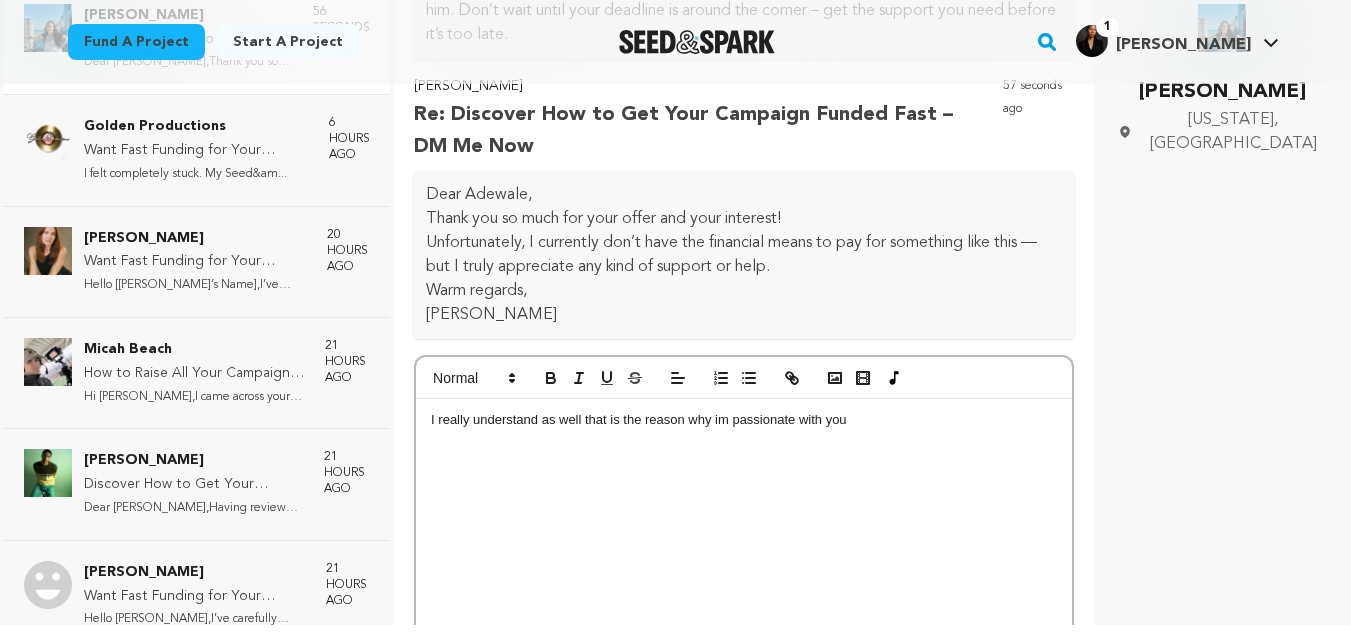 click on "I really understand as well that is the reason why im passionate with you" at bounding box center (744, 420) 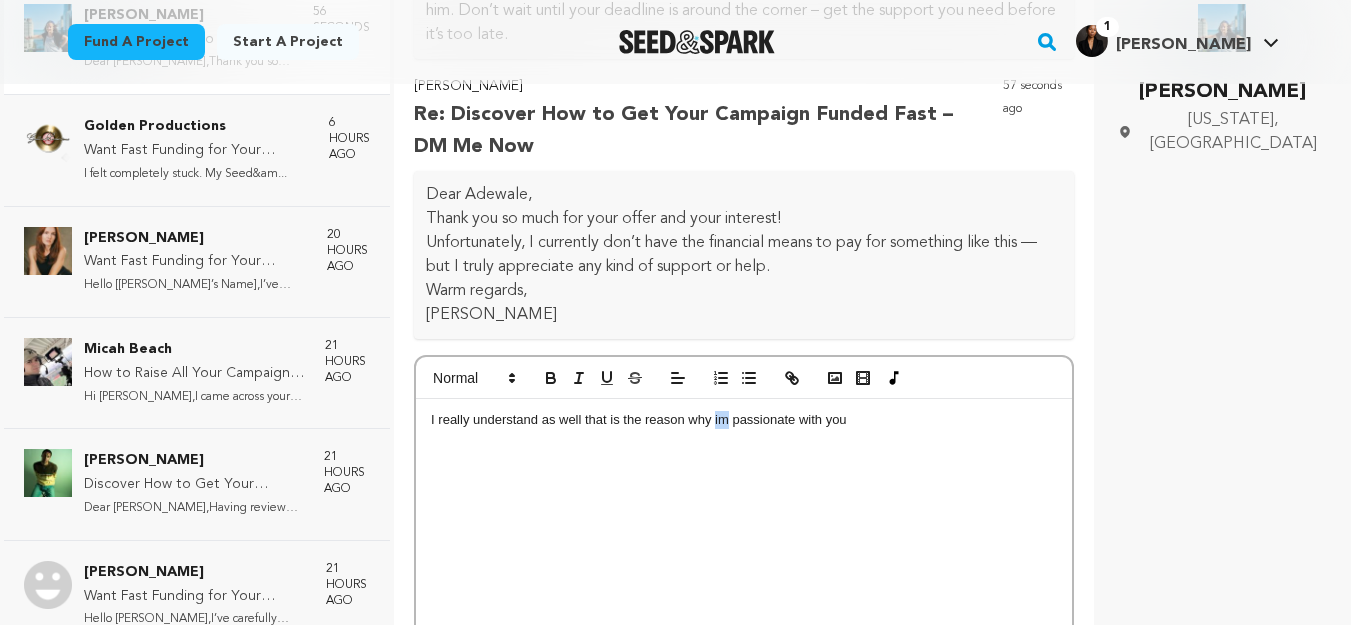 click on "I really understand as well that is the reason why im passionate with you" at bounding box center (744, 420) 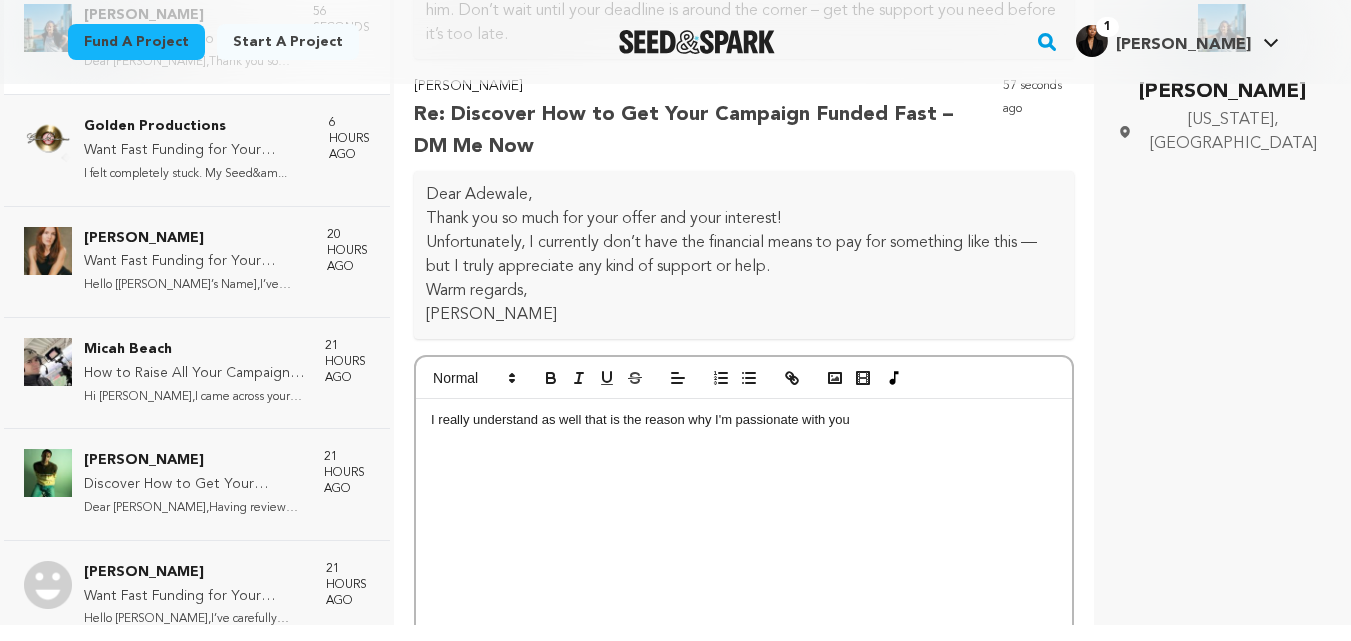 click on "I really understand as well that is the reason why I'm passionate with you" at bounding box center (744, 420) 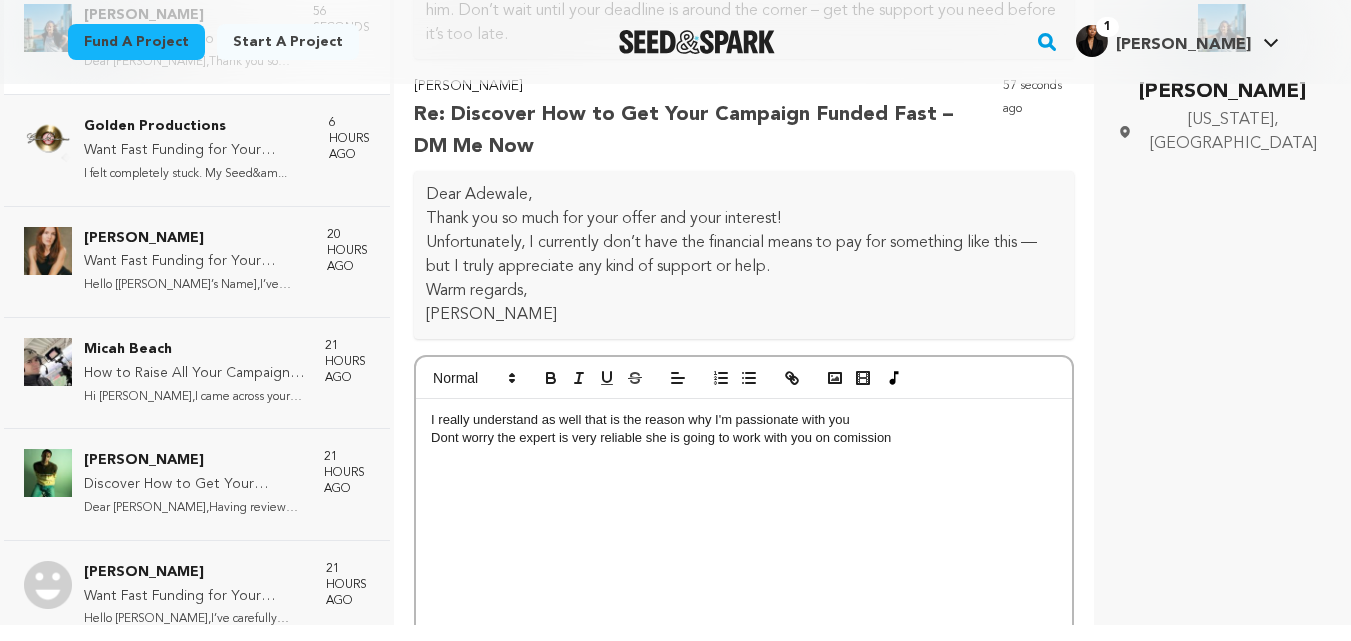 click on "Dont worry the expert is very reliable she is going to work with you on comission" at bounding box center [744, 438] 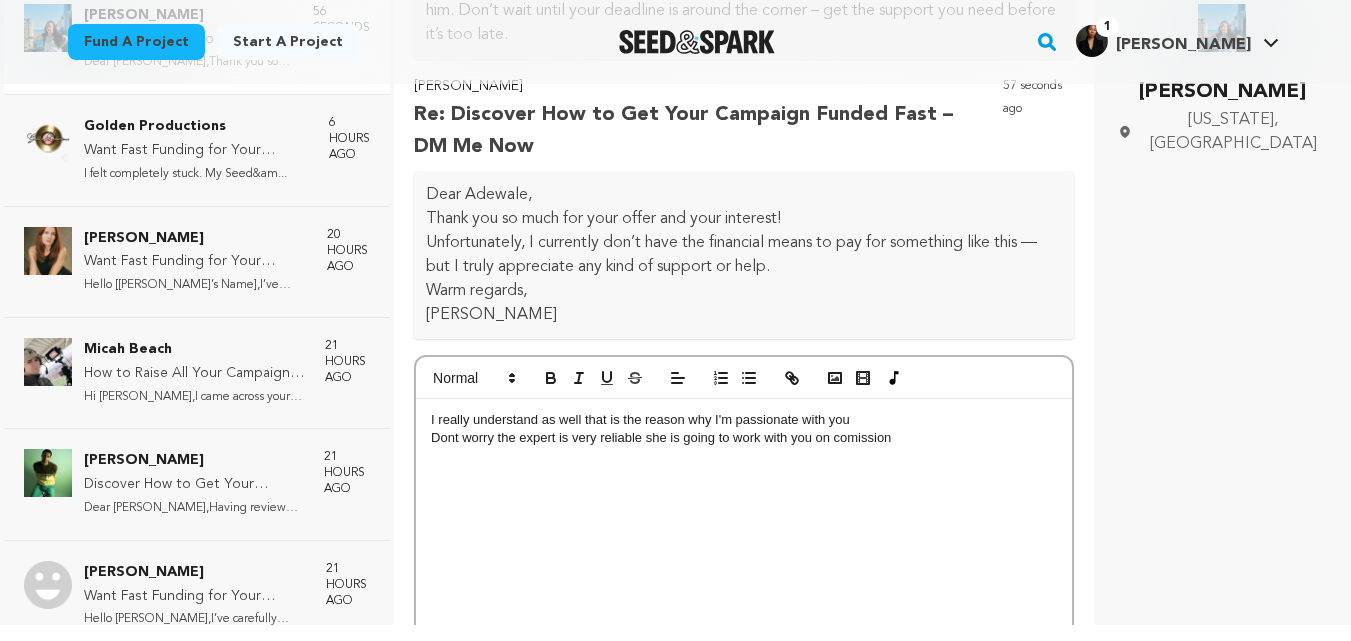 click on "Dont worry the expert is very reliable she is going to work with you on comission" at bounding box center [744, 438] 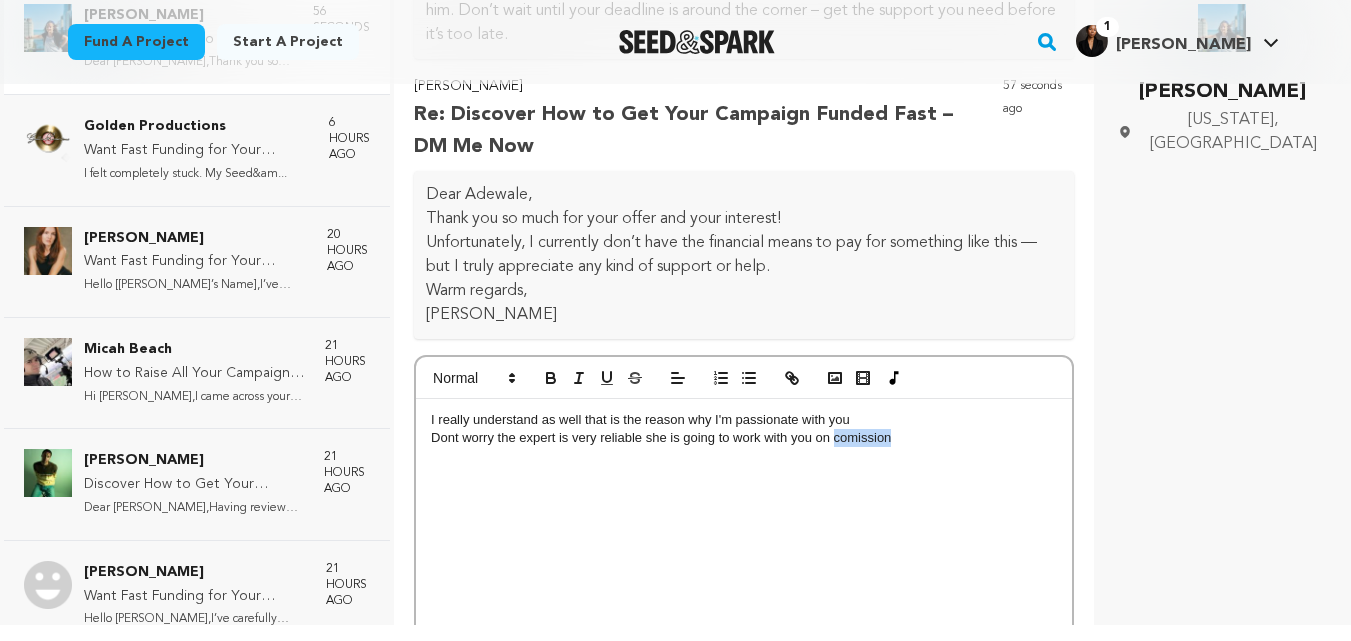 click on "Dont worry the expert is very reliable she is going to work with you on comission" at bounding box center [744, 438] 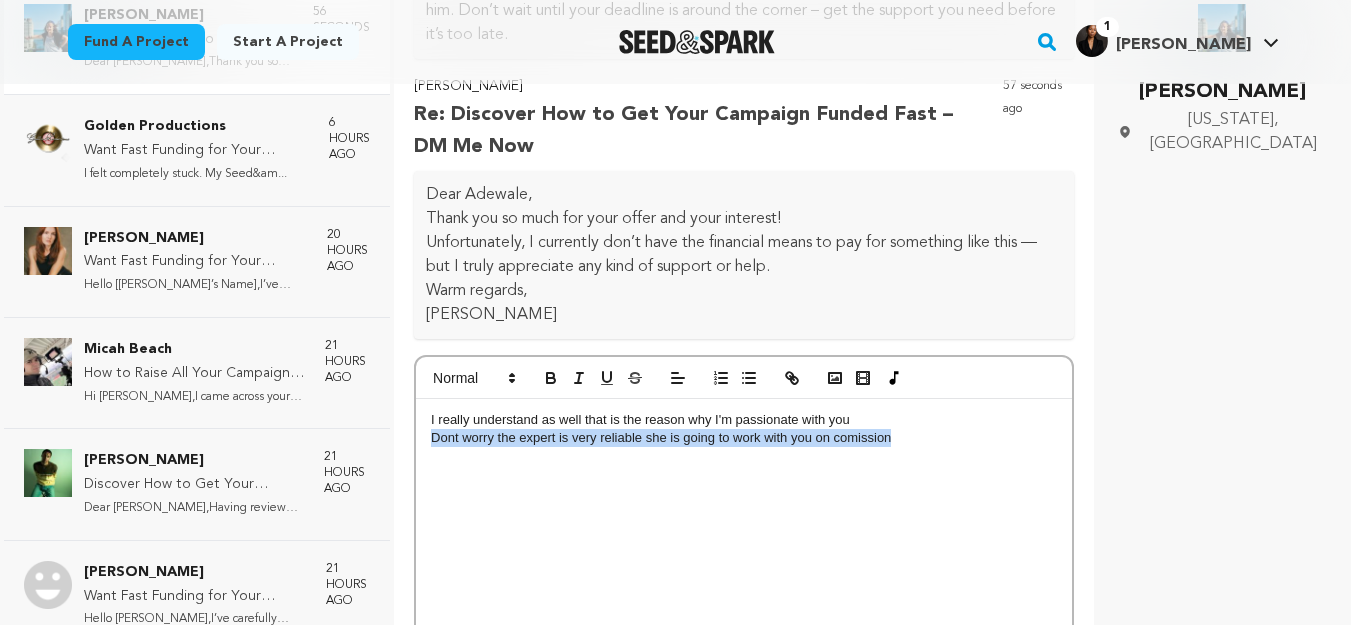 click on "Dont worry the expert is very reliable she is going to work with you on comission" at bounding box center (744, 438) 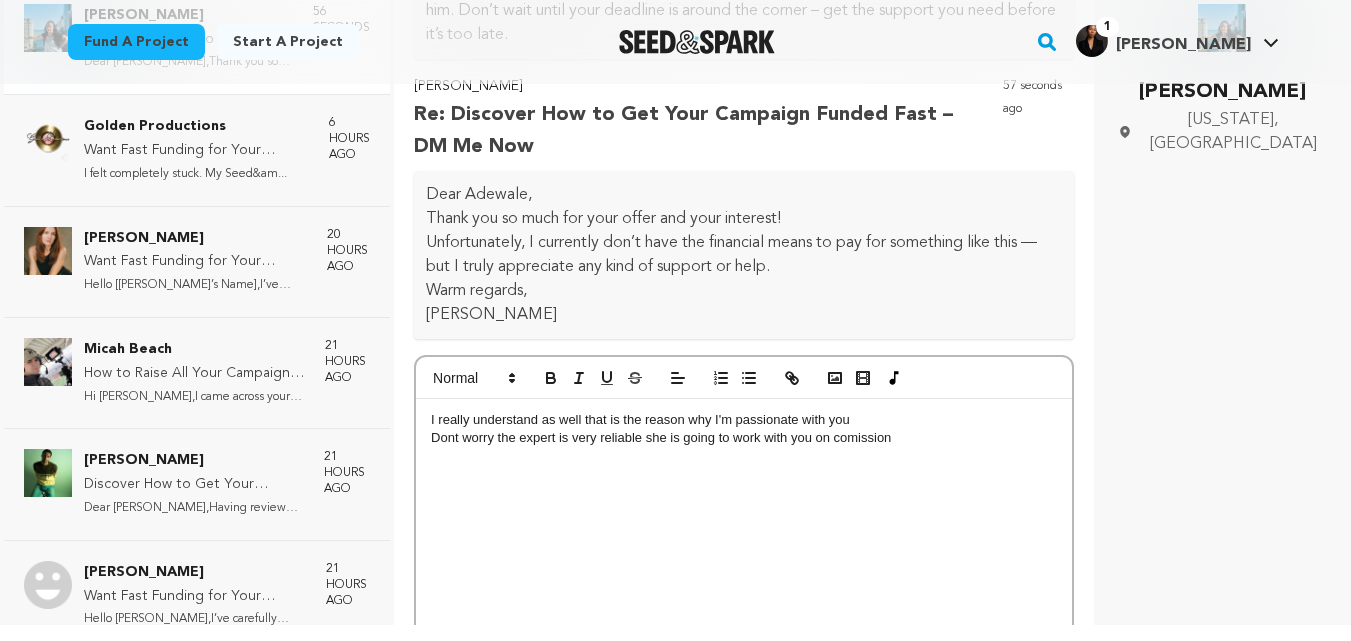 click on "Dont worry the expert is very reliable she is going to work with you on comission" at bounding box center [744, 438] 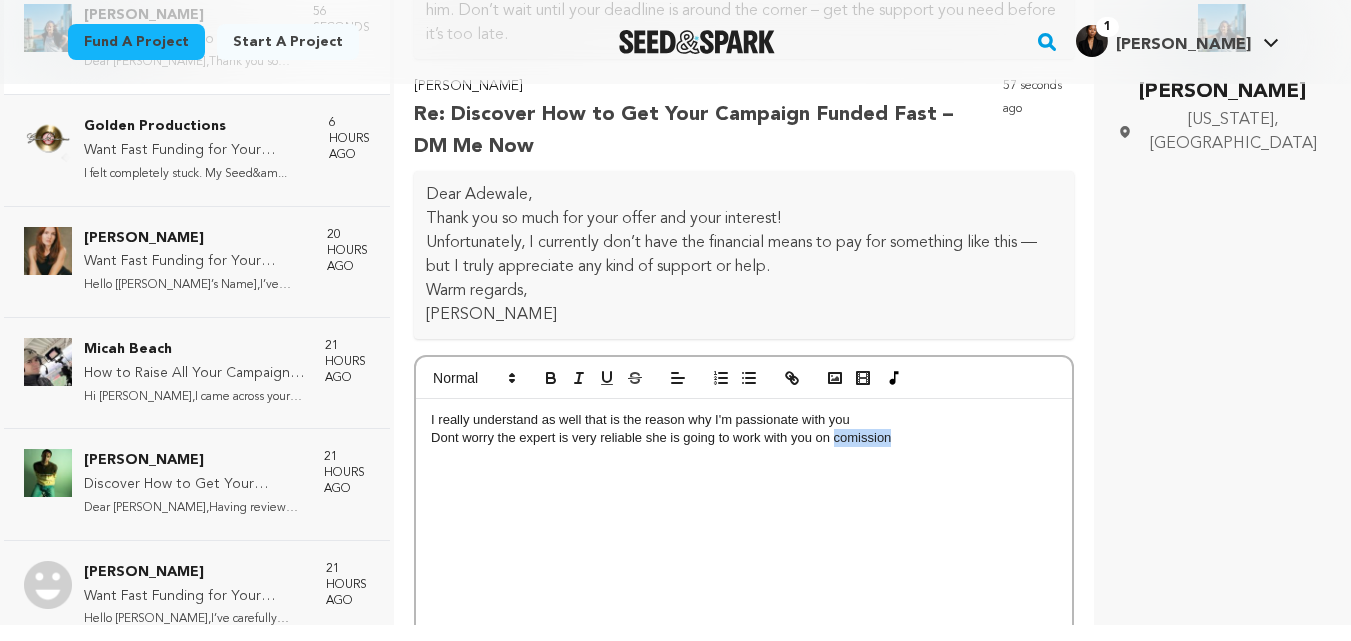 click on "Dont worry the expert is very reliable she is going to work with you on comission" at bounding box center (744, 438) 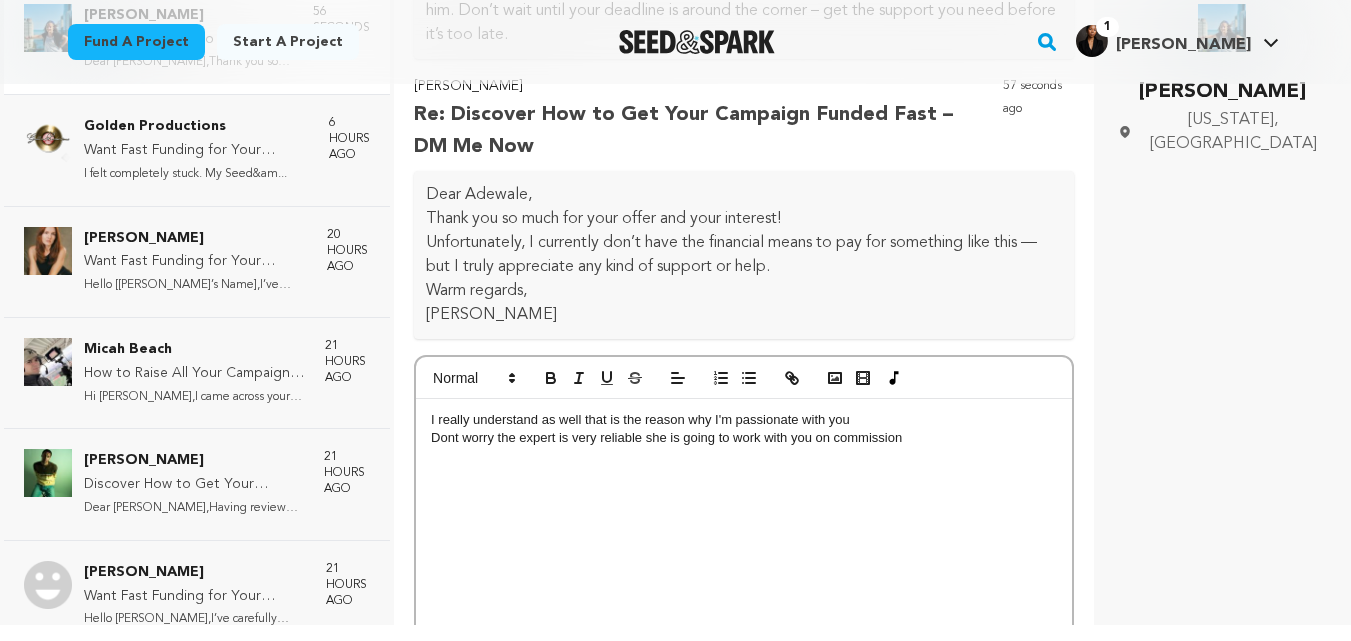 click on "Dont worry the expert is very reliable she is going to work with you on commission" at bounding box center (744, 438) 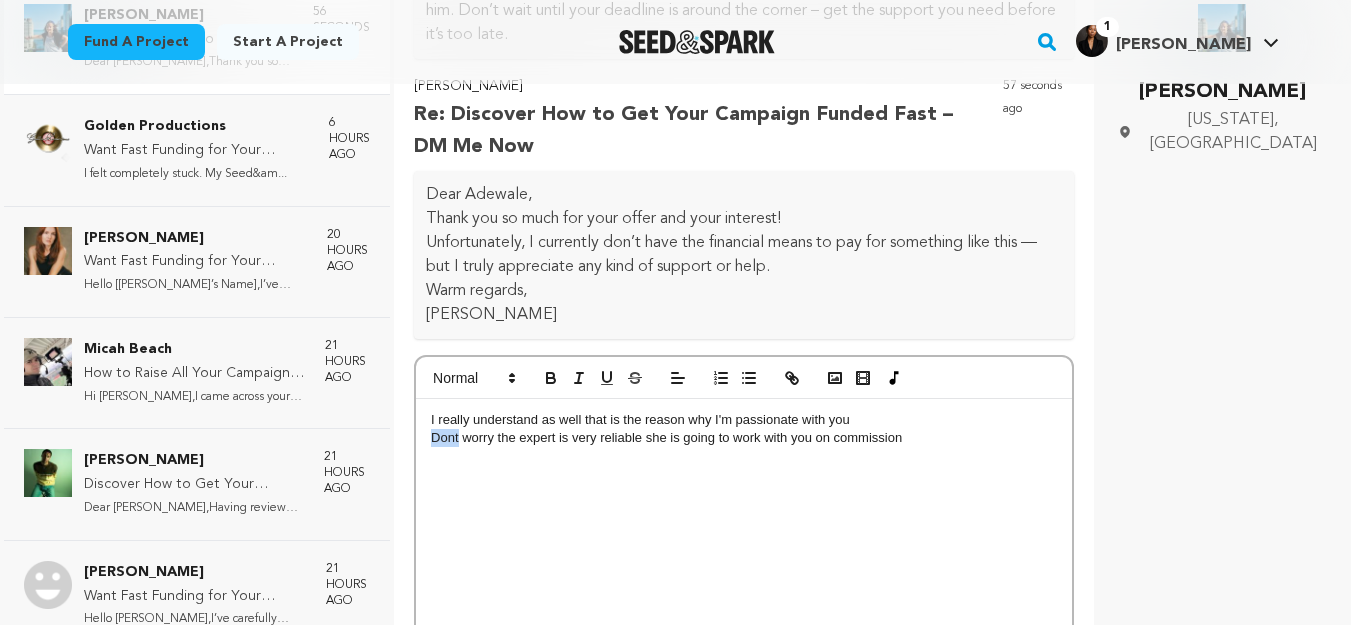 click on "Dont worry the expert is very reliable she is going to work with you on commission" at bounding box center (744, 438) 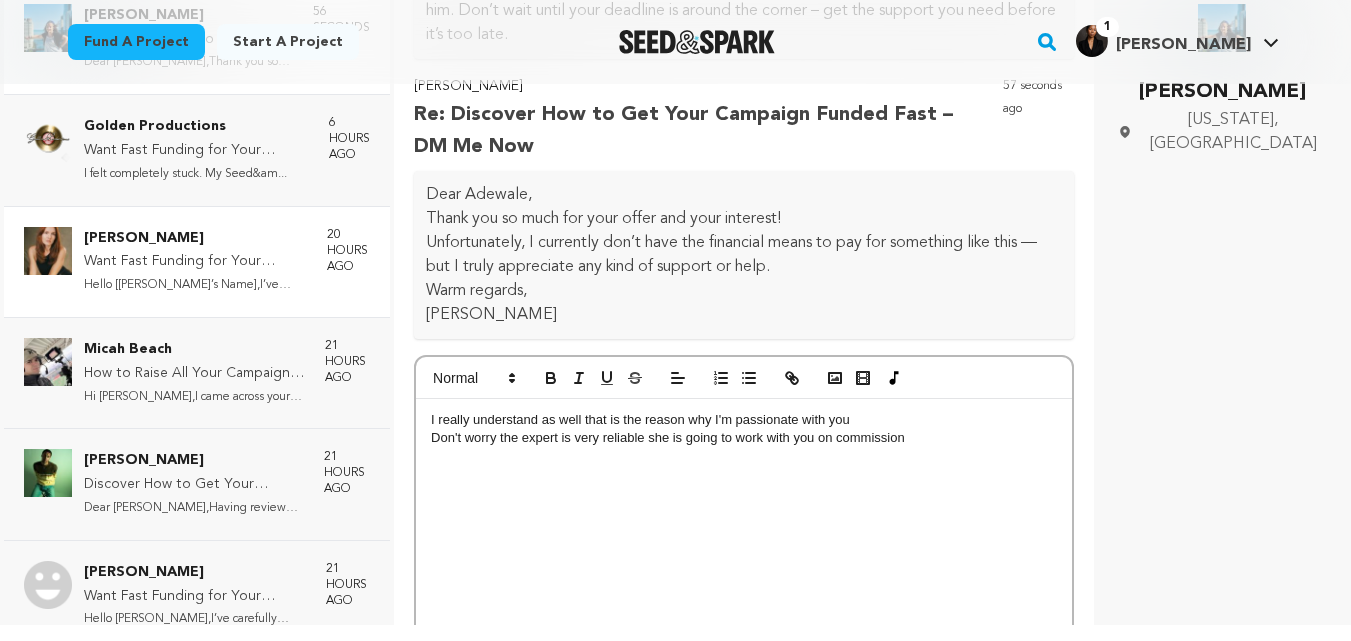 scroll, scrollTop: 0, scrollLeft: 0, axis: both 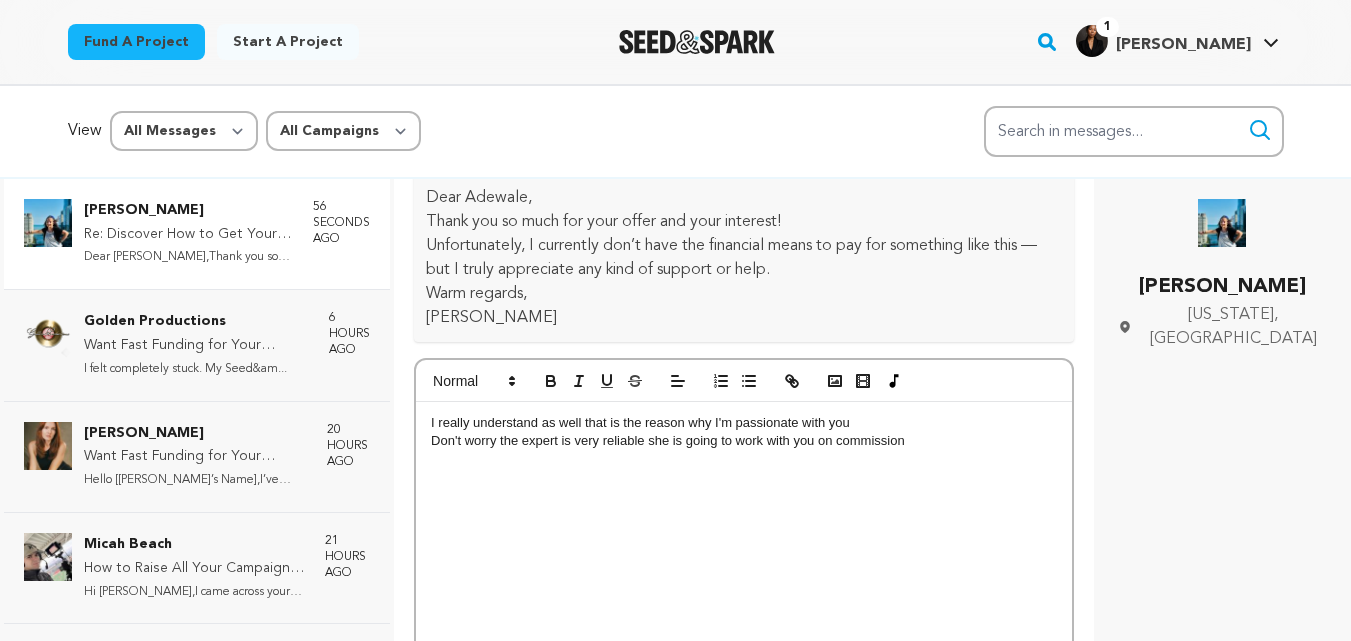click on "Don't worry the expert is very reliable she is going to work with you on commission" at bounding box center (744, 441) 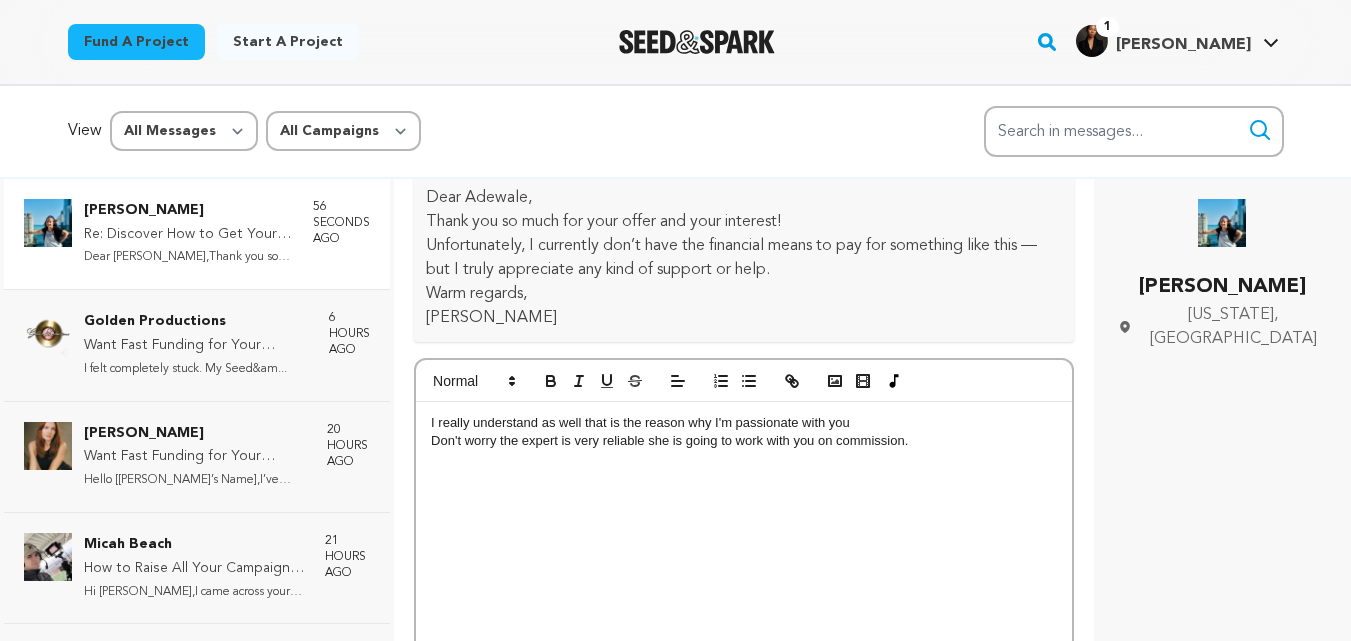 click on "I really understand as well that is the reason why I'm passionate with you  Don't worry the expert is very reliable she is going to work with you on commission." at bounding box center [744, 552] 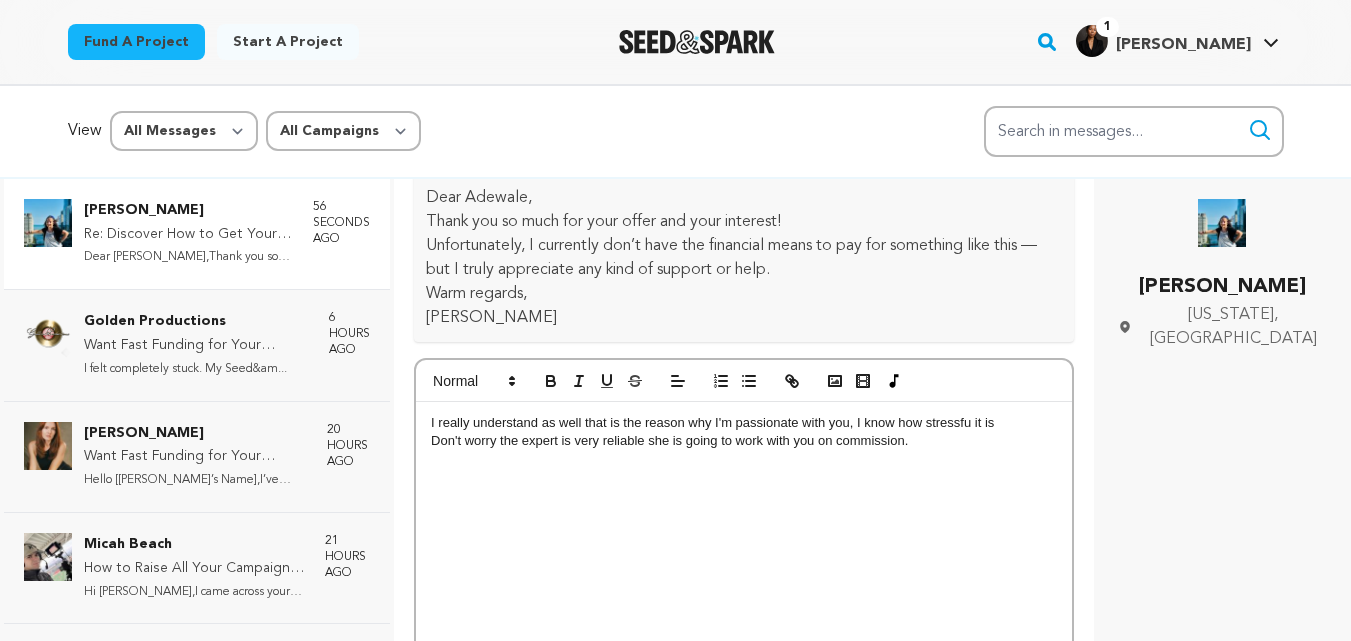click on "I really understand as well that is the reason why I'm passionate with you, I know how stressfu it is" at bounding box center (744, 423) 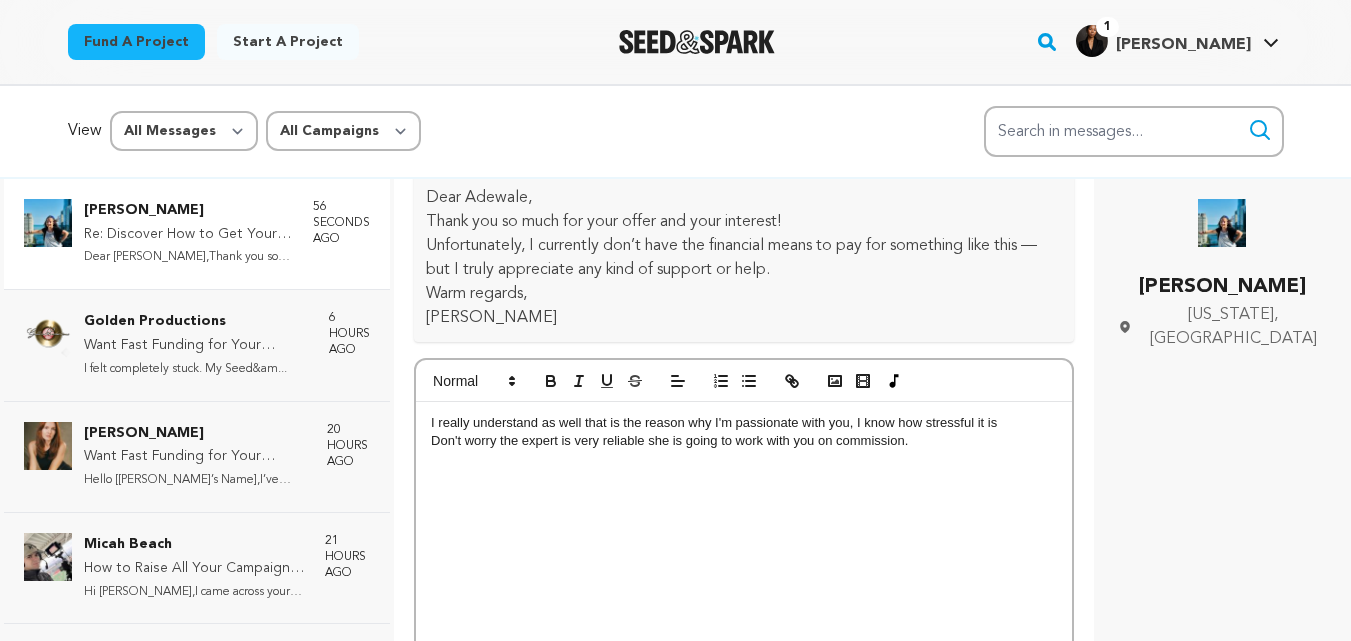 click on "I really understand as well that is the reason why I'm passionate with you, I know how stressful it is" at bounding box center [744, 423] 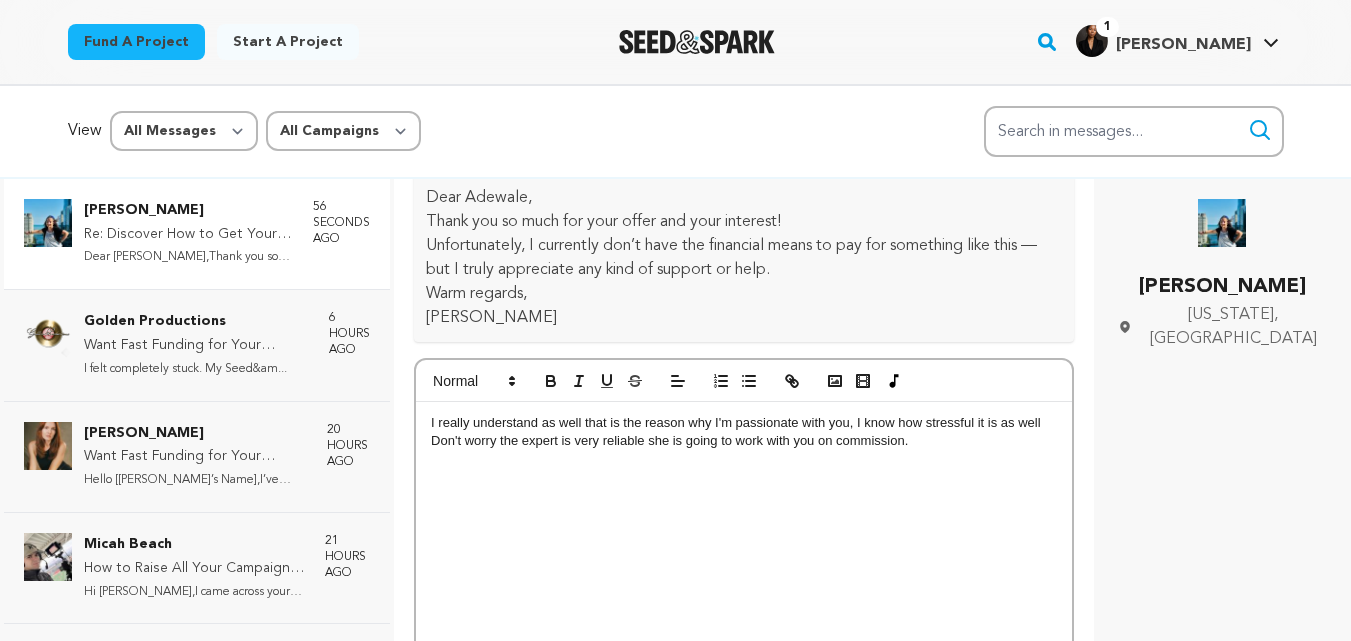 click on "Don't worry the expert is very reliable she is going to work with you on commission." at bounding box center (744, 441) 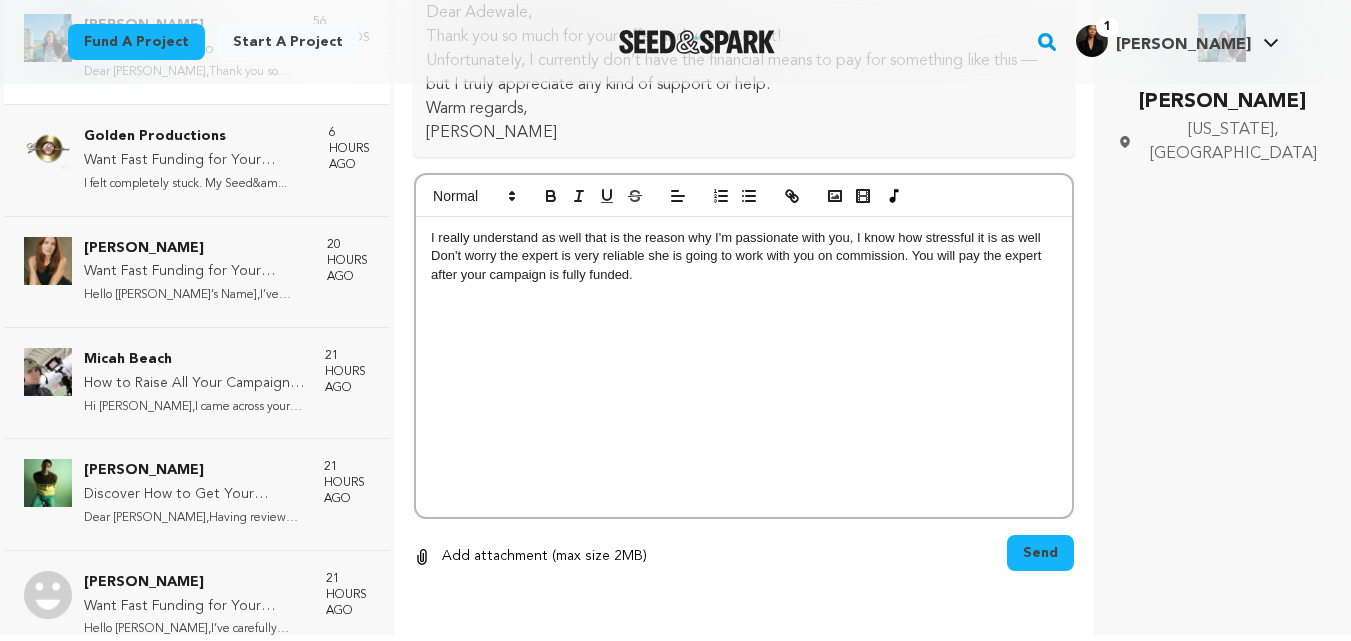 scroll, scrollTop: 189, scrollLeft: 0, axis: vertical 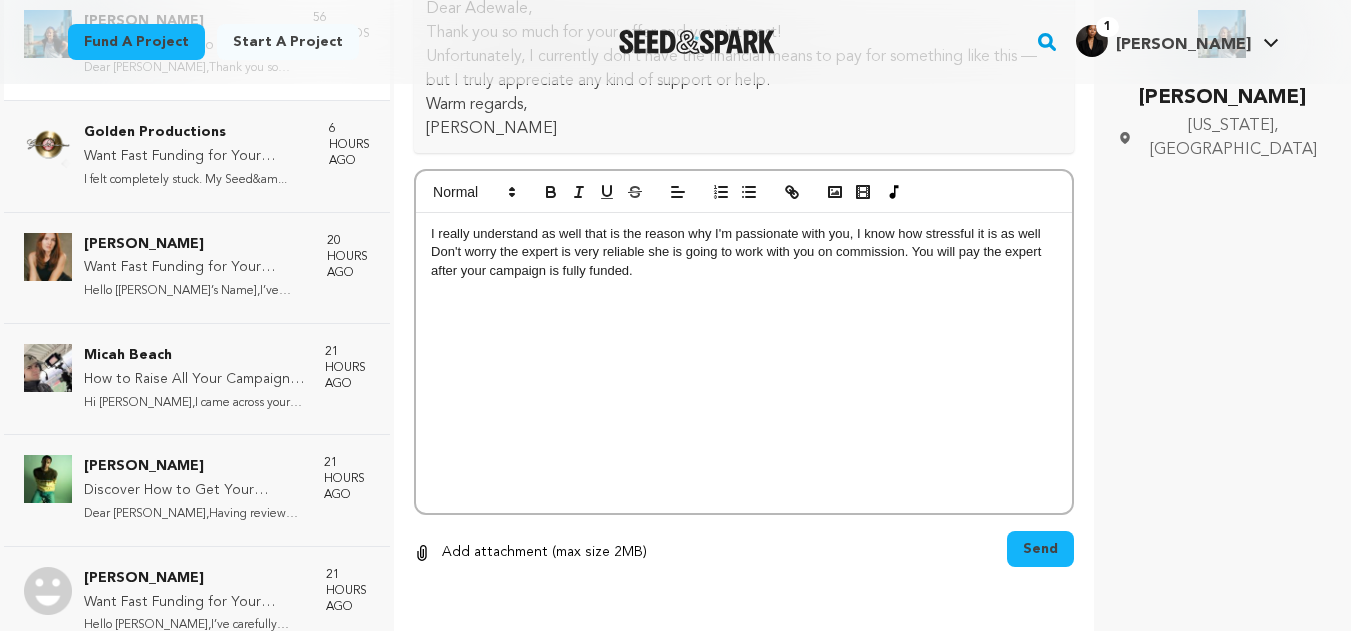 click on "Send" at bounding box center (1040, 549) 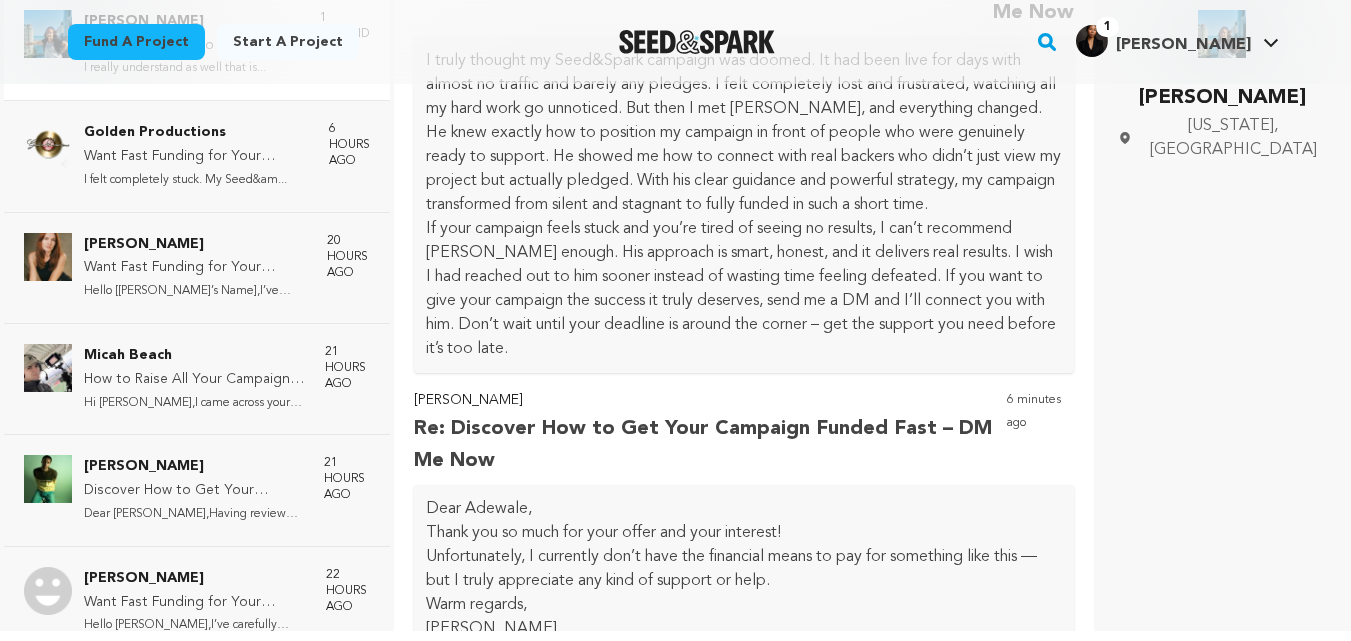 scroll, scrollTop: 0, scrollLeft: 0, axis: both 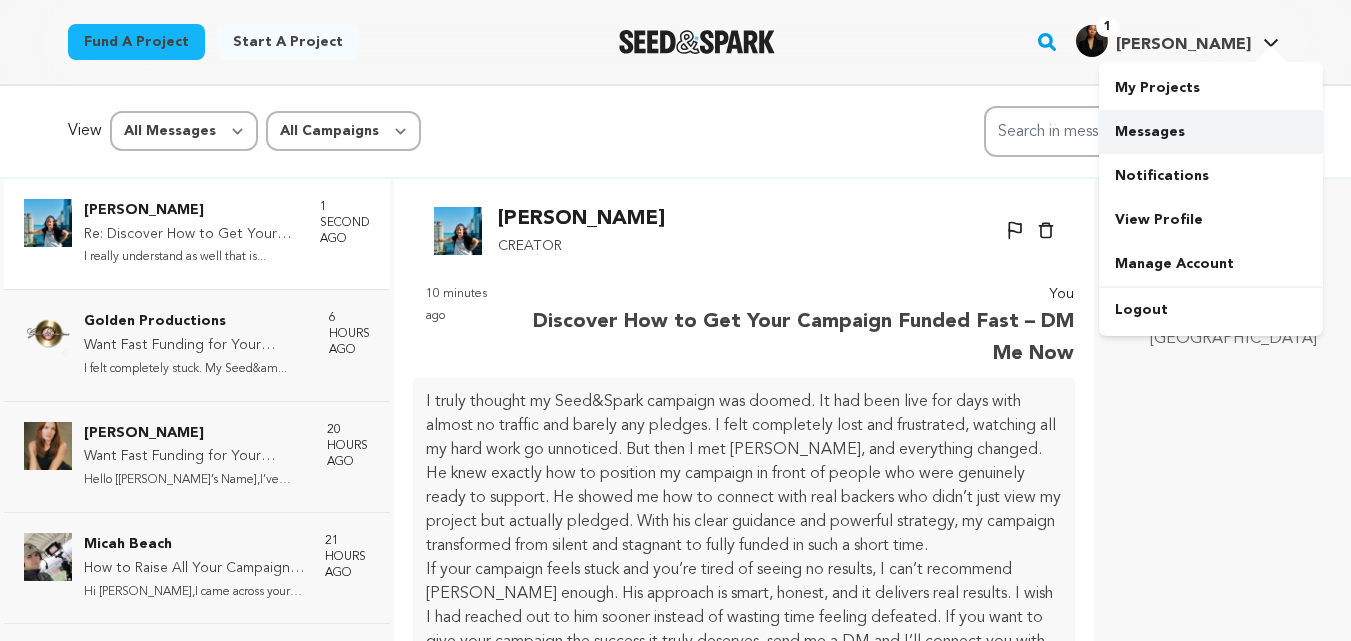 click on "Messages" at bounding box center [1211, 132] 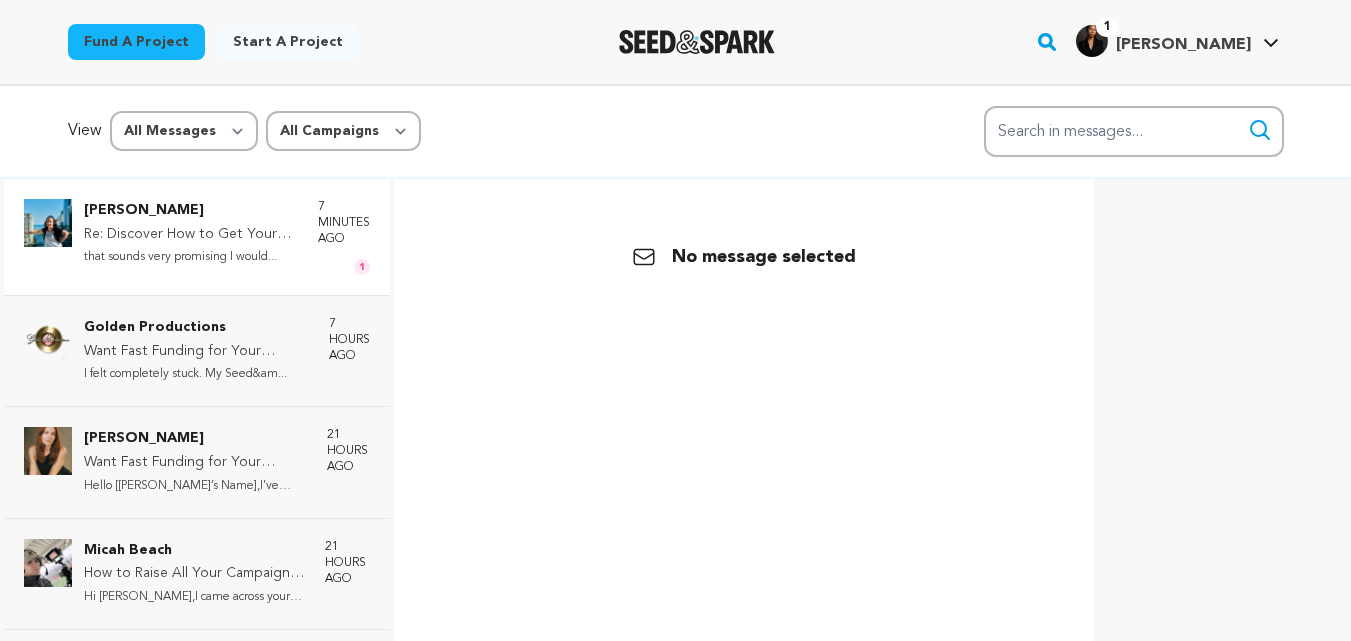 scroll, scrollTop: 0, scrollLeft: 0, axis: both 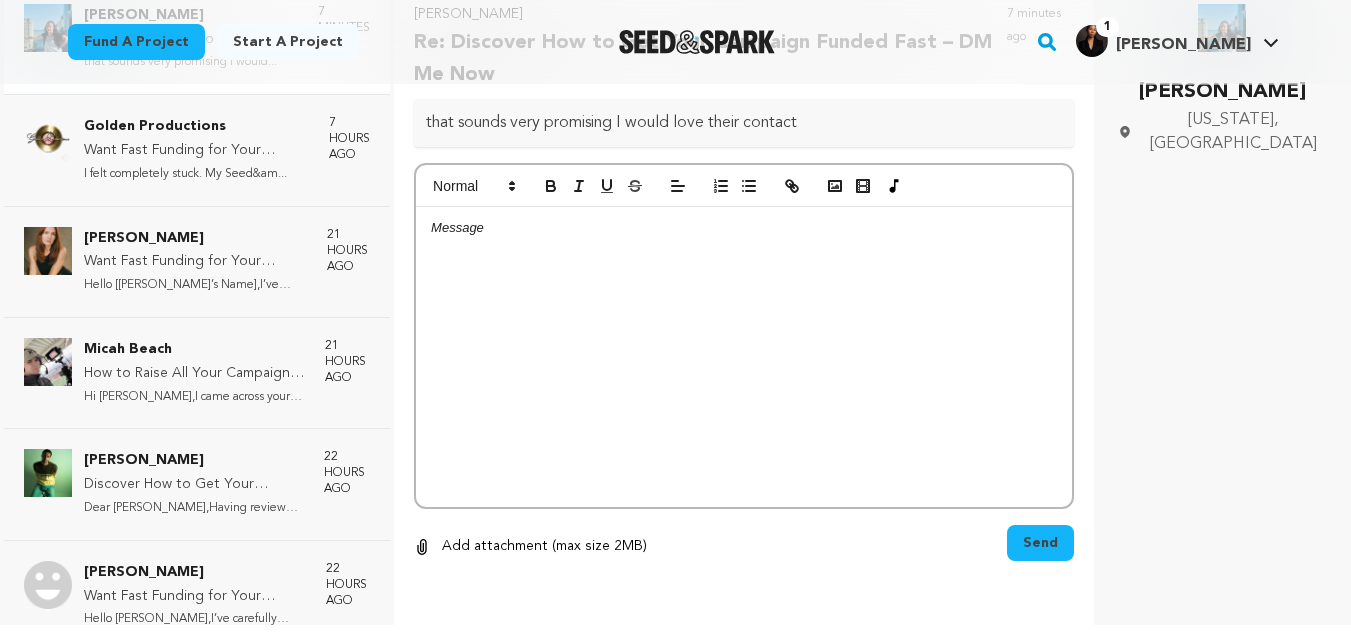 click on "[PERSON_NAME]
Re: Discover How to Get Your Campaign Funded Fast – DM Me Now
that sounds very promising I would...
7 minutes ago
Golden Productions" at bounding box center [675, 312] 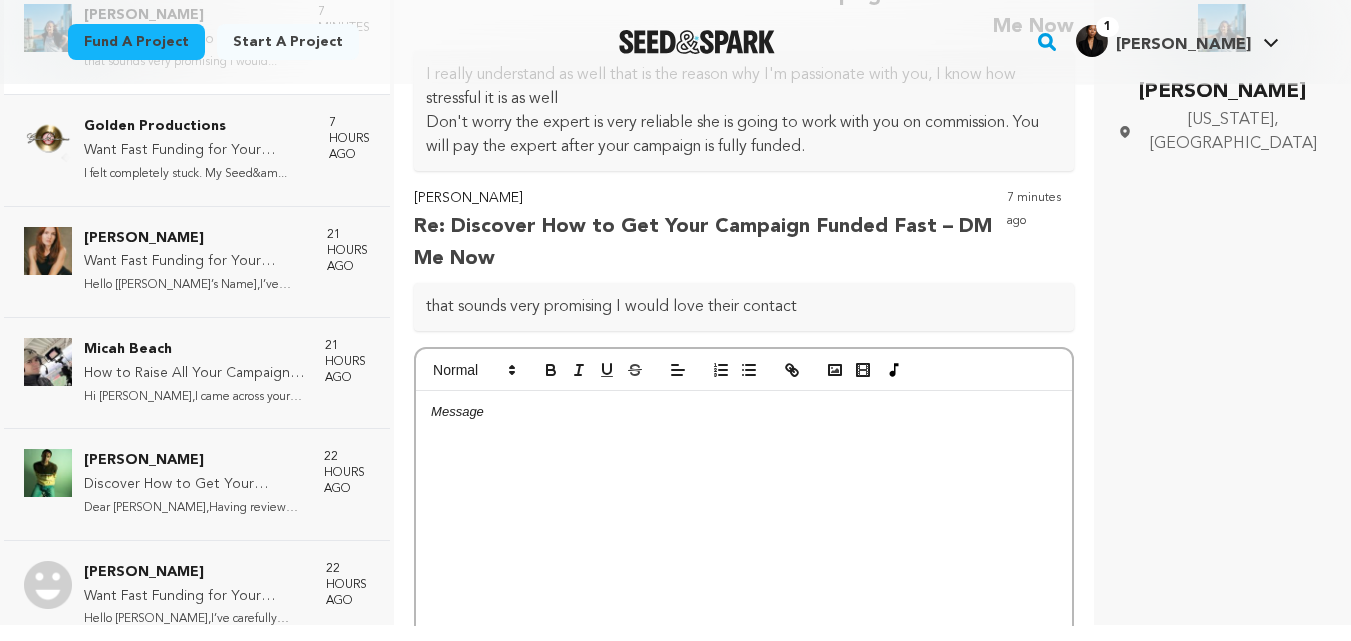 scroll, scrollTop: 866, scrollLeft: 0, axis: vertical 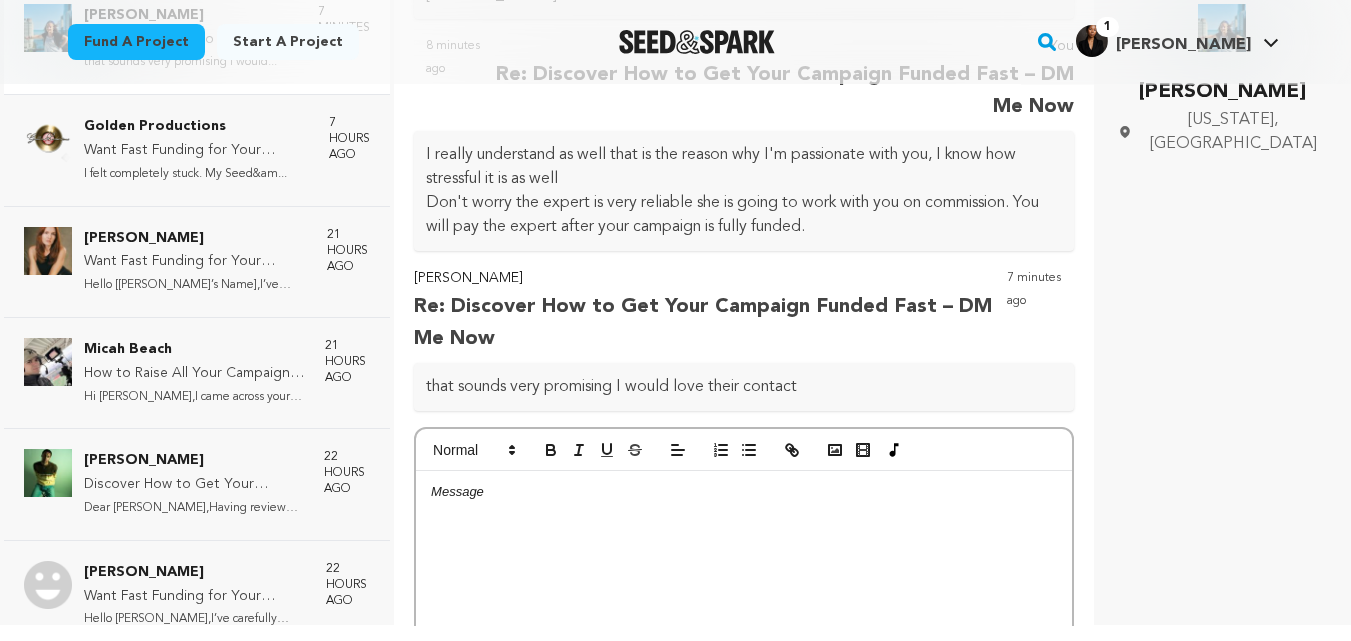 click at bounding box center (744, 621) 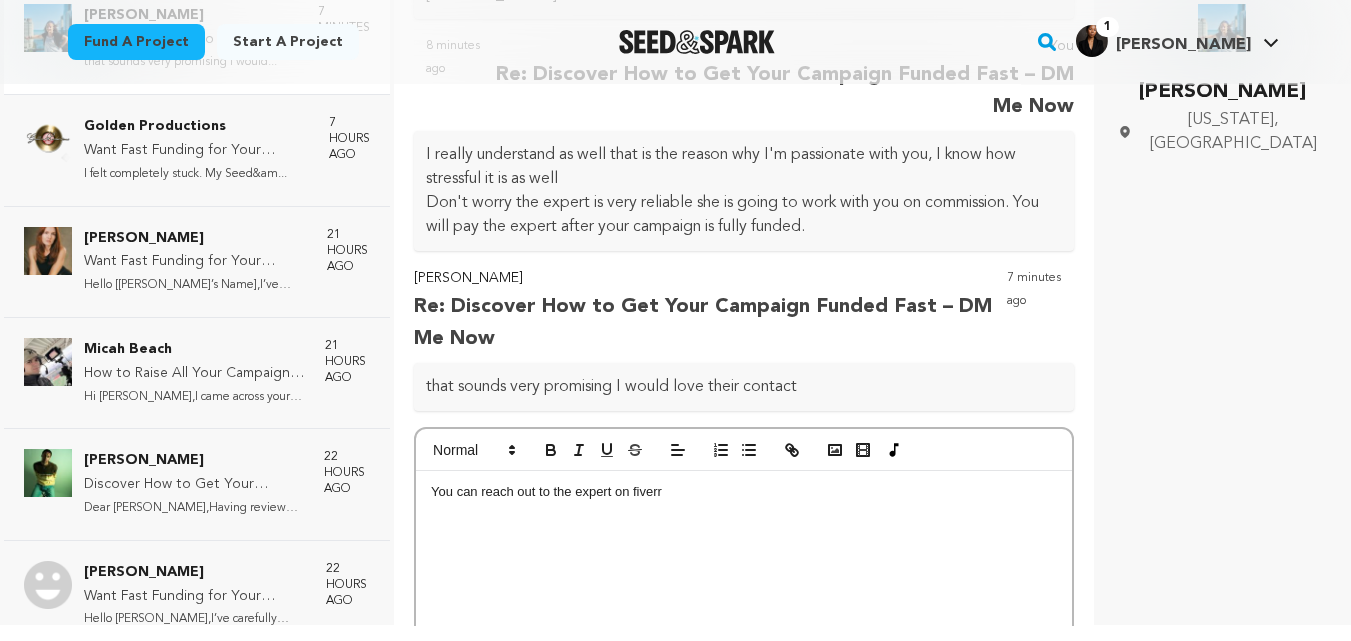 scroll, scrollTop: 0, scrollLeft: 0, axis: both 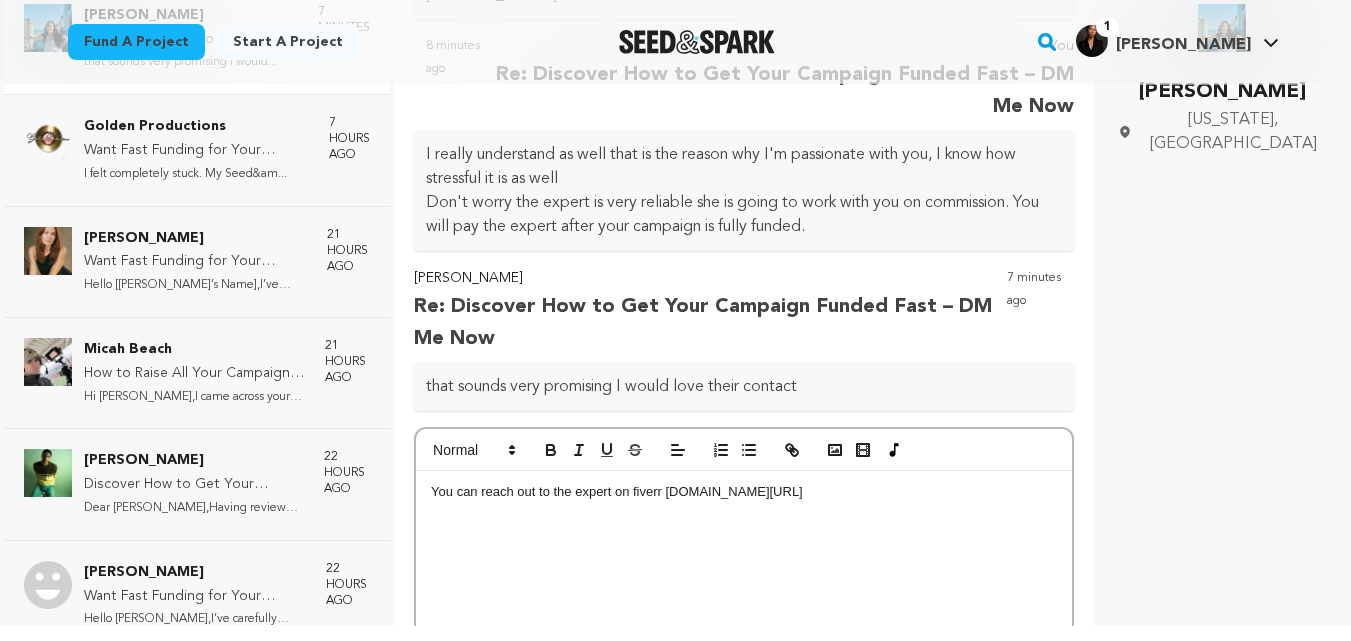 drag, startPoint x: 664, startPoint y: 489, endPoint x: 844, endPoint y: 500, distance: 180.3358 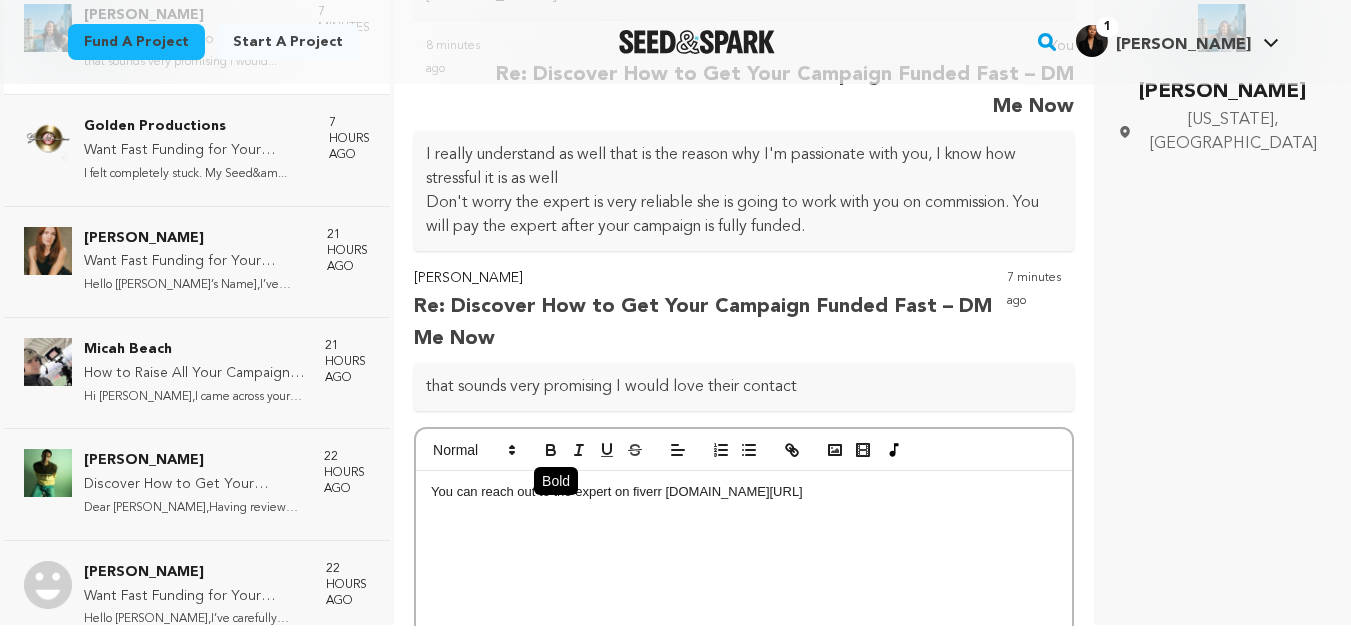 click 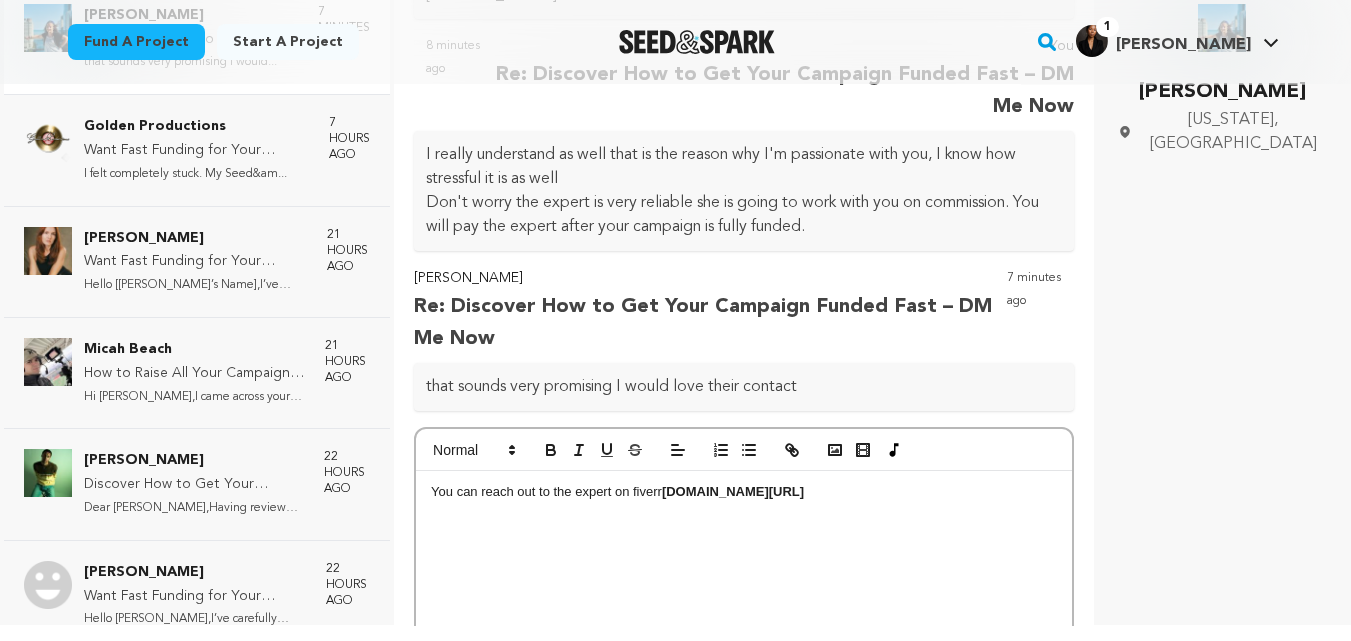 click on "You can reach out to the expert on fiverr  Fiverr.com/abdul_exper112" at bounding box center [744, 621] 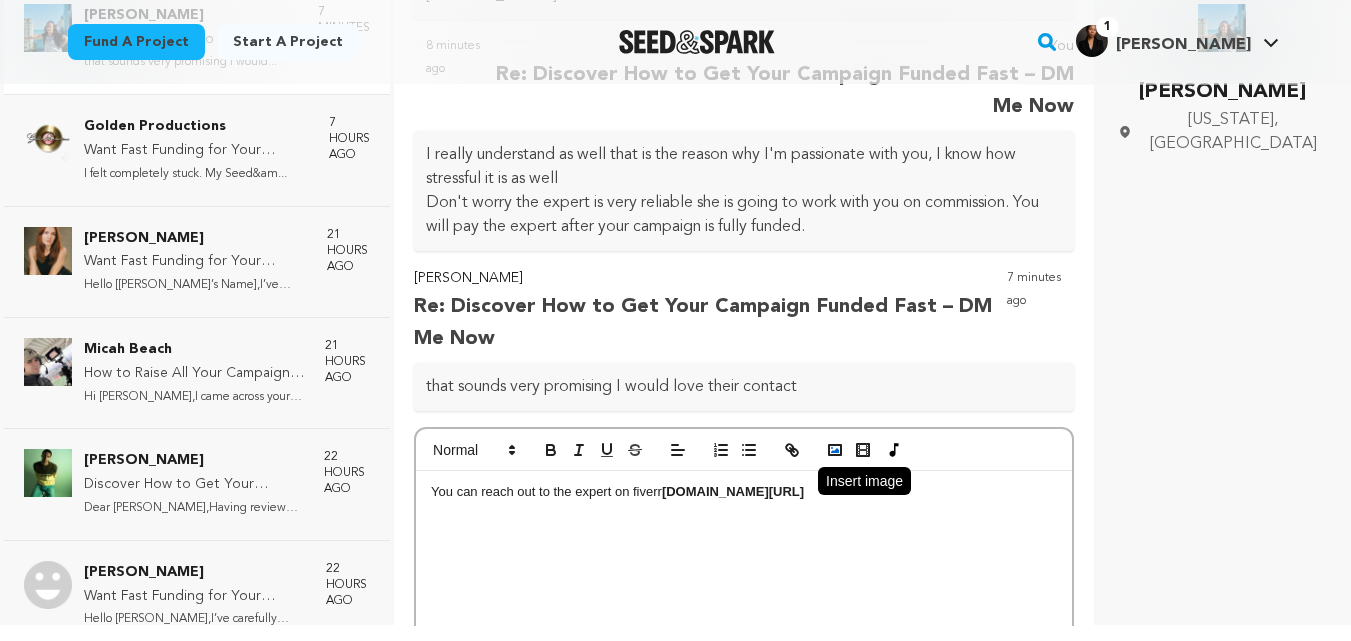 click 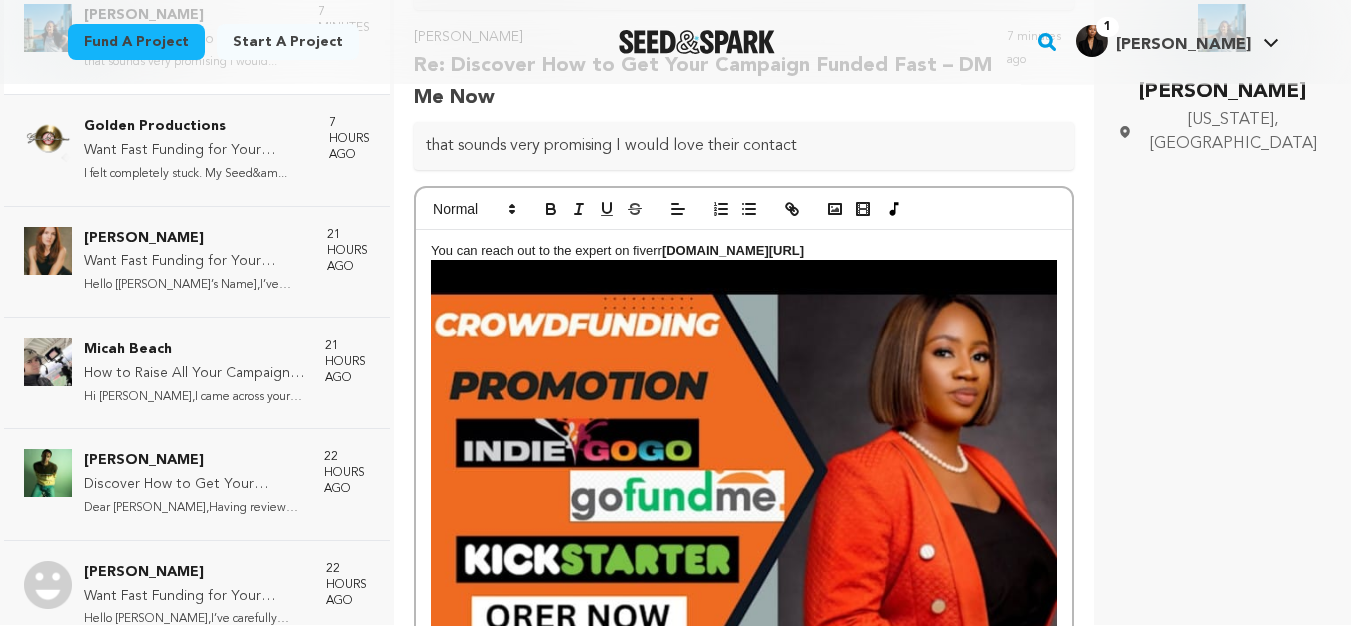 scroll, scrollTop: 1181, scrollLeft: 0, axis: vertical 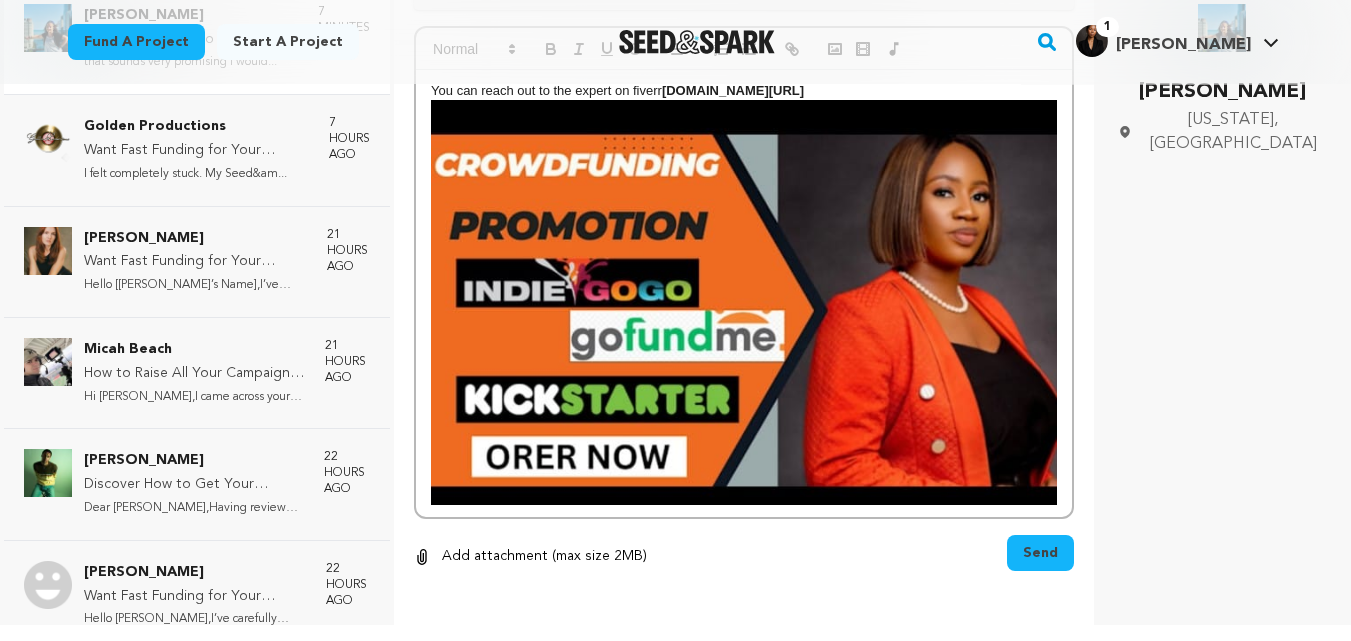 click on "You can reach out to the expert on fiverr  Fiverr.com/abdul_exper112" at bounding box center (744, 293) 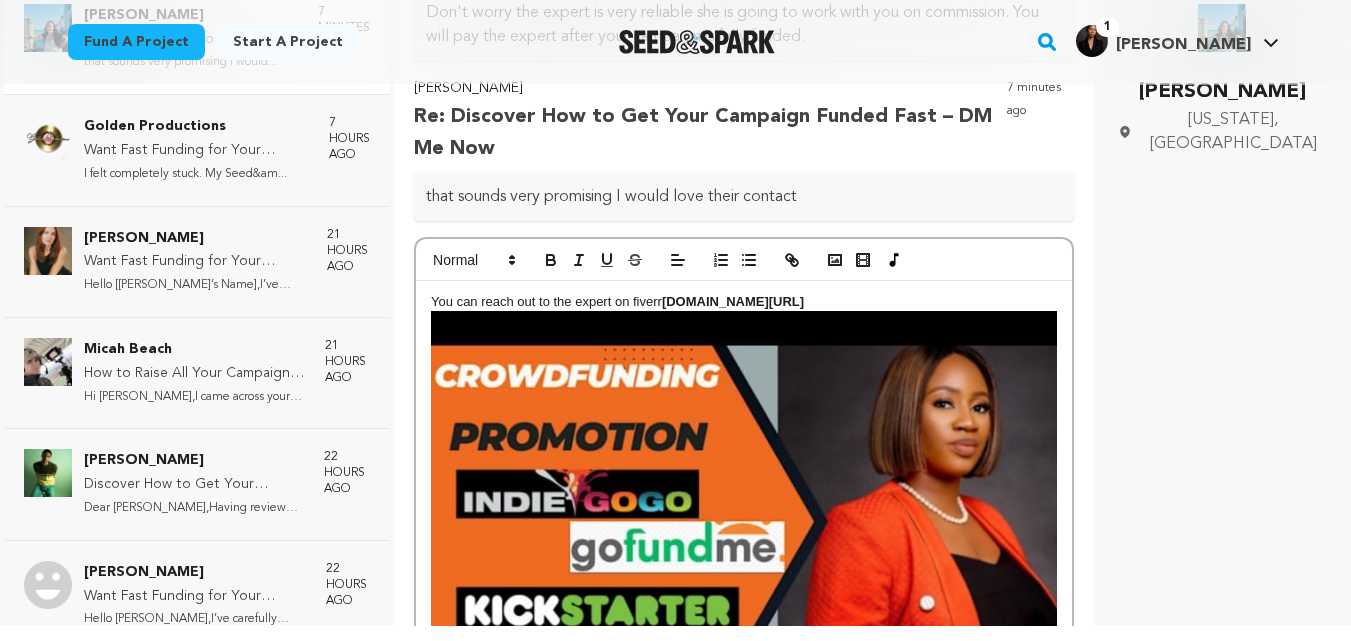 scroll, scrollTop: 1181, scrollLeft: 0, axis: vertical 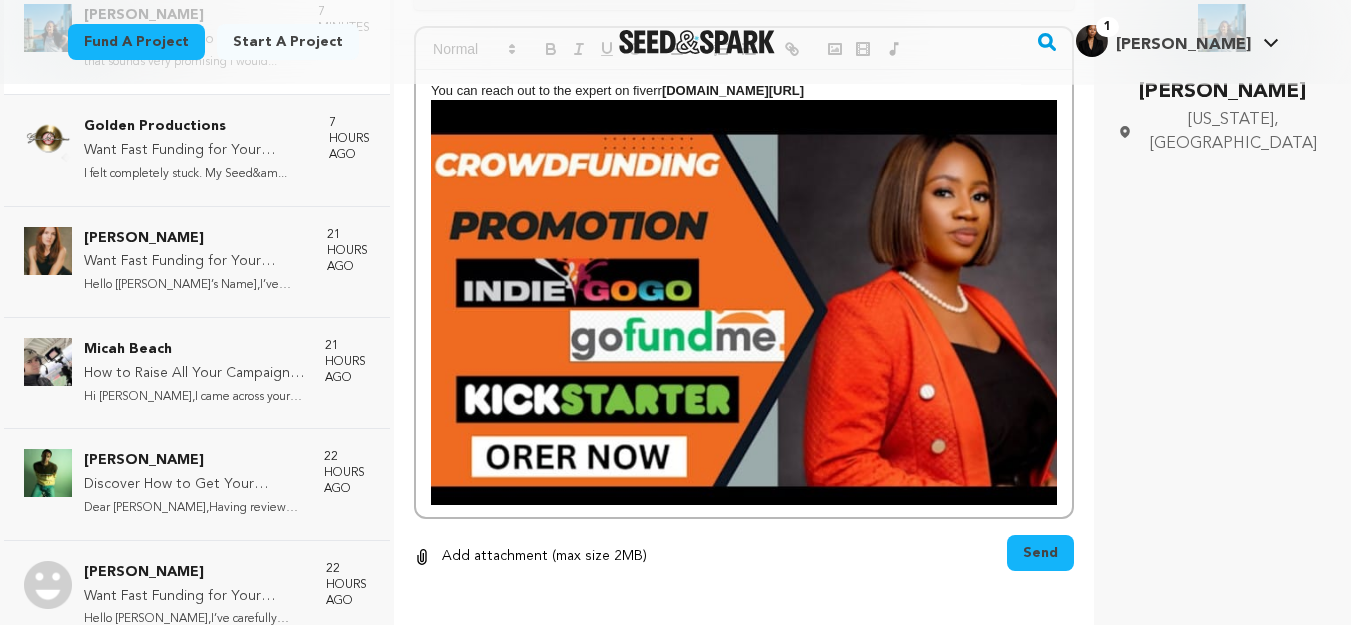 click on "Send" at bounding box center [1040, 553] 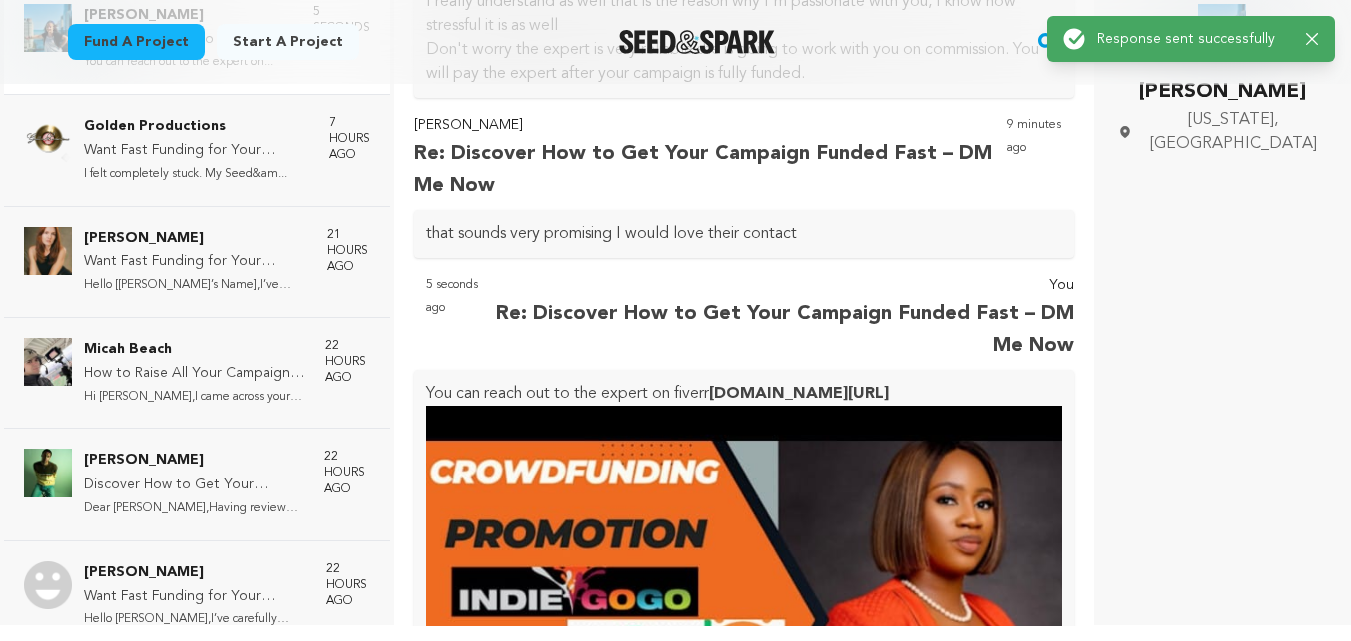 scroll, scrollTop: 932, scrollLeft: 0, axis: vertical 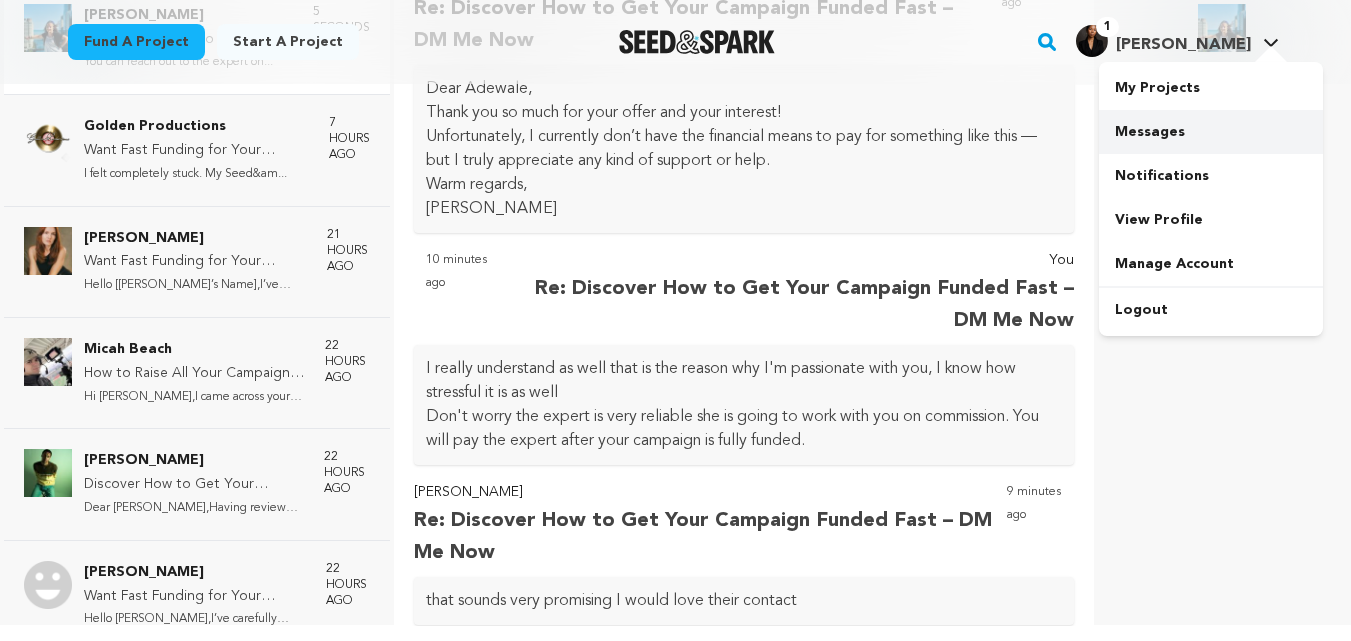 click on "Messages" at bounding box center [1211, 132] 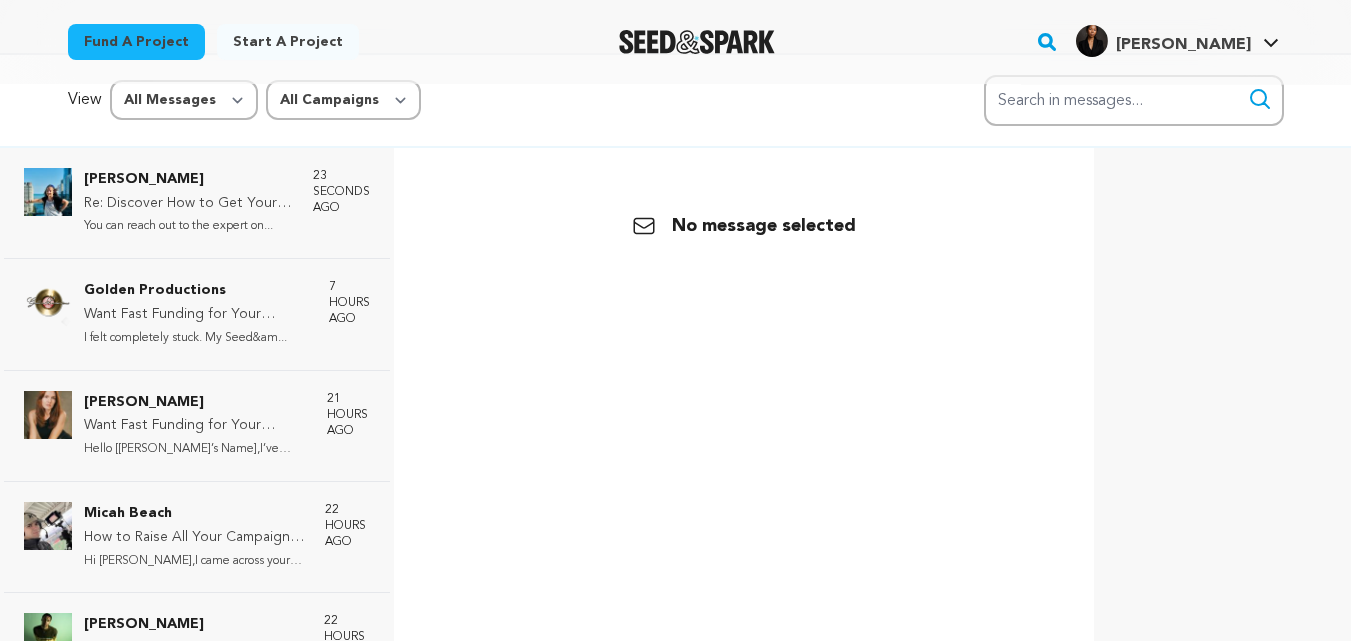 scroll, scrollTop: 0, scrollLeft: 0, axis: both 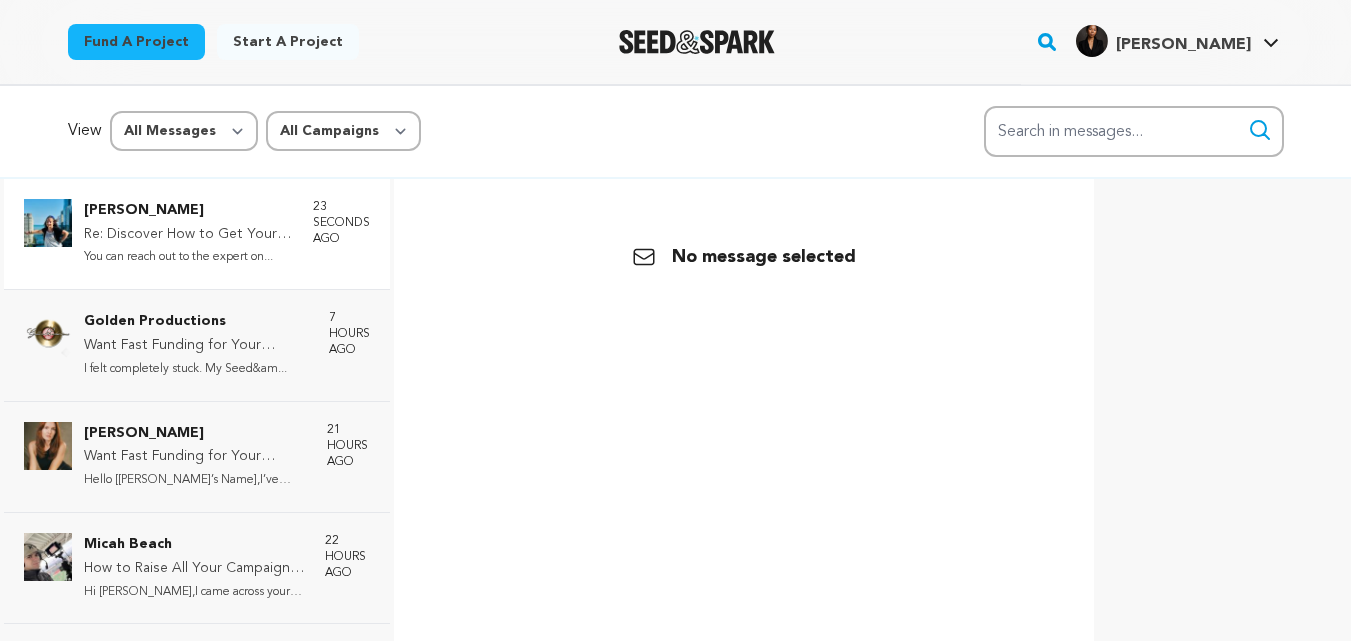 click on "You can reach out to the expert on..." at bounding box center [188, 257] 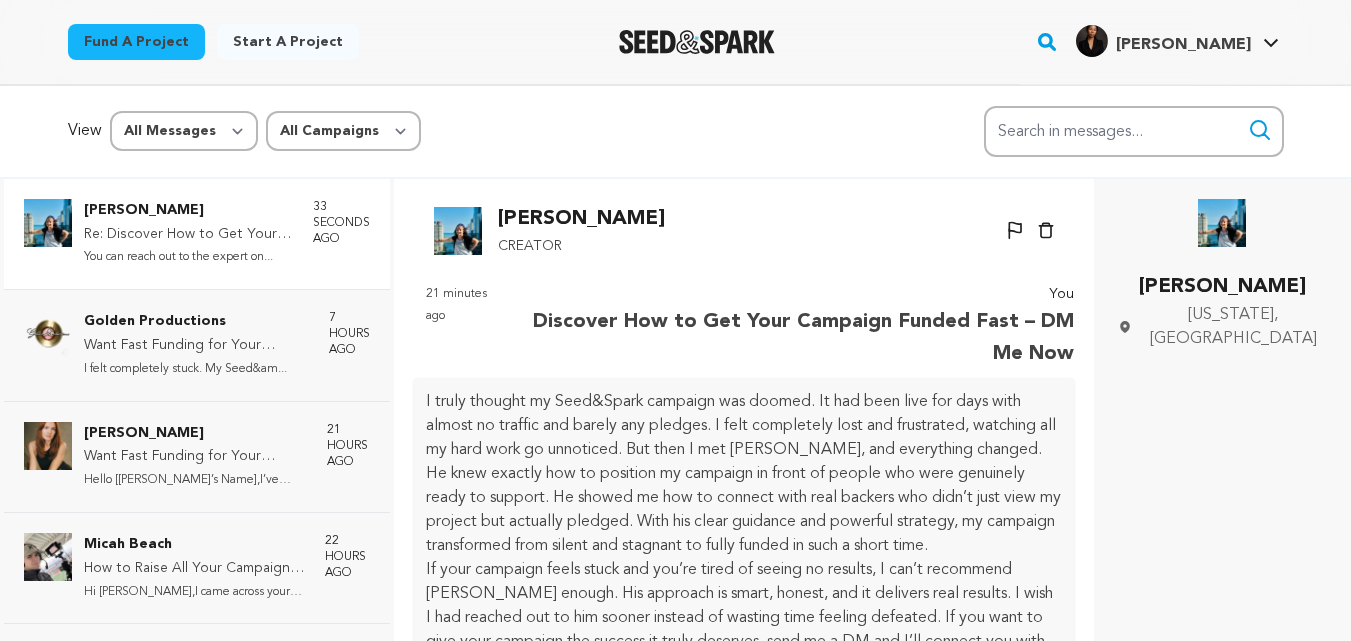 scroll, scrollTop: 98, scrollLeft: 0, axis: vertical 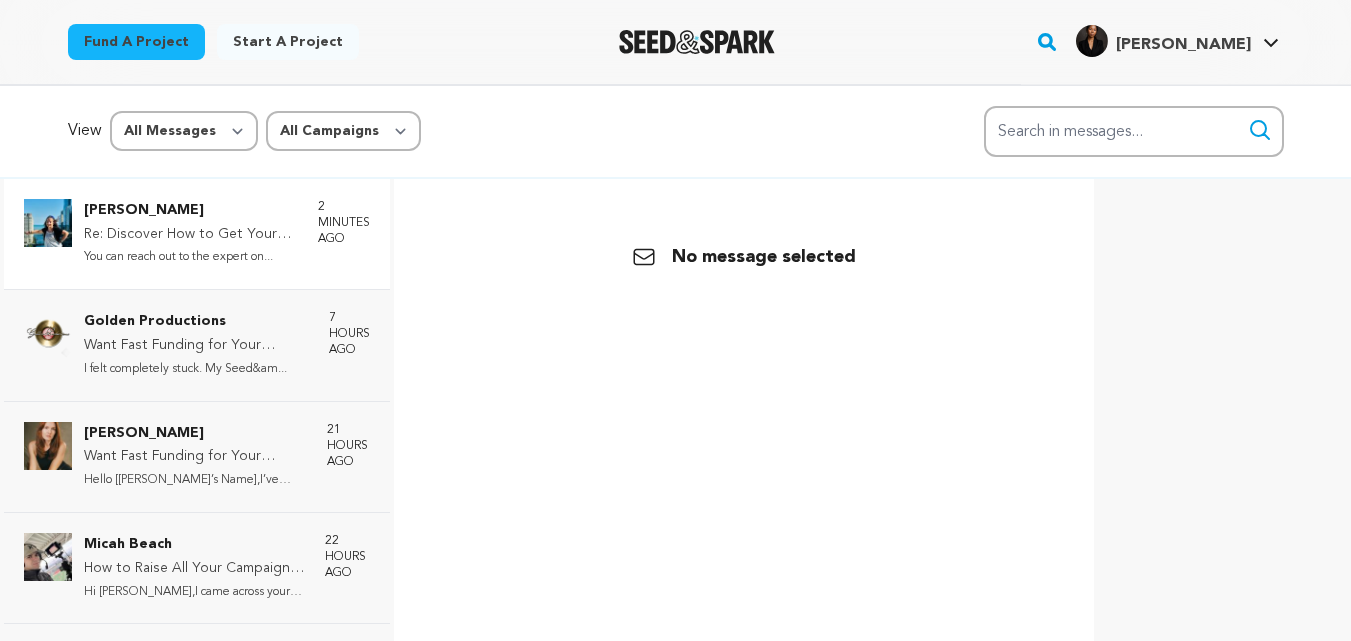 click on "Luisa Bott
Re: Discover How to Get Your Campaign Funded Fast – DM Me Now
You can reach out to the expert on...
2 minutes ago" at bounding box center (197, 234) 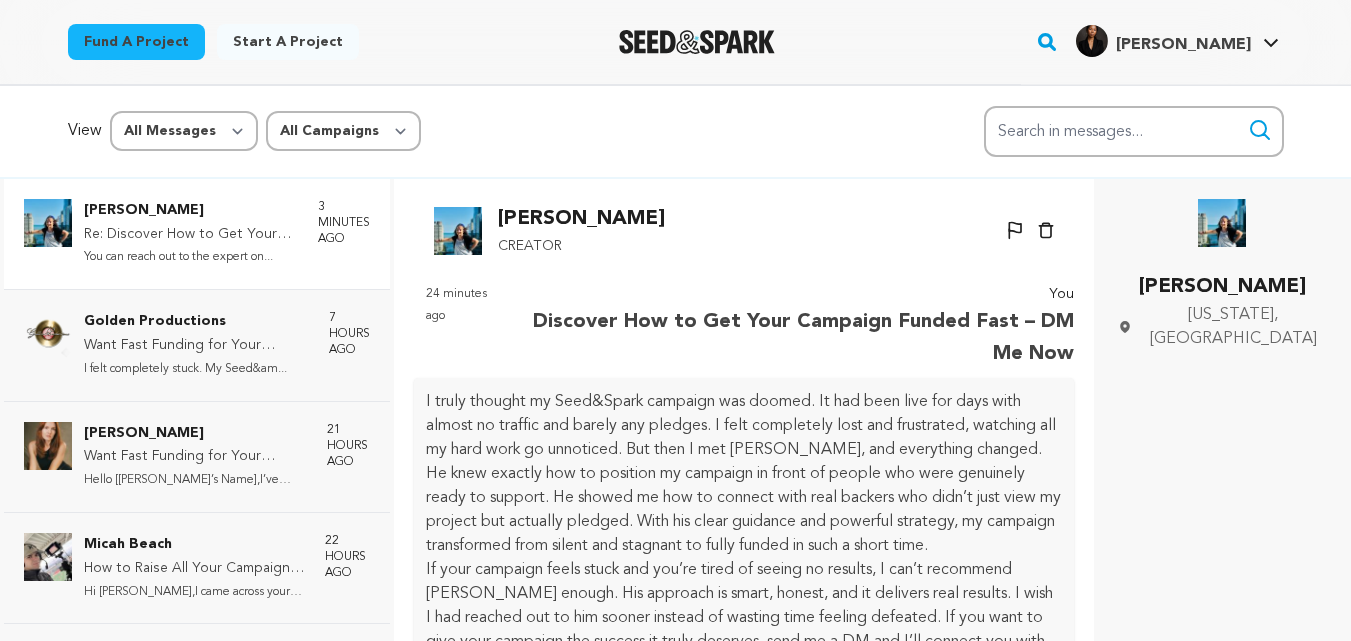 scroll, scrollTop: 195, scrollLeft: 0, axis: vertical 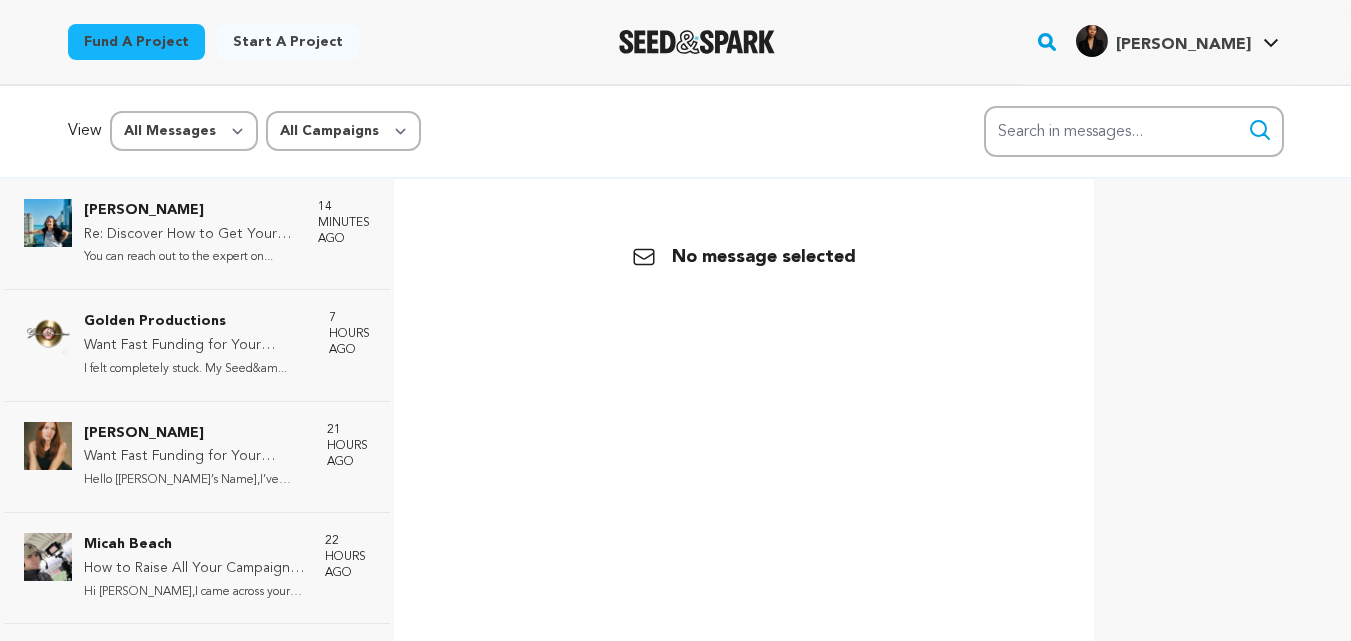 click on "Fund a project" at bounding box center [136, 42] 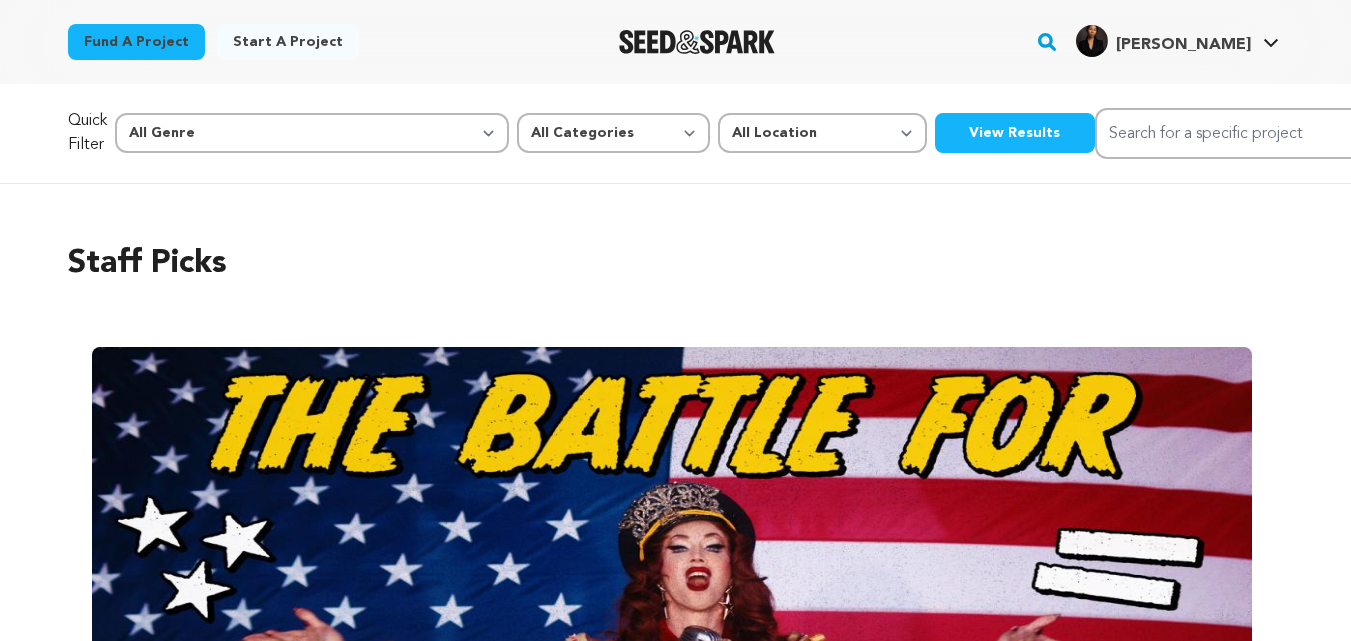 scroll, scrollTop: 0, scrollLeft: 0, axis: both 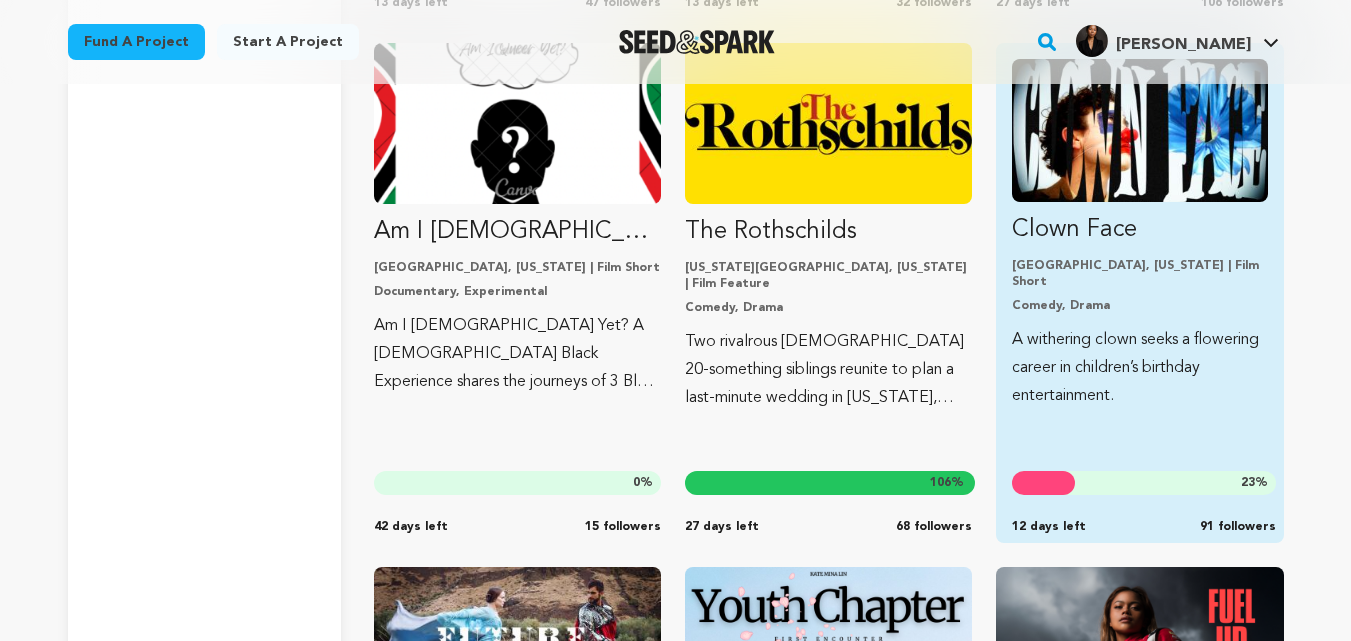 click on "Clown Face
Los Angeles, California | Film Short
Comedy, Drama
A withering clown seeks a flowering career in children’s birthday entertainment.
23 %
12 days left
91 followers" at bounding box center (1139, 234) 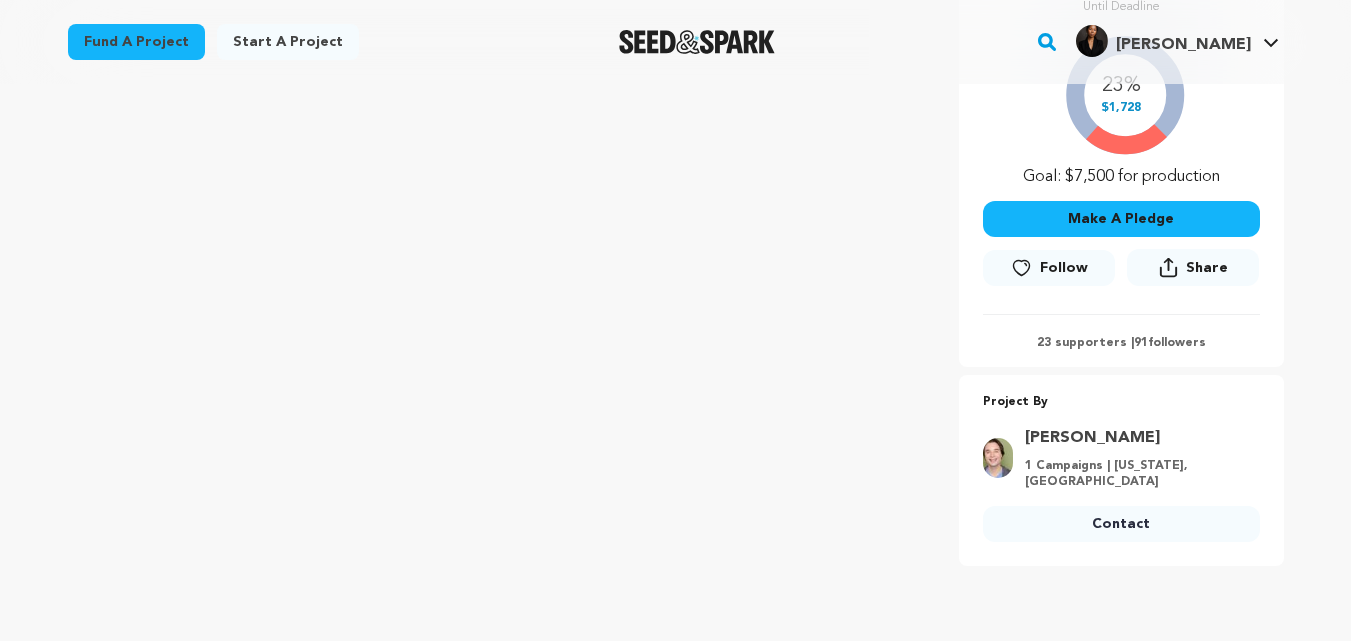 scroll, scrollTop: 434, scrollLeft: 0, axis: vertical 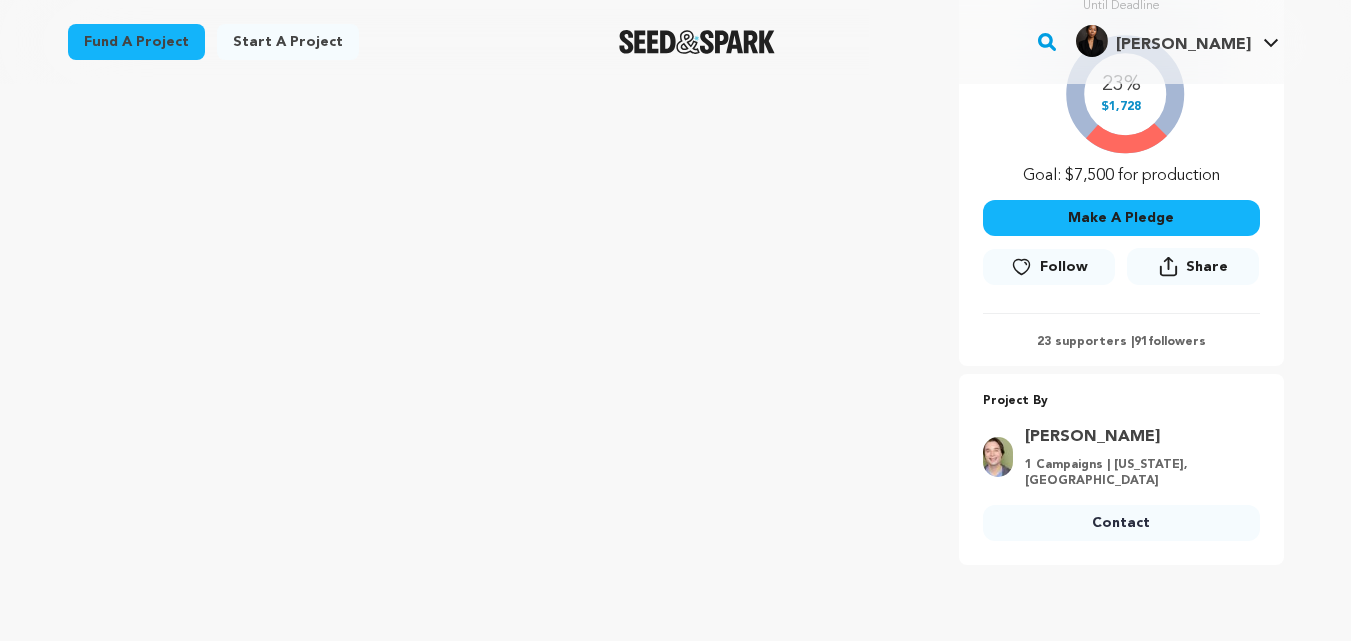 click on "Follow" at bounding box center (1064, 267) 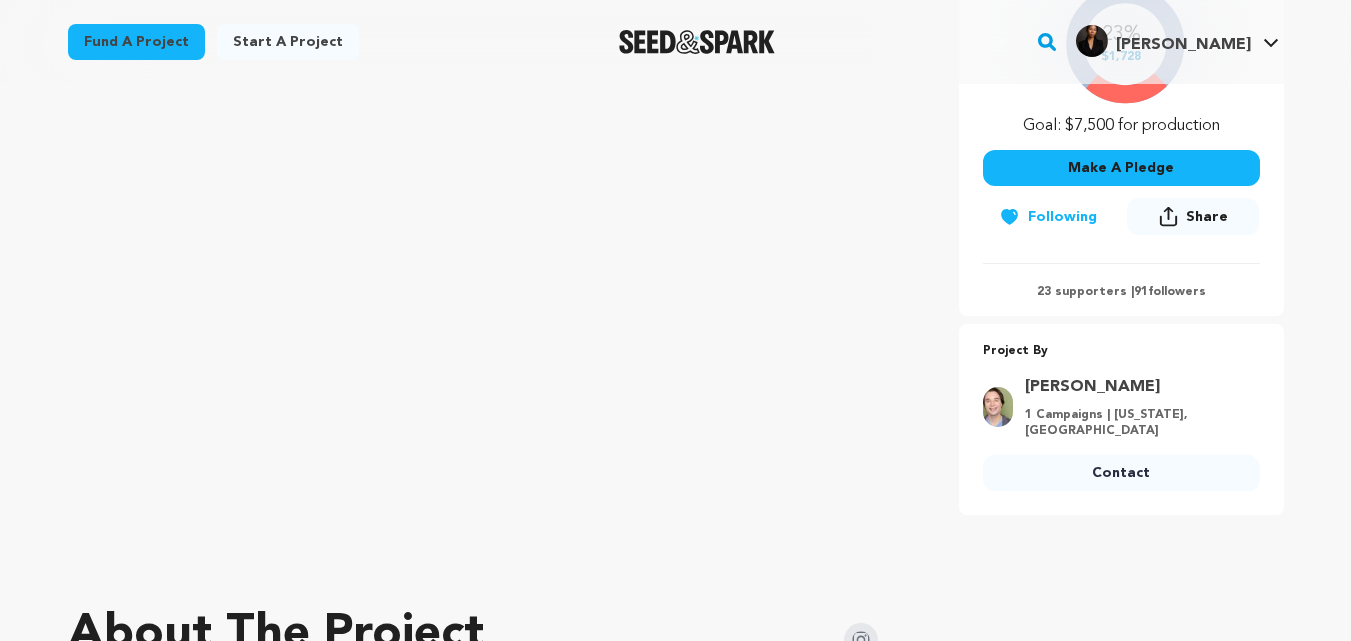scroll, scrollTop: 495, scrollLeft: 0, axis: vertical 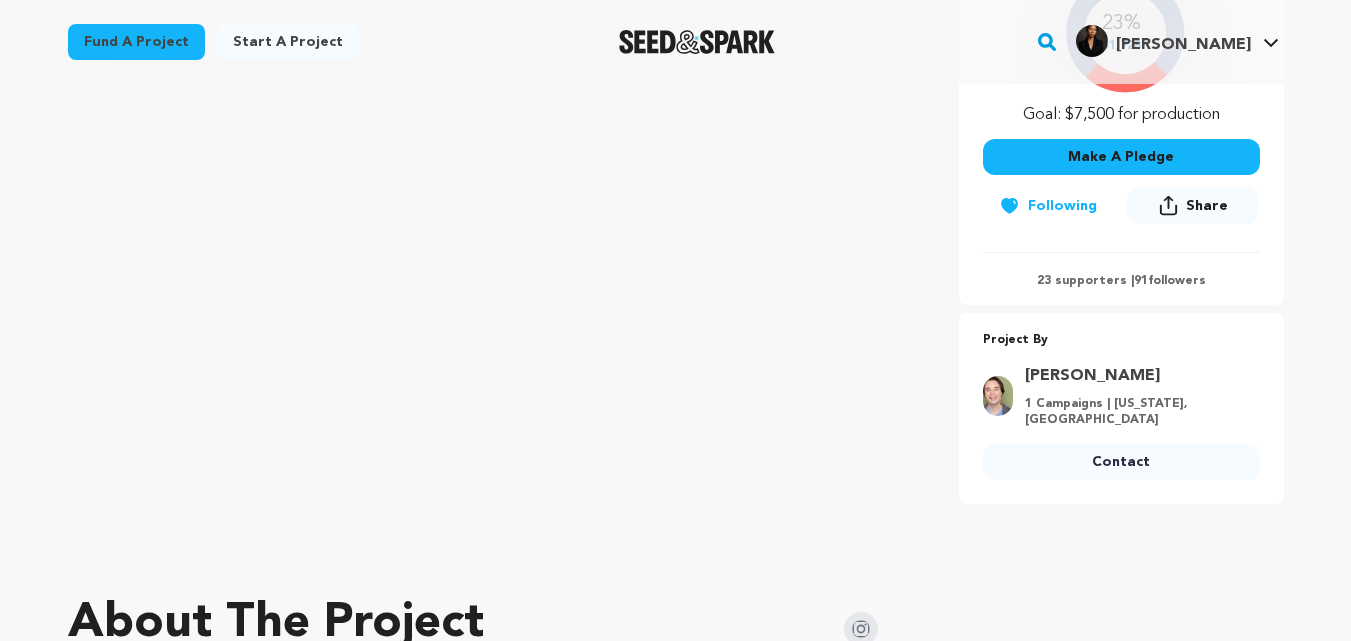 click on "Contact" at bounding box center [1121, 462] 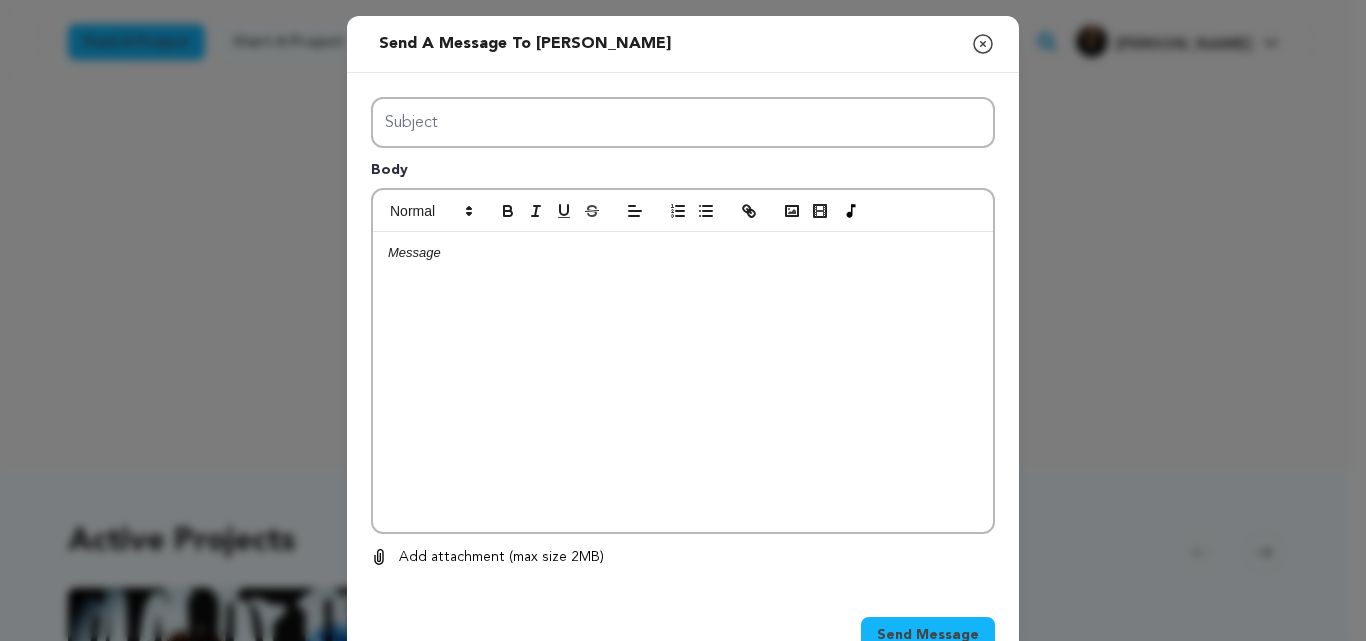 scroll, scrollTop: 0, scrollLeft: 0, axis: both 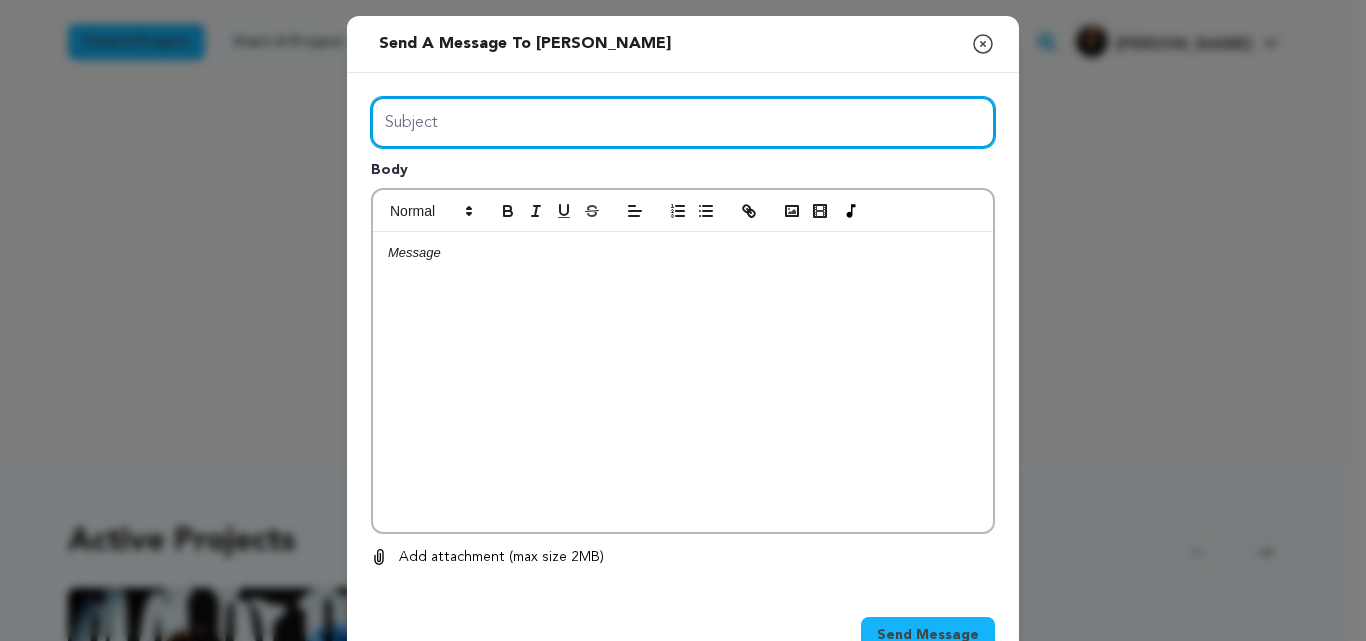 click on "Subject" at bounding box center [683, 122] 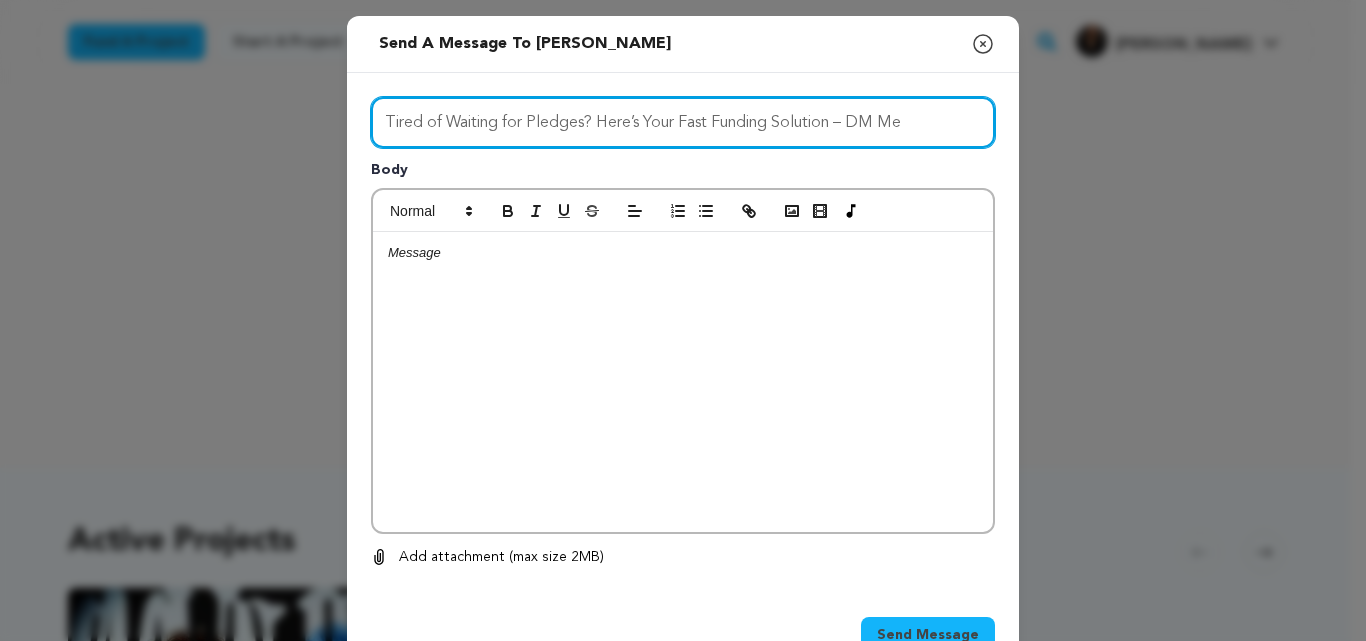 type on "Tired of Waiting for Pledges? Here’s Your Fast Funding Solution – DM Me" 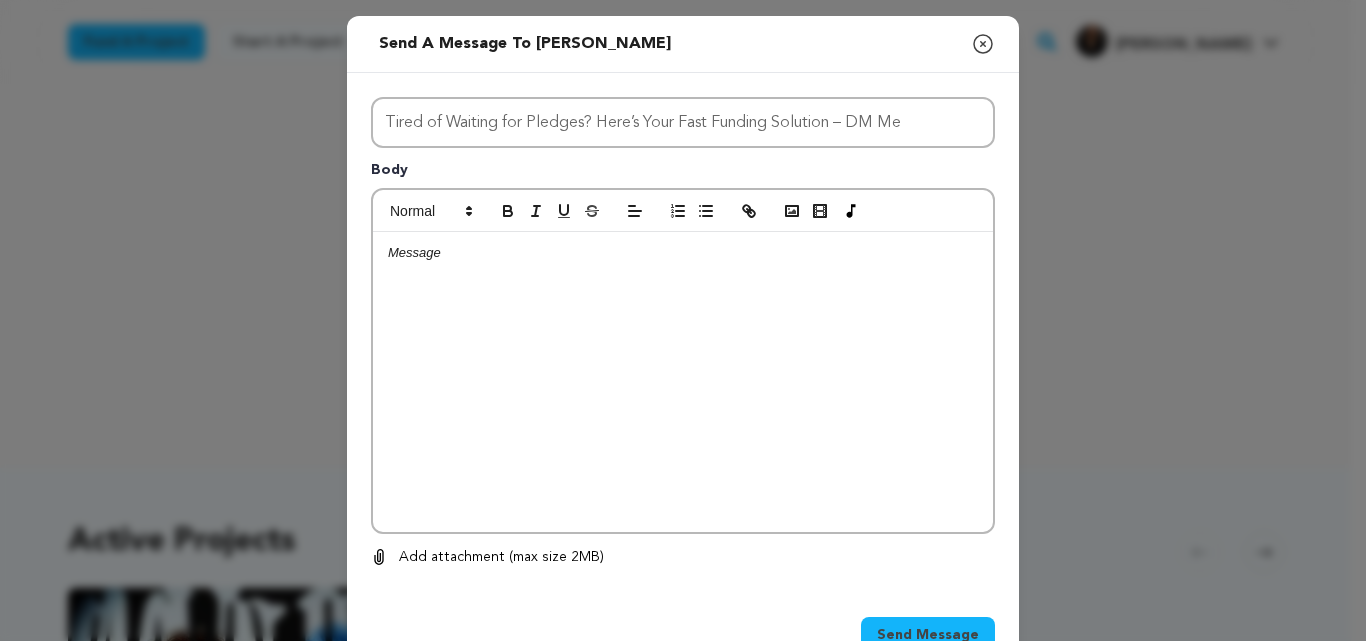 click at bounding box center (683, 382) 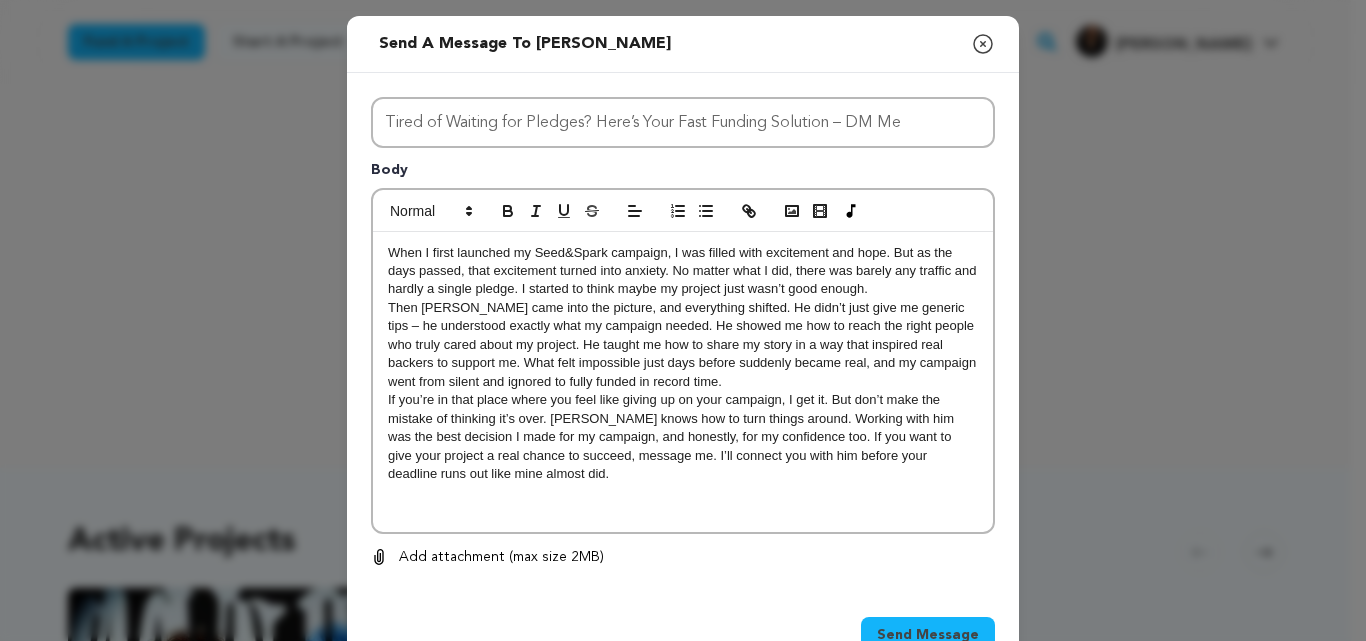 scroll, scrollTop: 0, scrollLeft: 0, axis: both 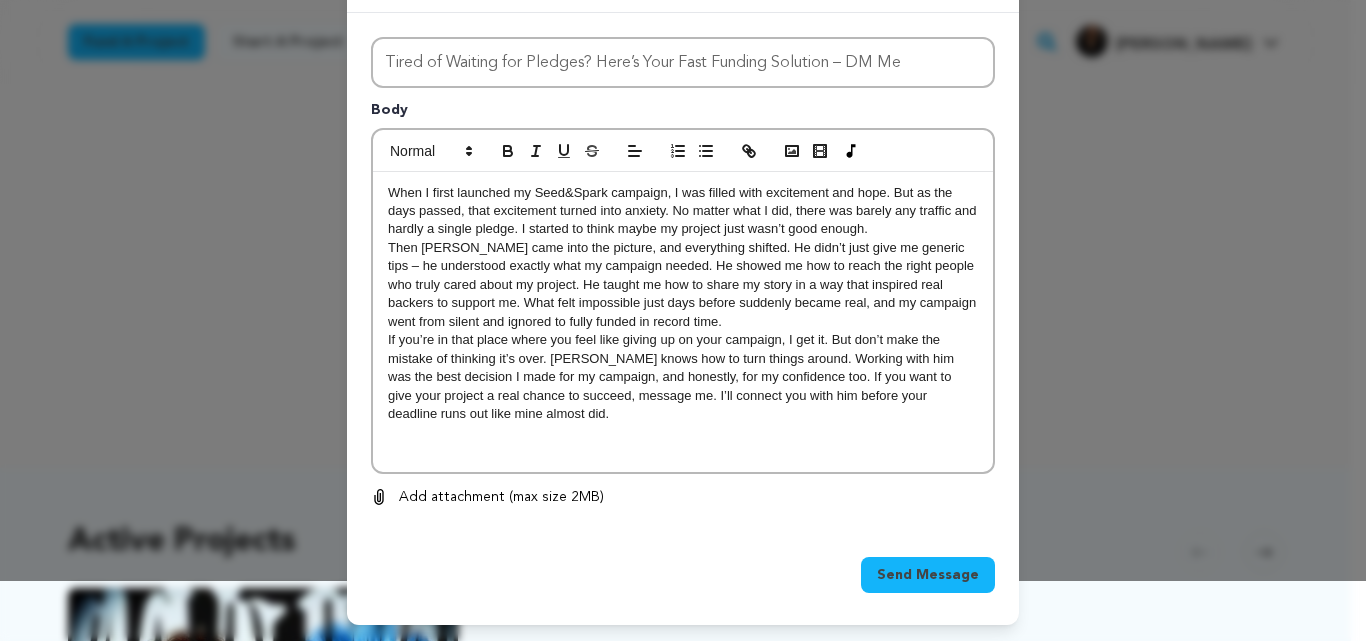click on "Send Message" at bounding box center (928, 575) 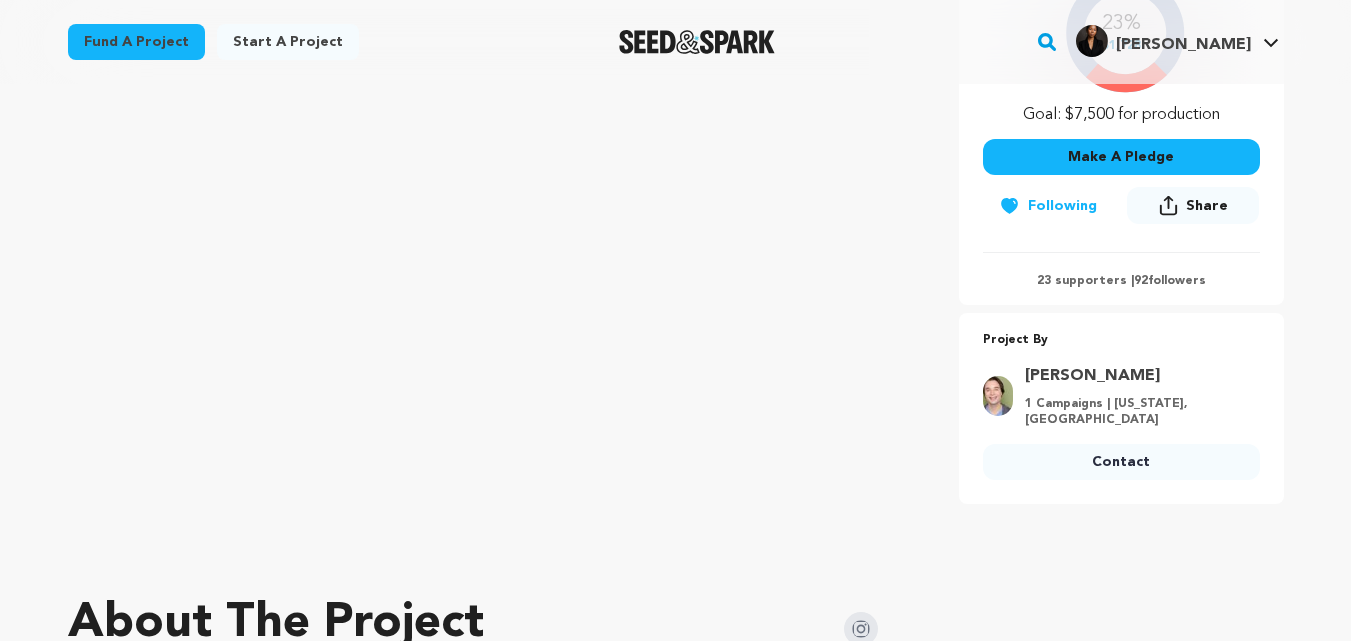 scroll, scrollTop: 495, scrollLeft: 0, axis: vertical 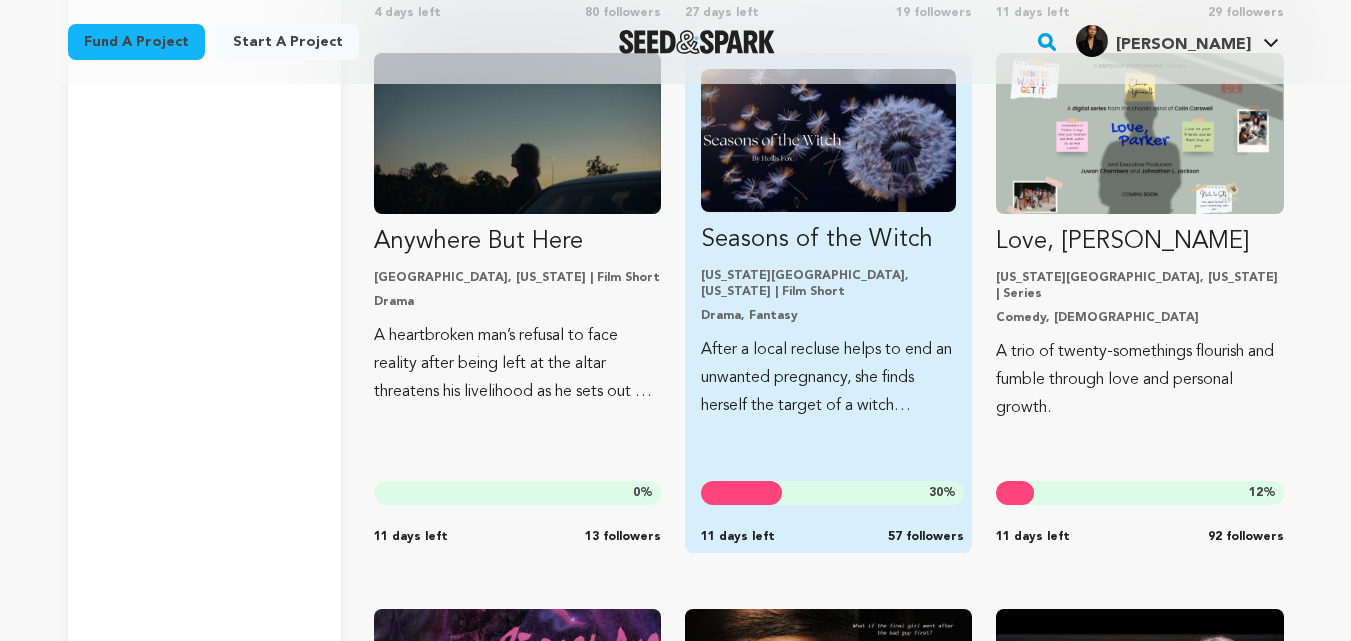 click on "Seasons of the Witch
New York City, New York | Film Short
Drama, Fantasy
After a local recluse helps to end an unwanted pregnancy, she finds herself the target of a witch hunt
30 %
11 days left
57 followers" at bounding box center (828, 244) 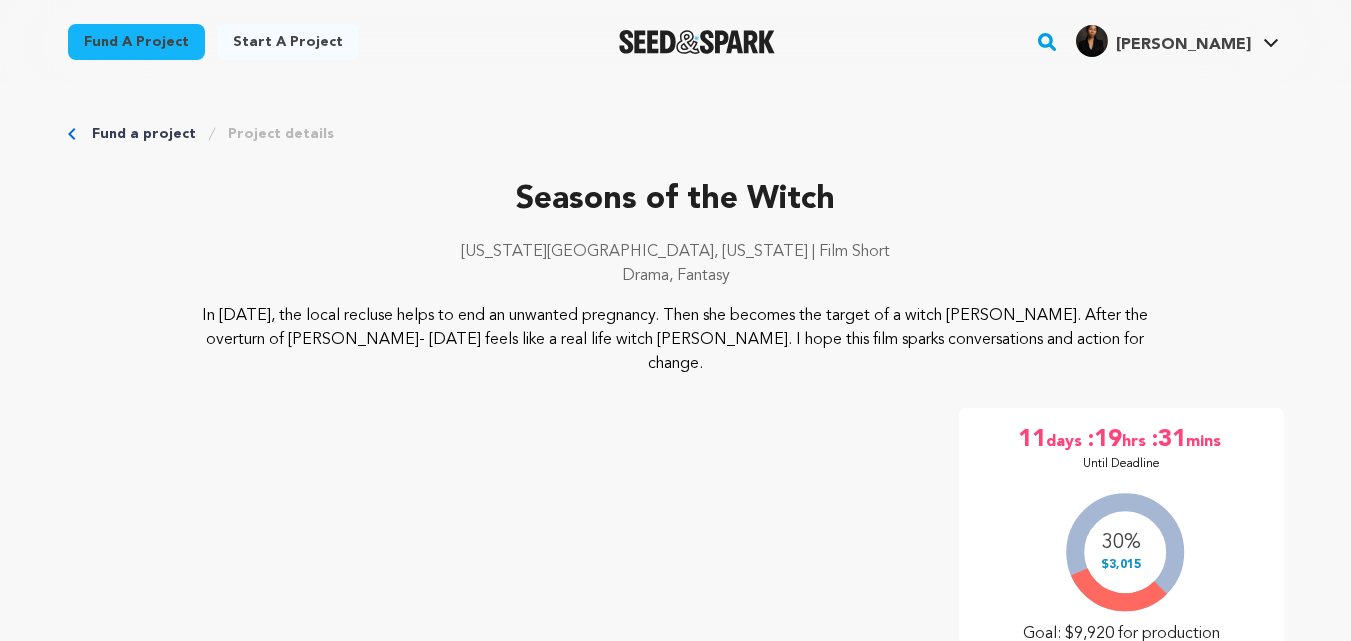 scroll, scrollTop: 448, scrollLeft: 0, axis: vertical 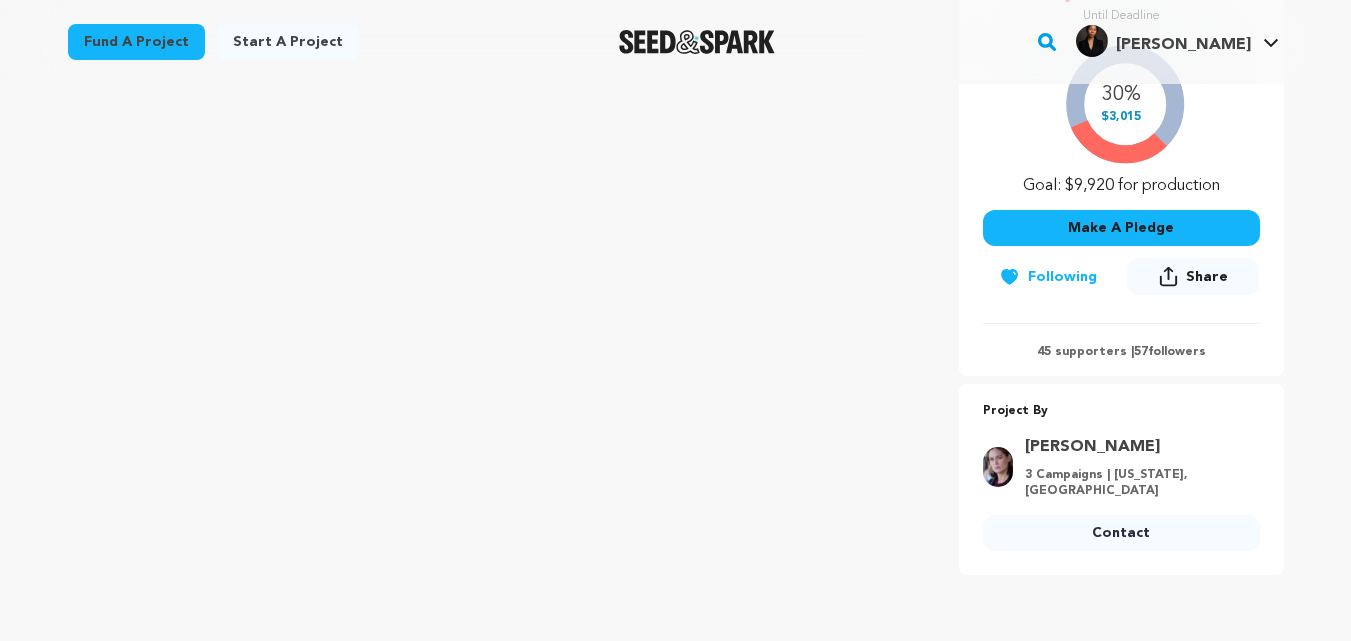 click on "Contact" at bounding box center [1121, 533] 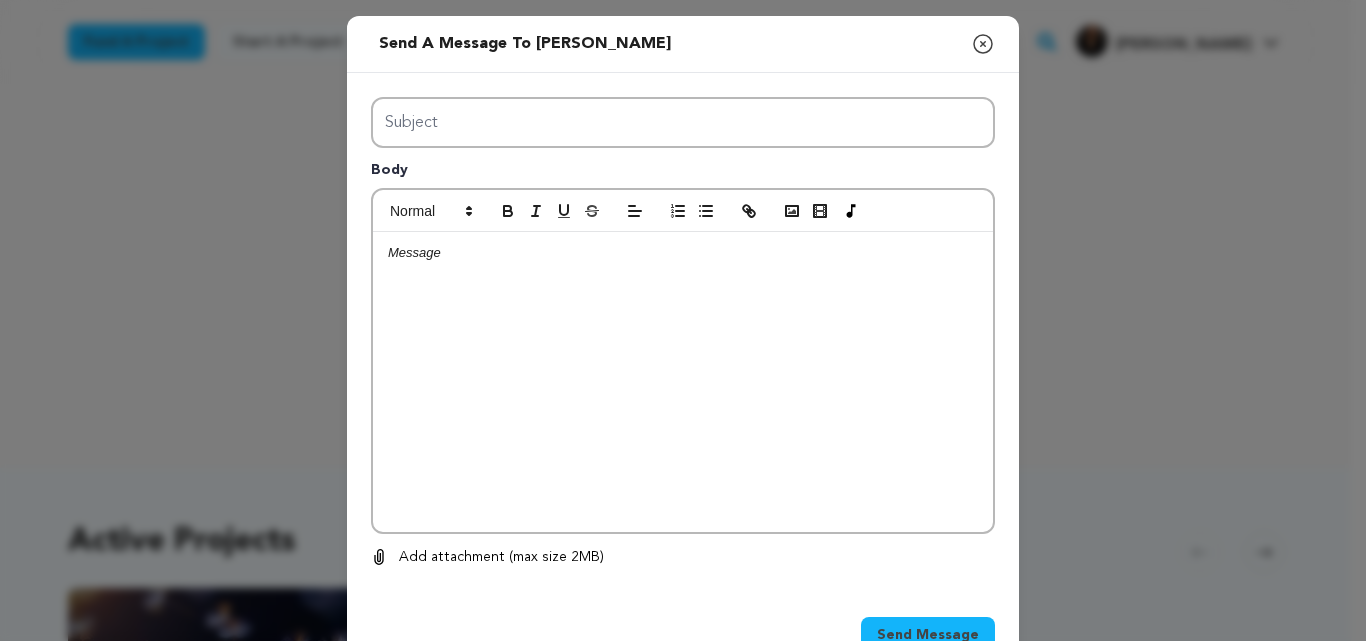 scroll, scrollTop: 0, scrollLeft: 0, axis: both 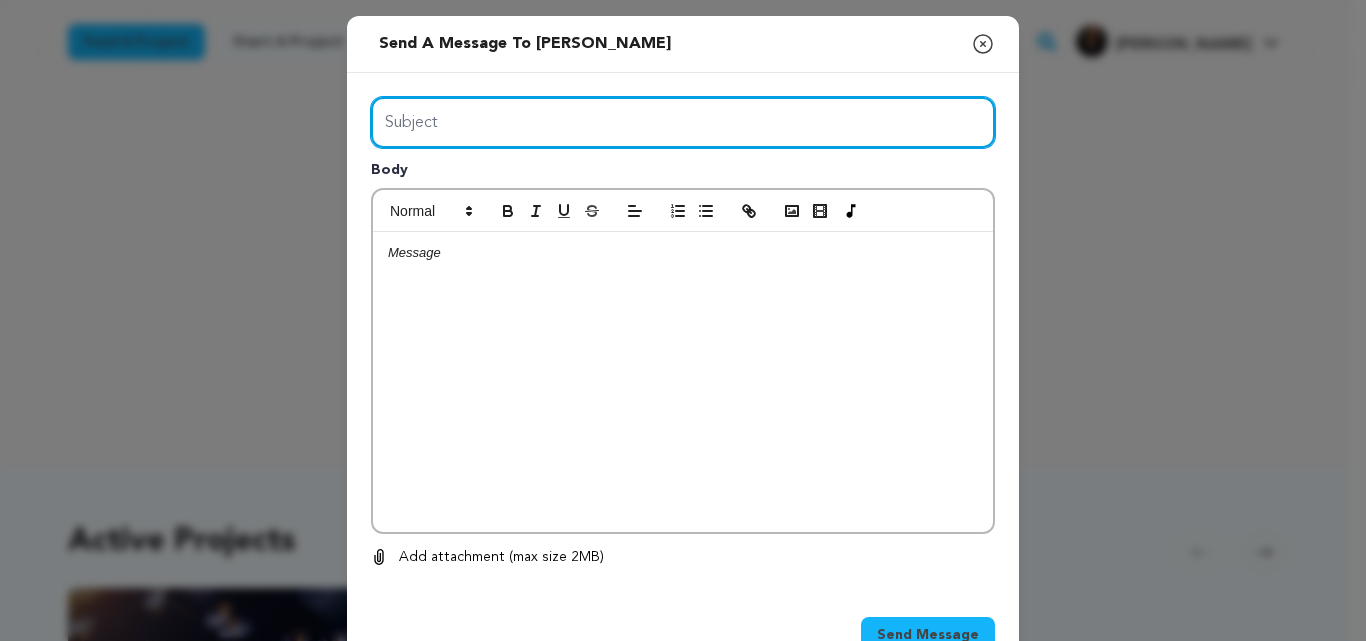 drag, startPoint x: 0, startPoint y: 0, endPoint x: 604, endPoint y: 131, distance: 618.0429 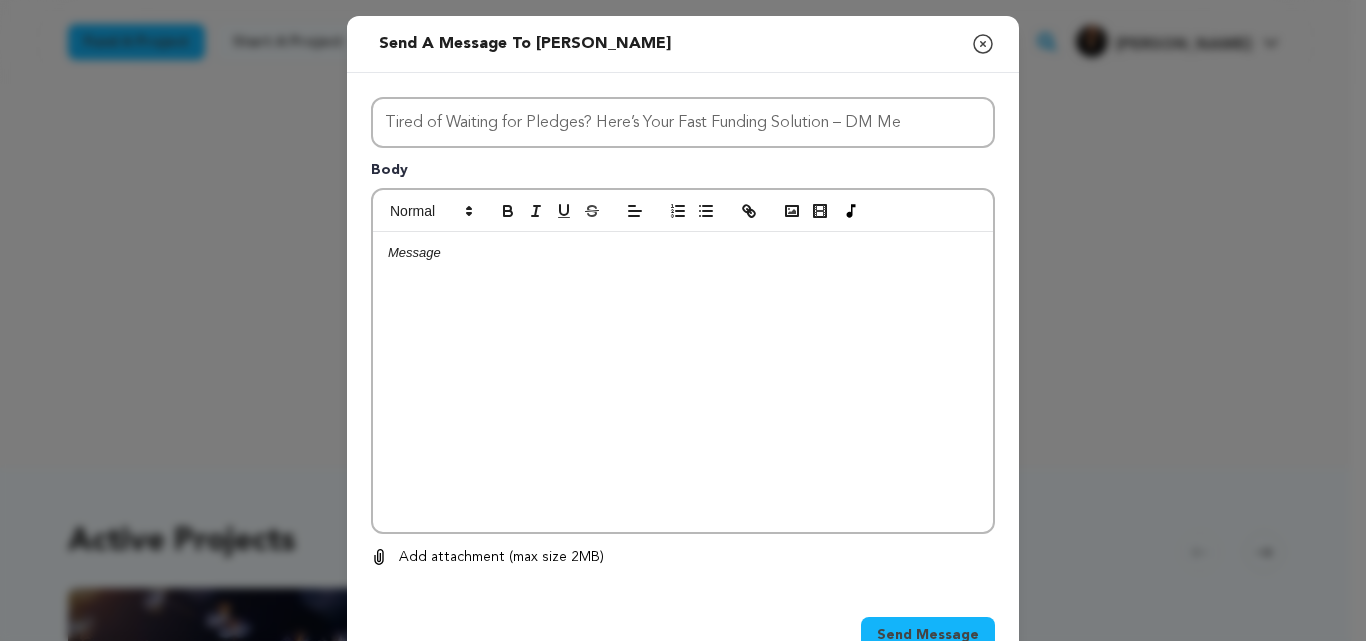 click at bounding box center [683, 382] 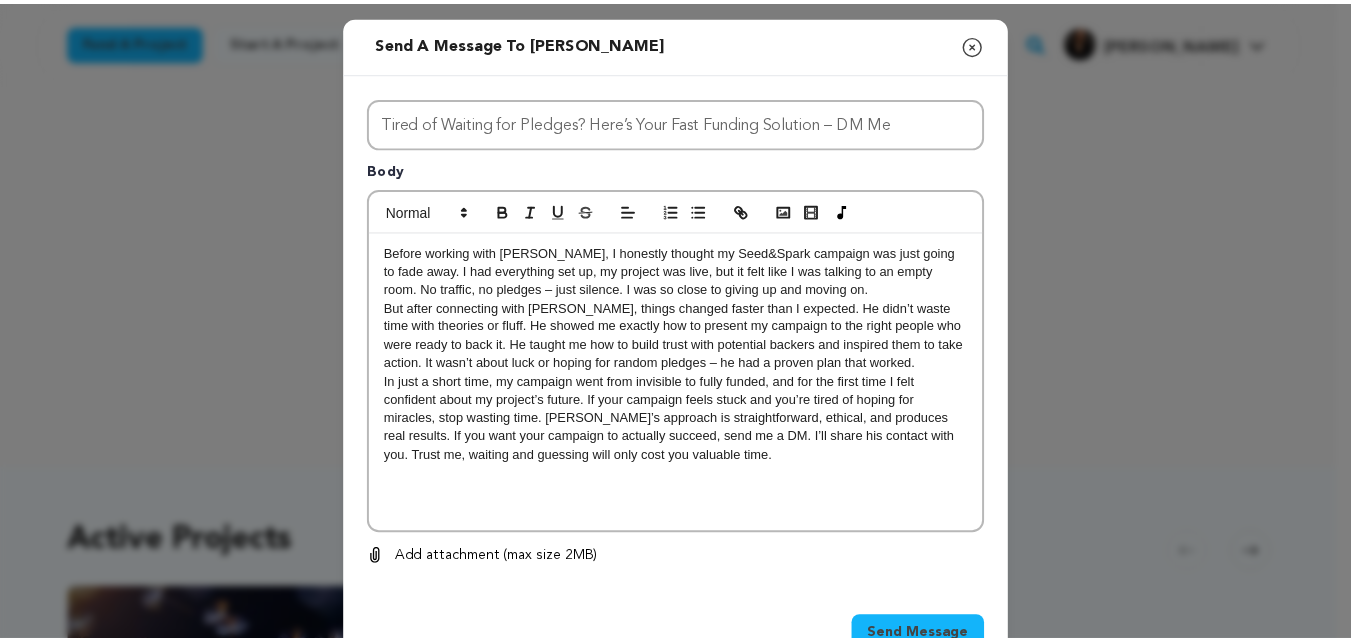 scroll, scrollTop: 0, scrollLeft: 0, axis: both 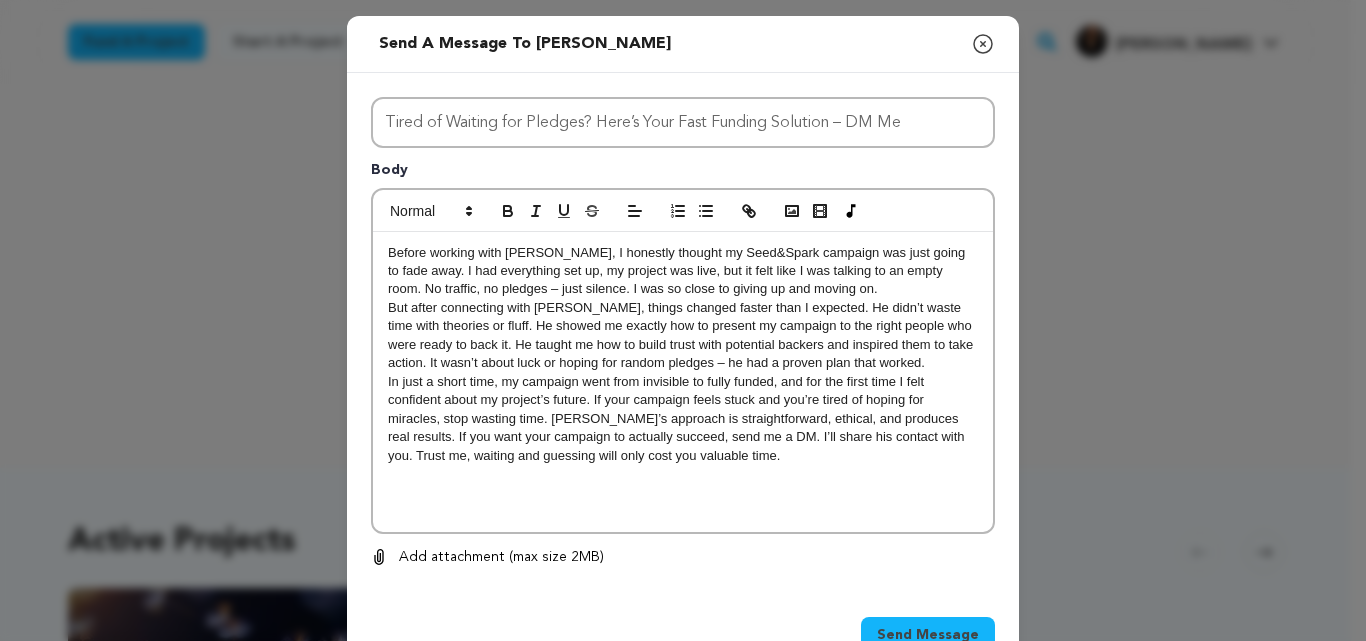 click on "Send Message" at bounding box center [928, 635] 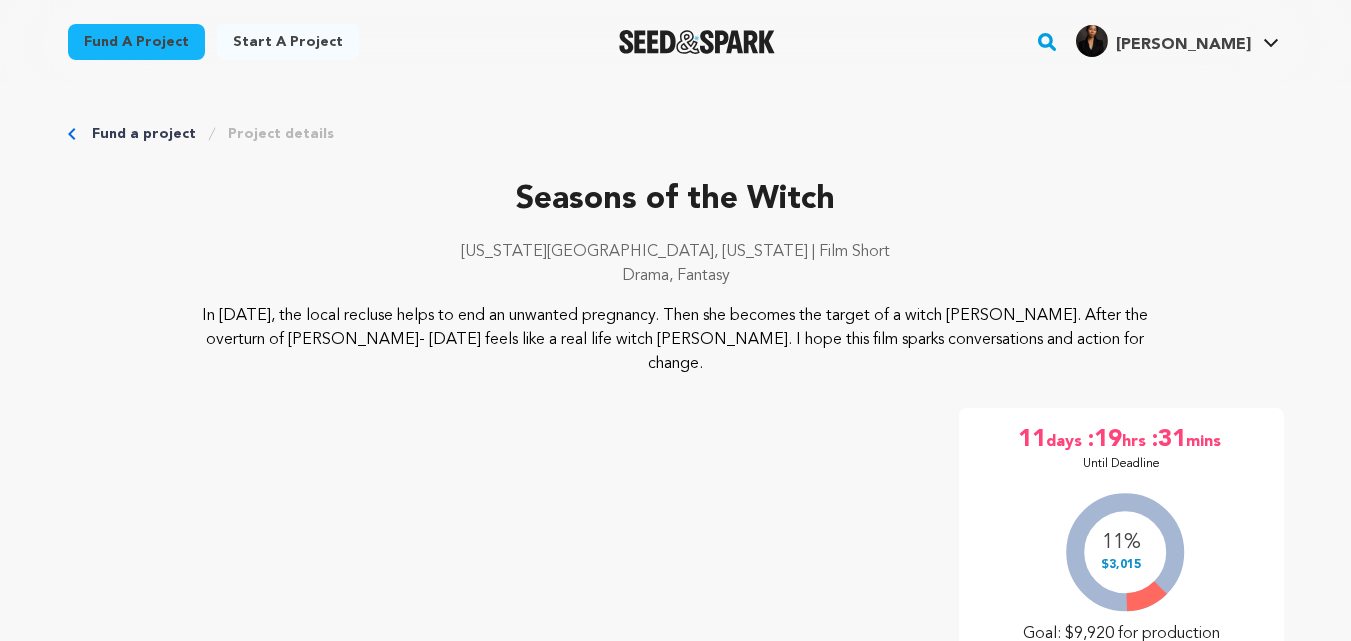 scroll, scrollTop: 448, scrollLeft: 0, axis: vertical 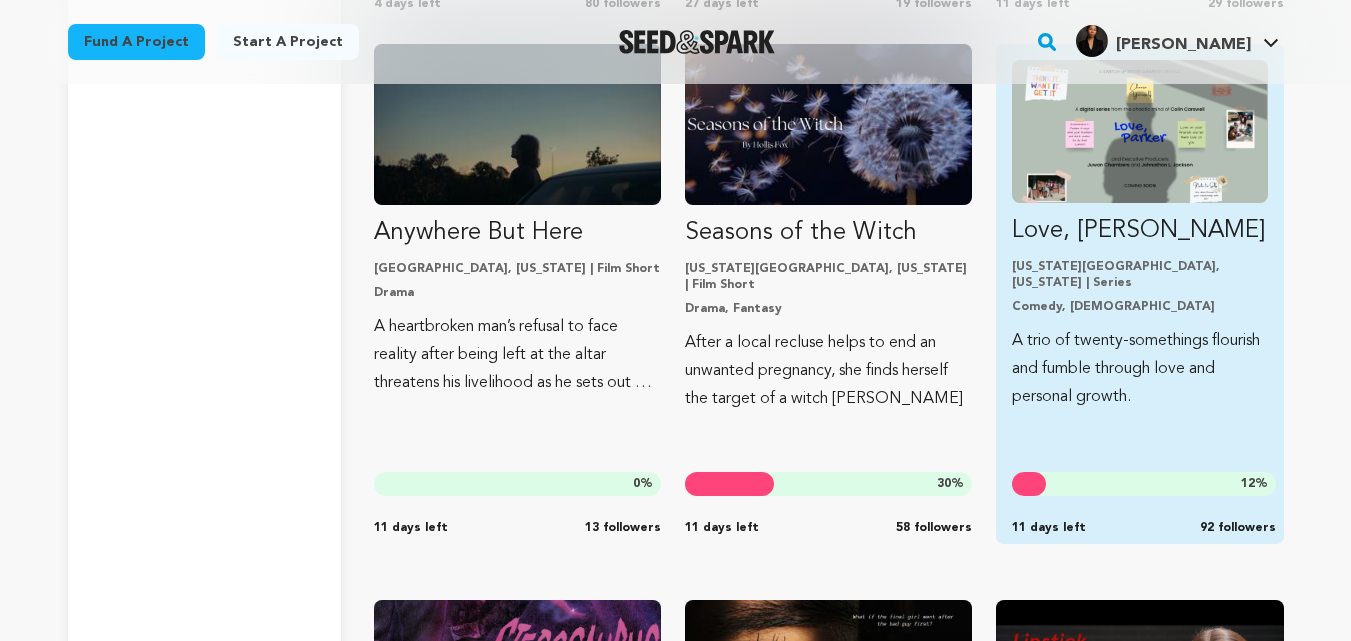 click on "A trio of twenty-somethings flourish and fumble through love and personal growth." at bounding box center [1139, 369] 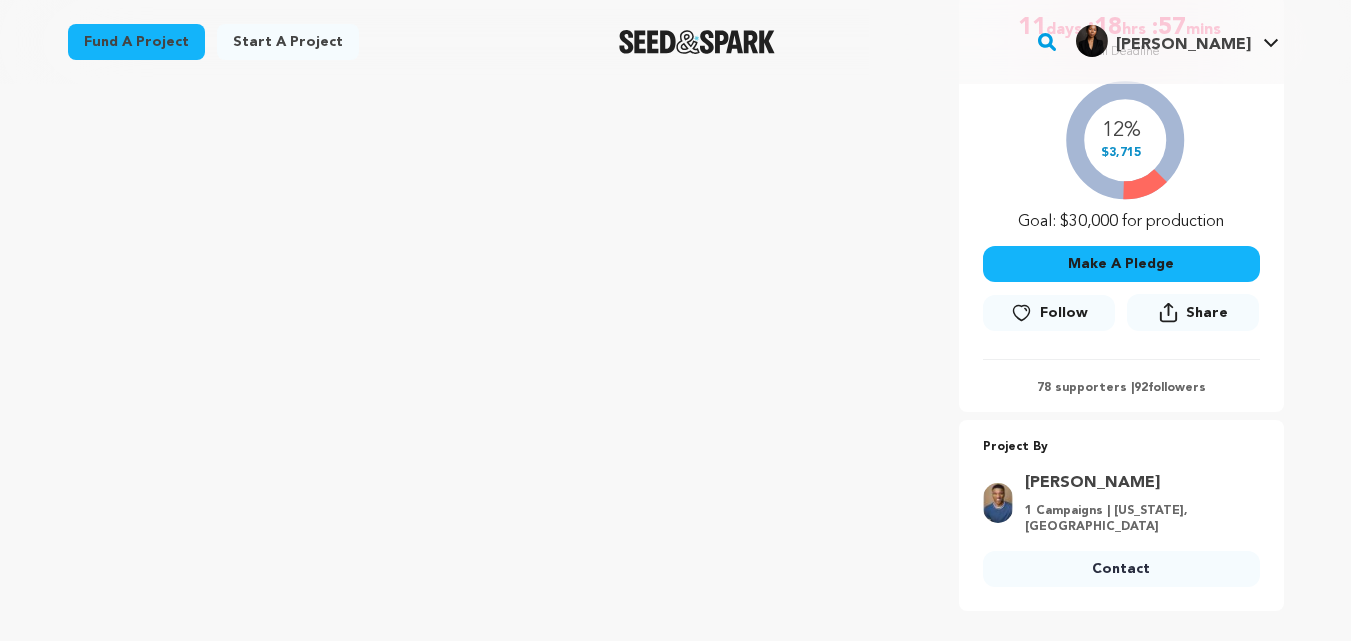 scroll, scrollTop: 388, scrollLeft: 0, axis: vertical 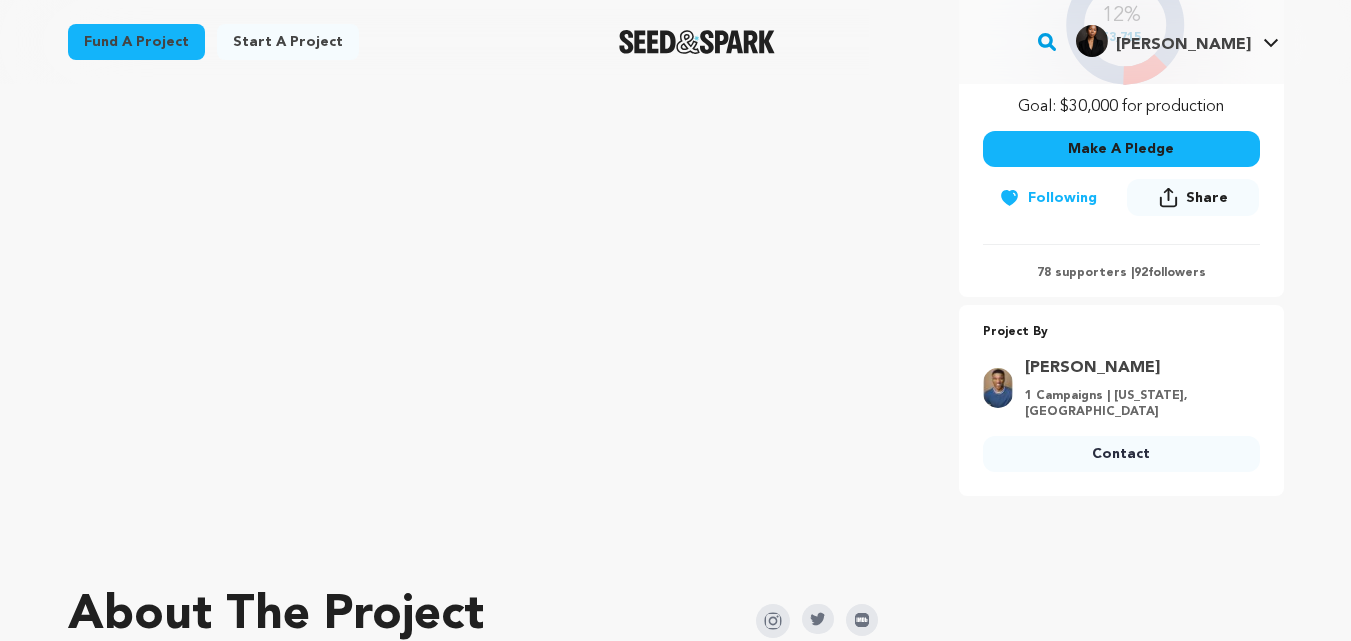 click on "Contact" at bounding box center [1121, 454] 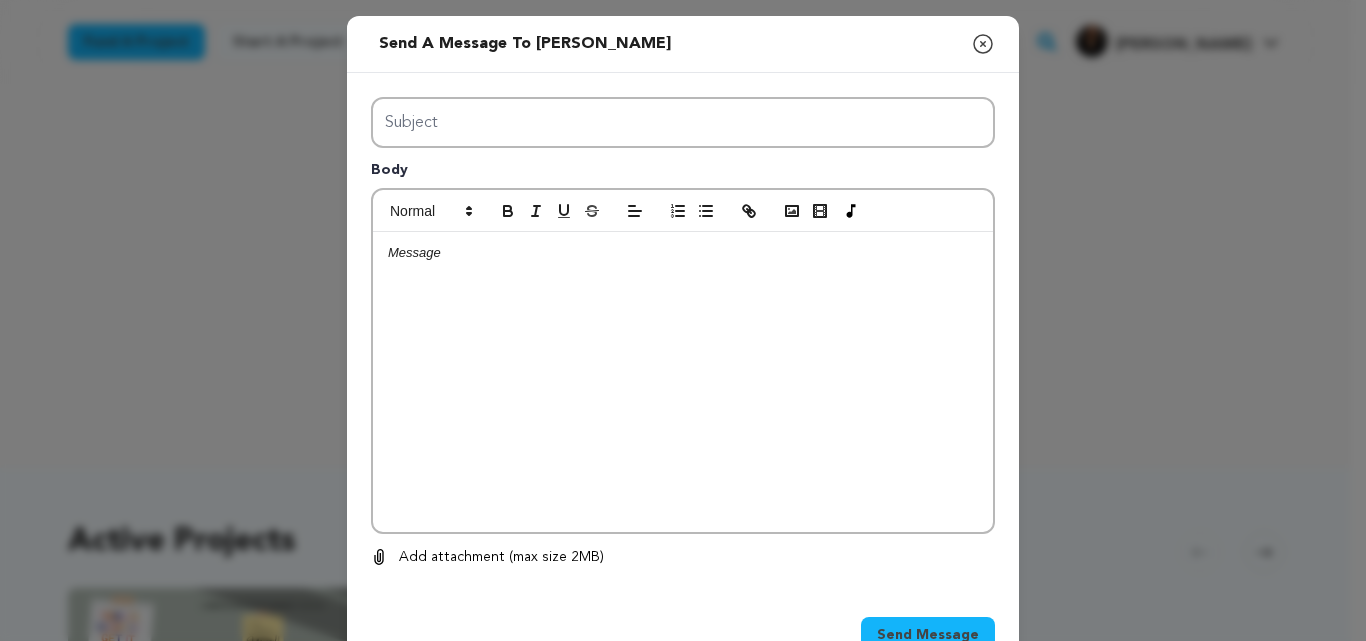 scroll, scrollTop: 0, scrollLeft: 0, axis: both 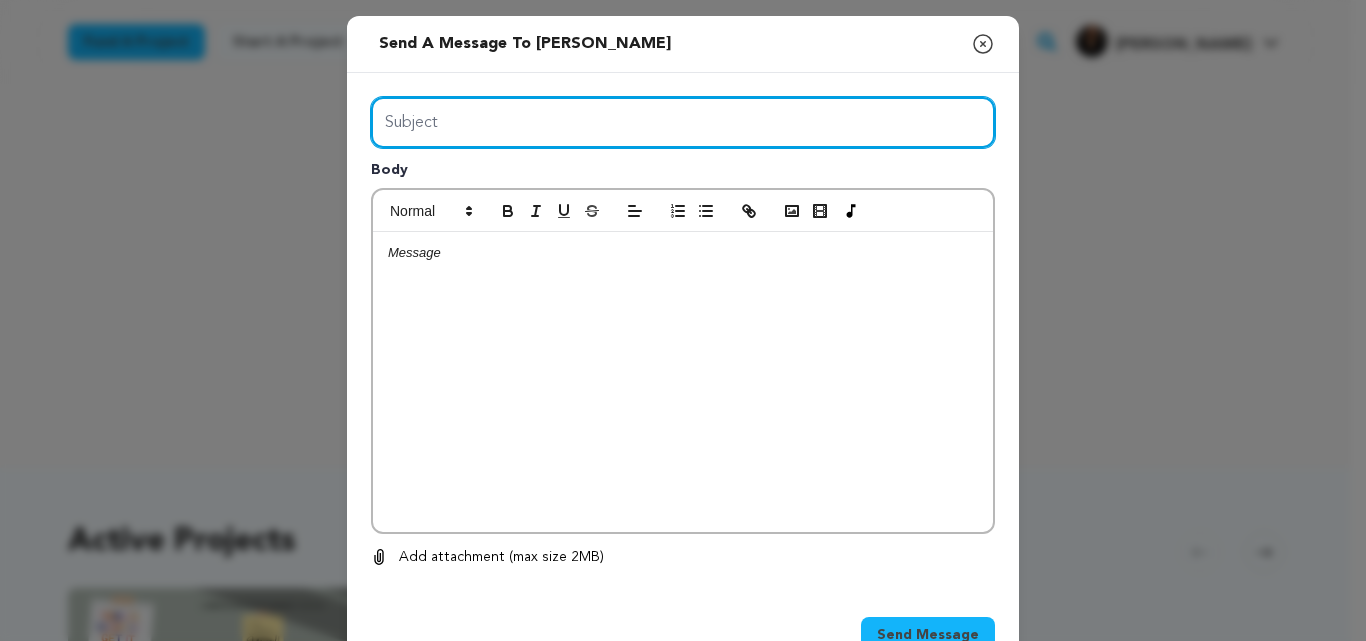 click on "Subject" at bounding box center (683, 122) 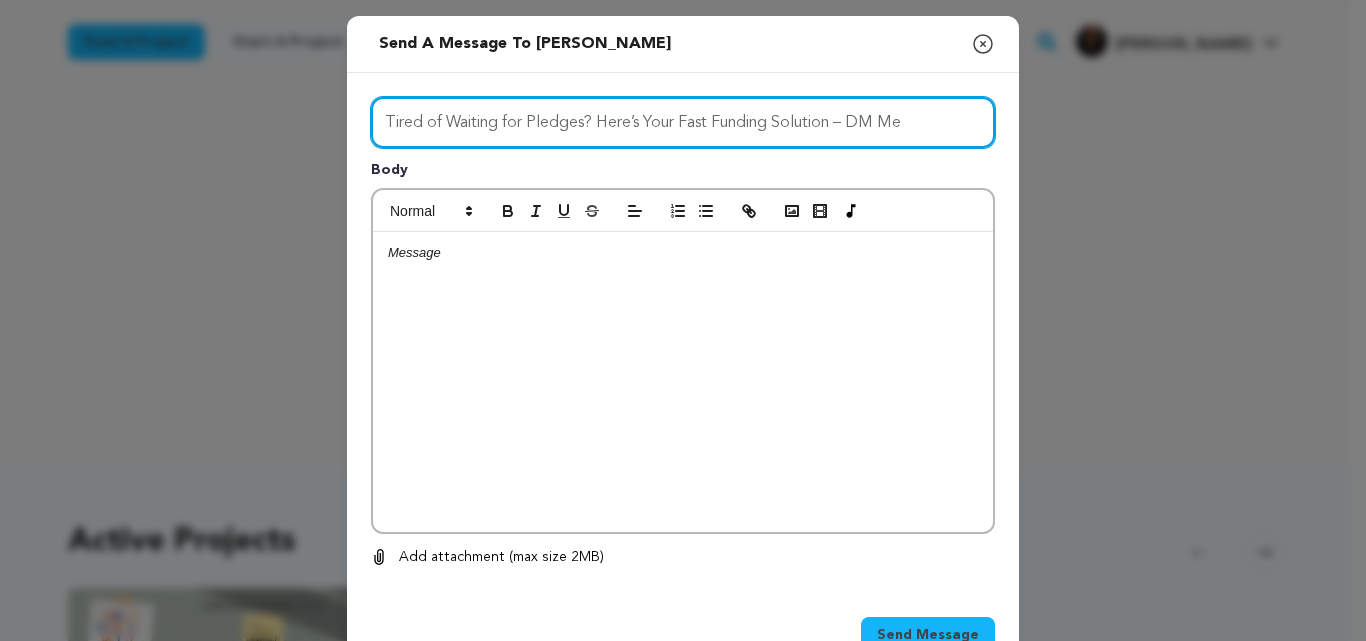 type on "Tired of Waiting for Pledges? Here’s Your Fast Funding Solution – DM Me" 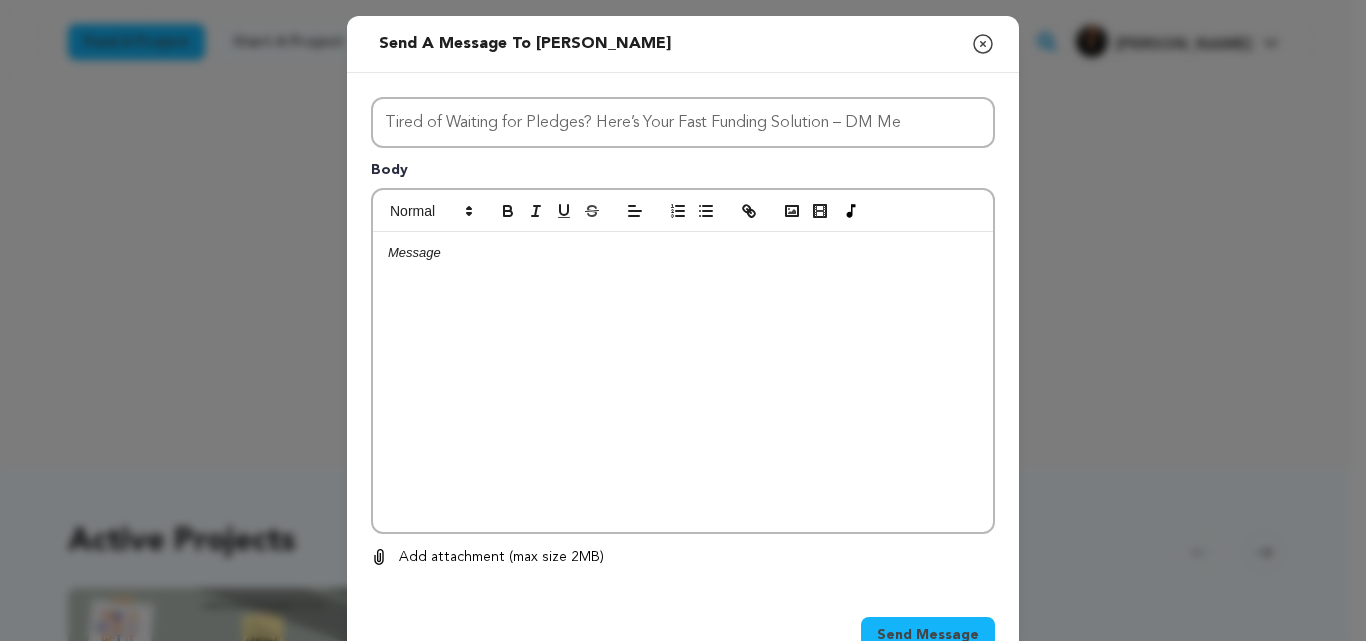 click at bounding box center (683, 382) 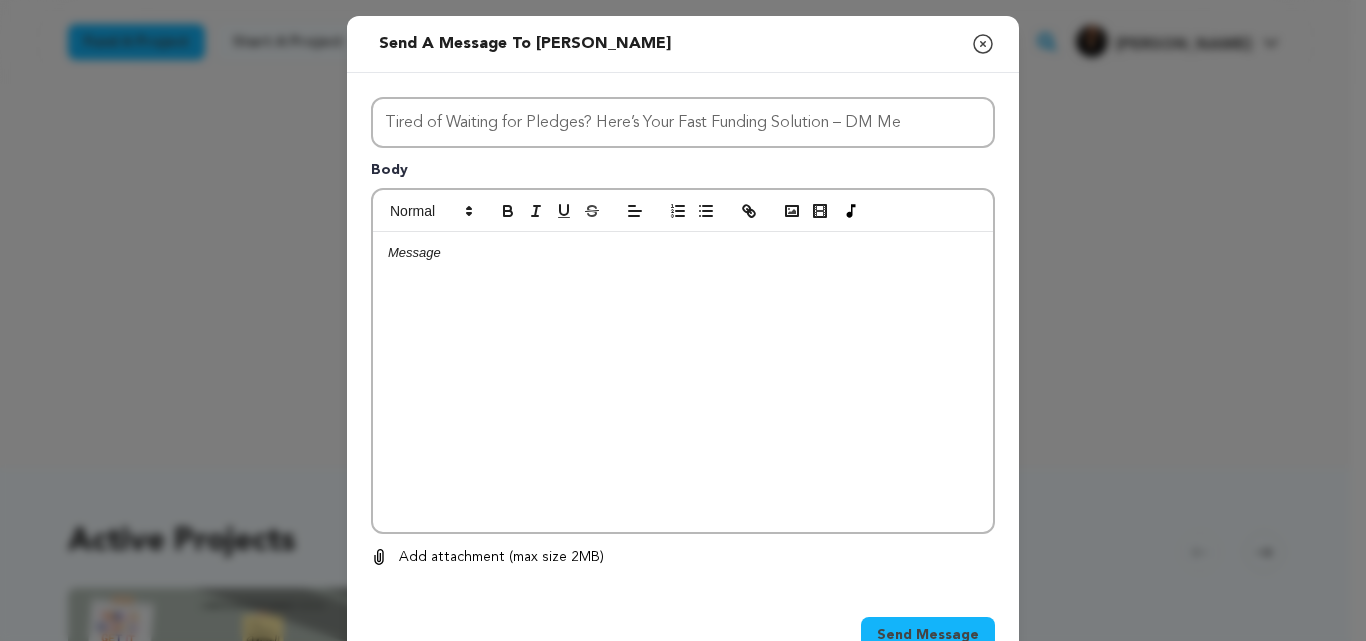 scroll, scrollTop: 0, scrollLeft: 0, axis: both 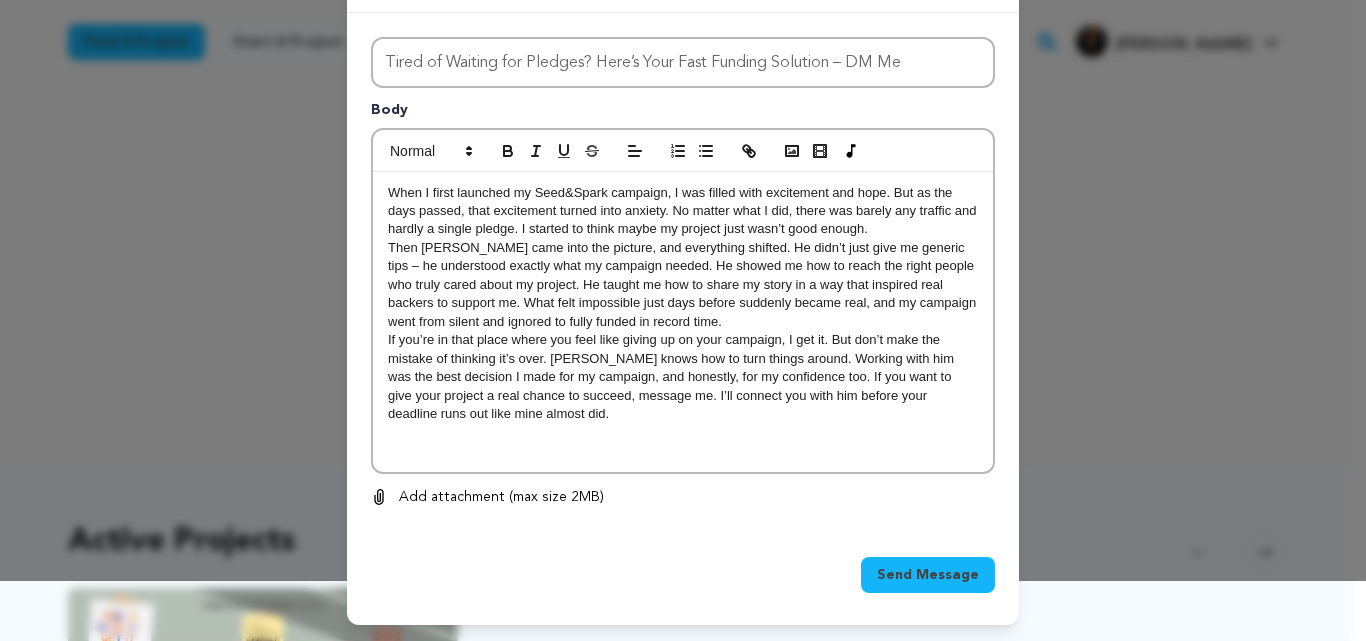 click on "Send Message" at bounding box center (928, 575) 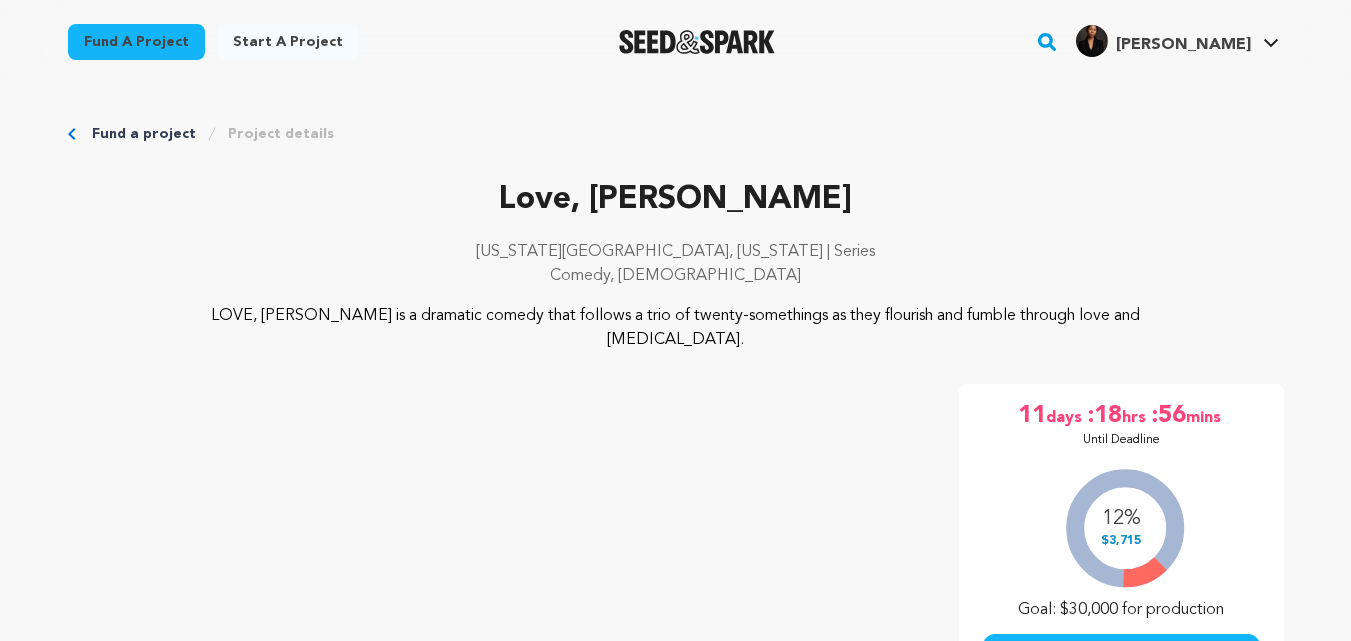 scroll, scrollTop: 503, scrollLeft: 0, axis: vertical 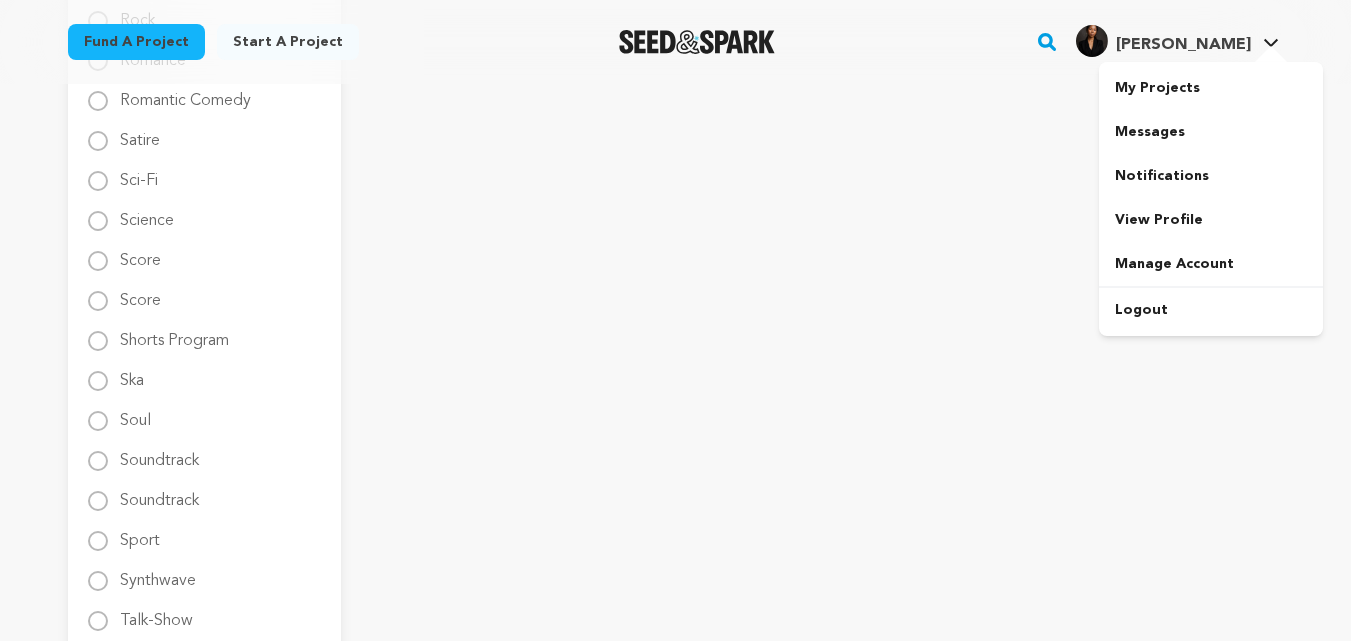 click at bounding box center (1271, 56) 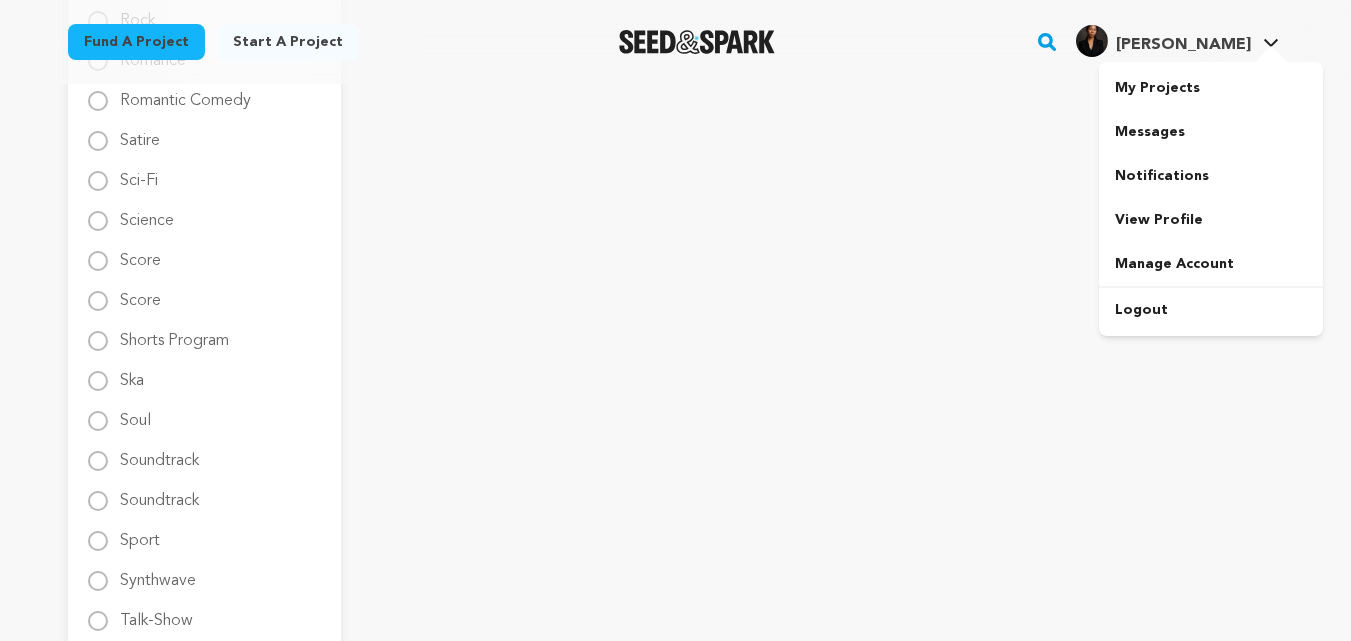 scroll, scrollTop: 2735, scrollLeft: 0, axis: vertical 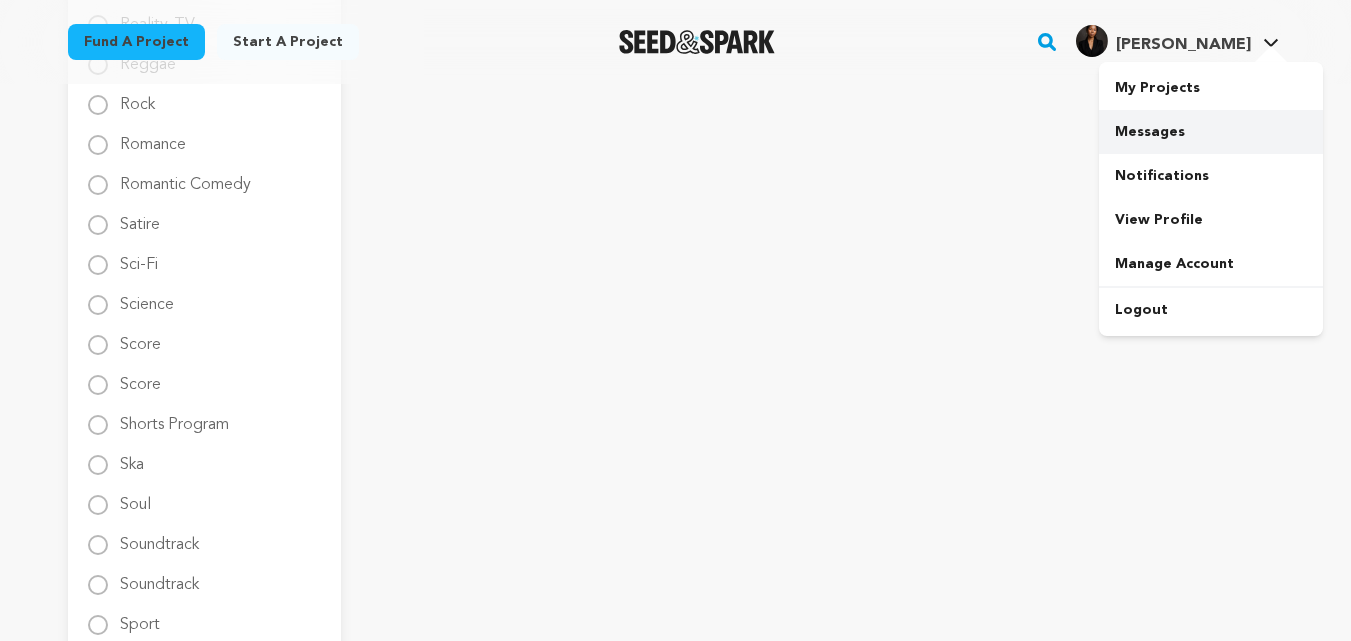 click on "Messages" at bounding box center [1211, 132] 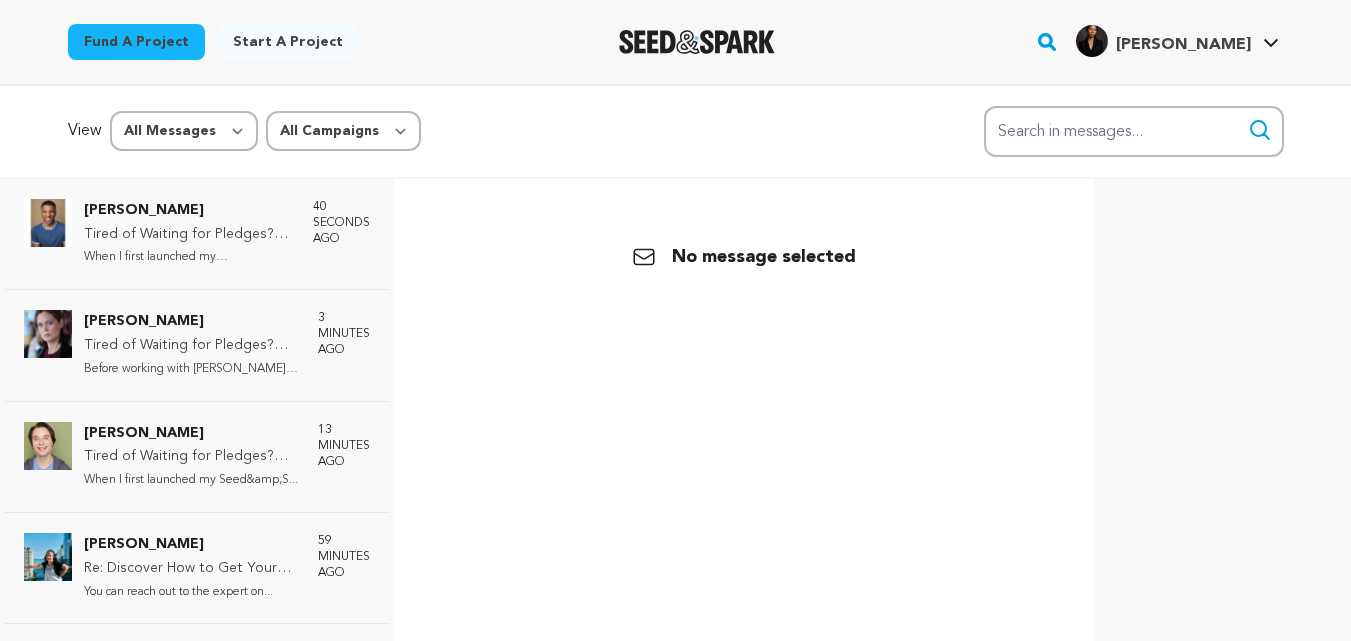 scroll, scrollTop: 0, scrollLeft: 0, axis: both 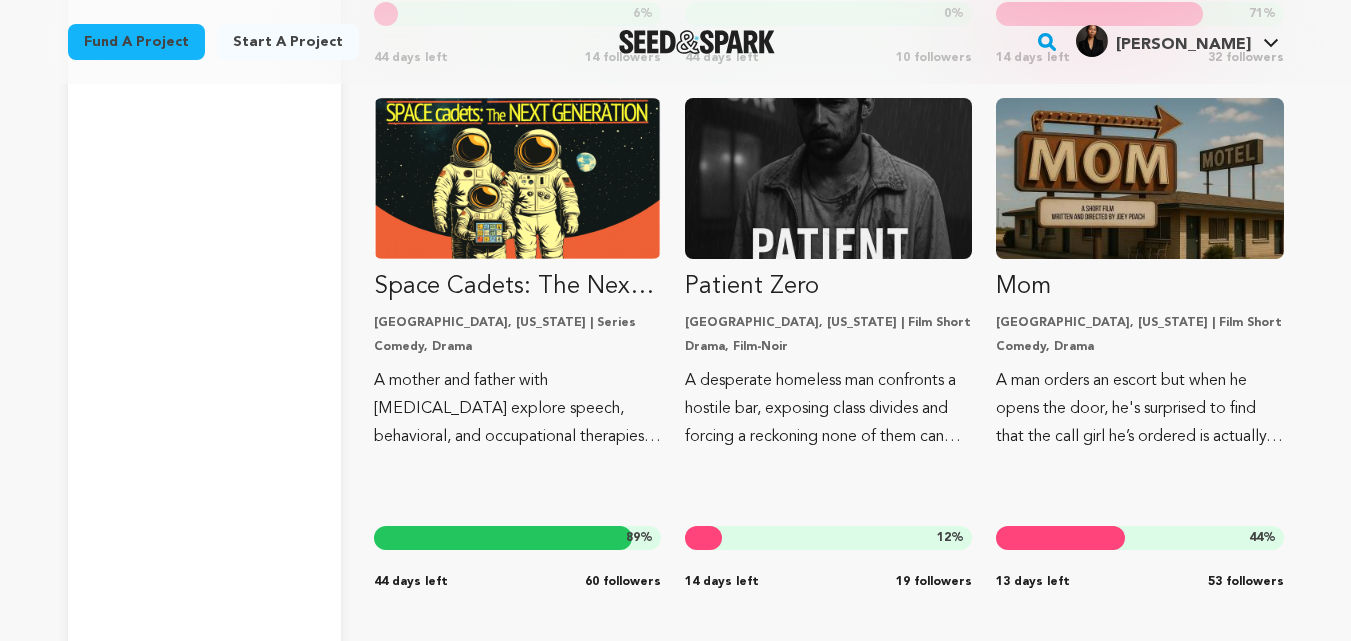click on "Space Cadets: The Next Generation
Los Angeles, California | Series
Comedy, Drama
A mother and father with ADHD explore speech, behavioral, and occupational therapies after their 3-year-old son is diagnosed with autism.
89 %
44 days left
60 followers" at bounding box center [517, 274] 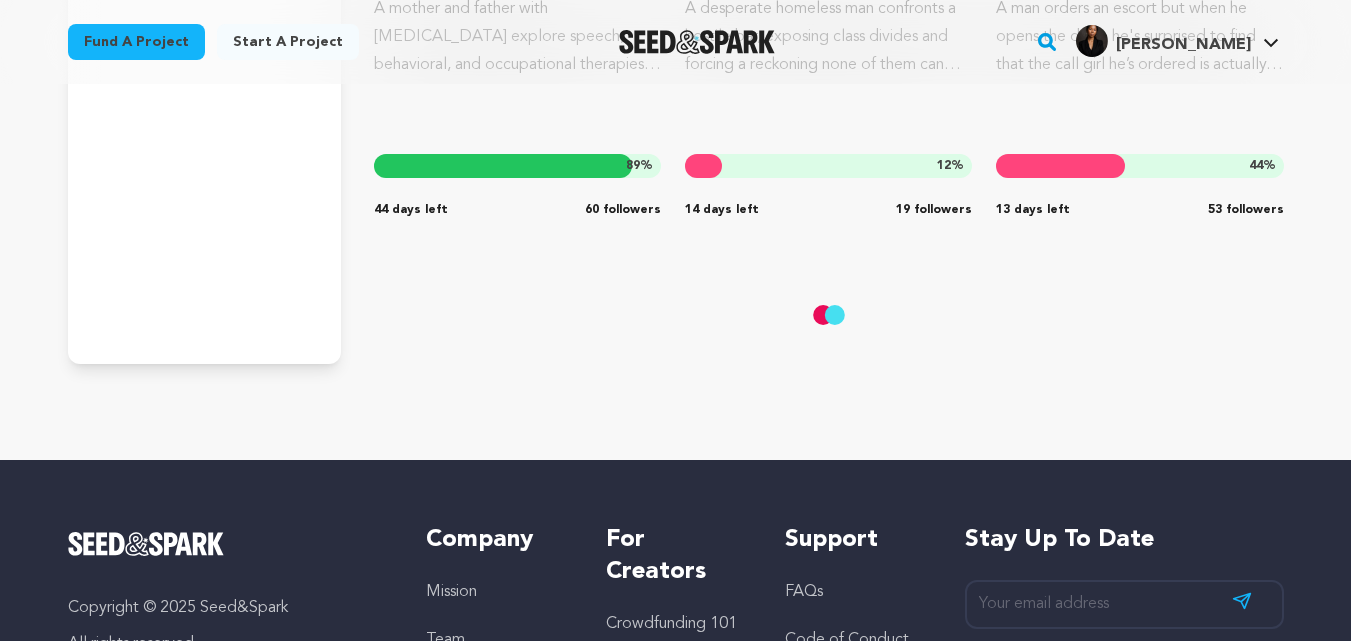 scroll, scrollTop: 12910, scrollLeft: 0, axis: vertical 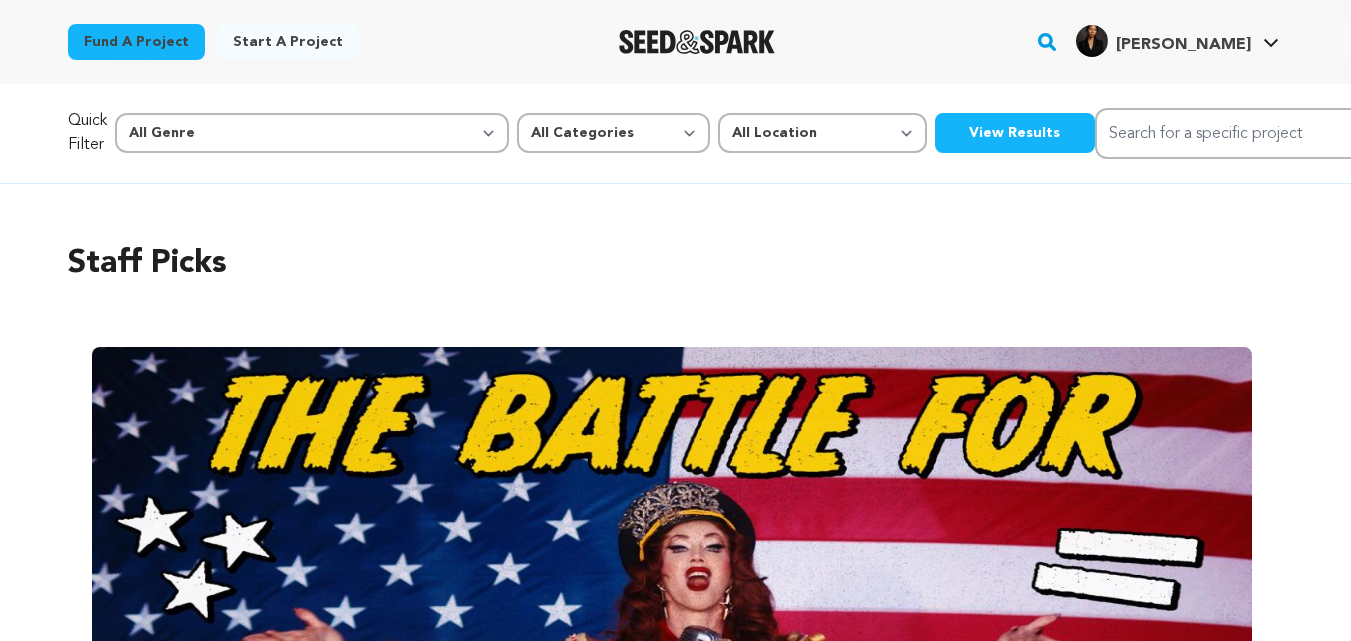 click on "View Results" at bounding box center [1015, 133] 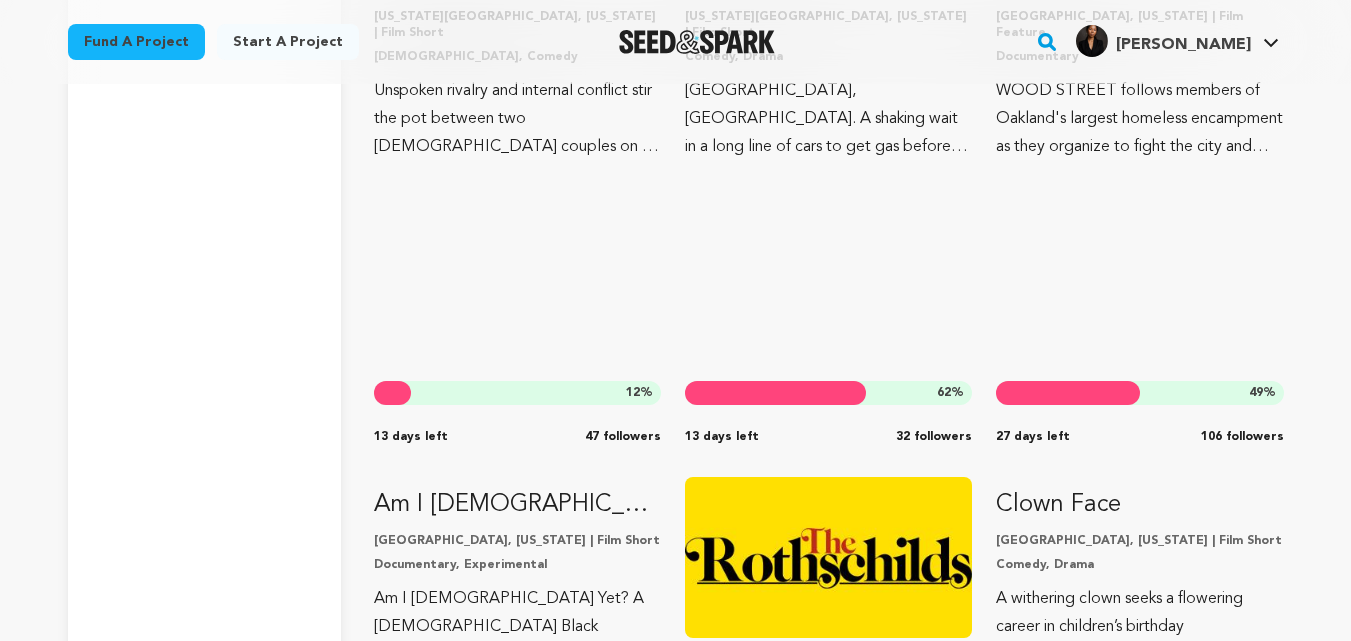 scroll, scrollTop: 13156, scrollLeft: 0, axis: vertical 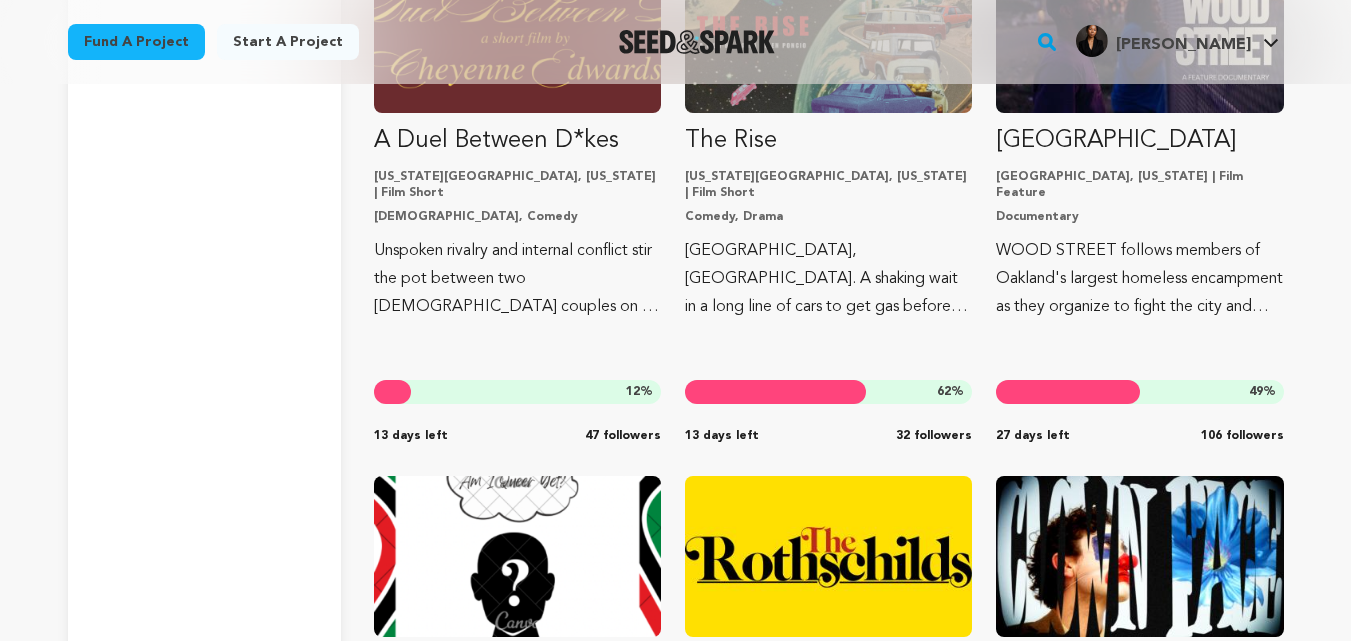 click on "The Rise
New York City, New York | Film Short
Comedy, Drama
CORDOBA, ARGENTINA. A shaking wait in a long line of cars to get gas before the announced big price increase.
62 %
13 days left
32 followers" at bounding box center (828, 136) 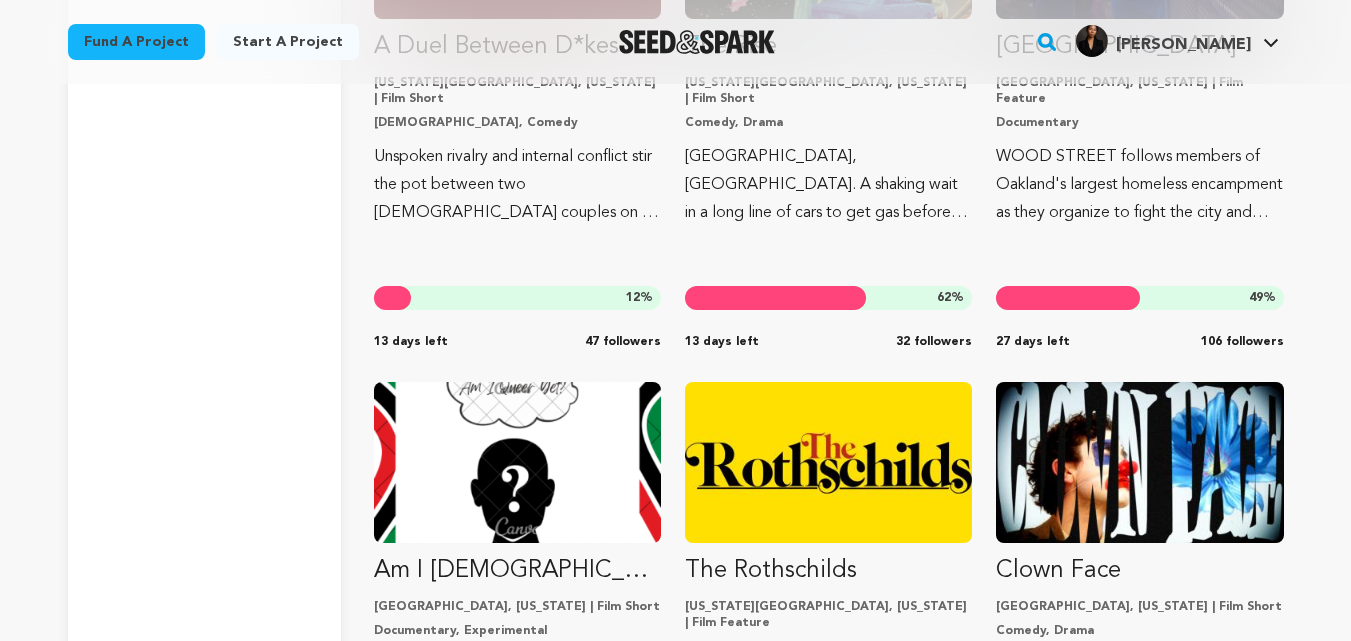 scroll, scrollTop: 13282, scrollLeft: 0, axis: vertical 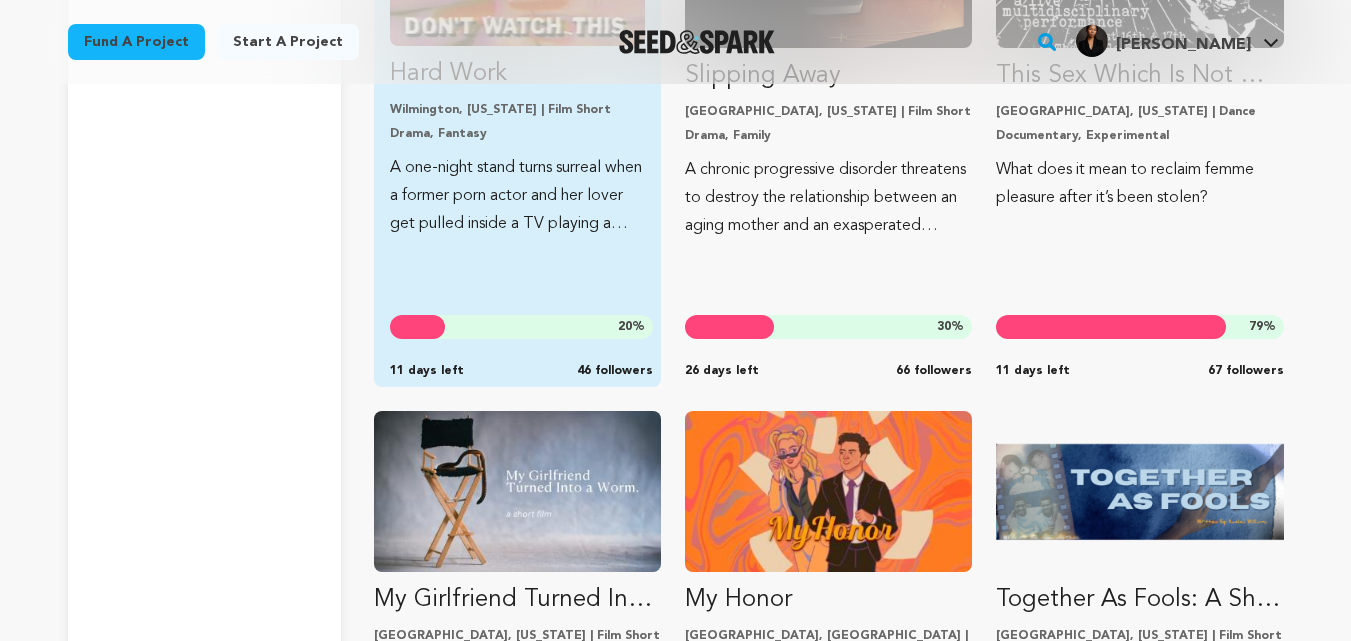 click on "A one-night stand turns surreal when a former porn actor and her lover get pulled inside a TV playing a scene from the Golden age of Porn." at bounding box center (517, 196) 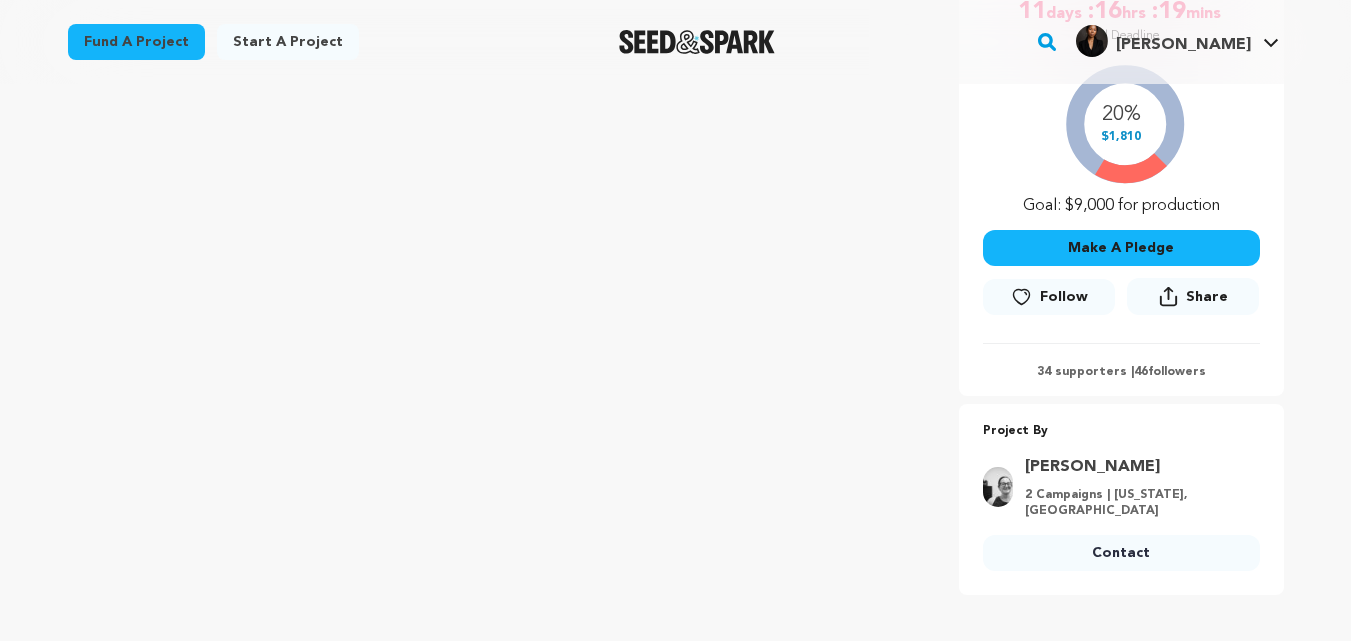 scroll, scrollTop: 429, scrollLeft: 0, axis: vertical 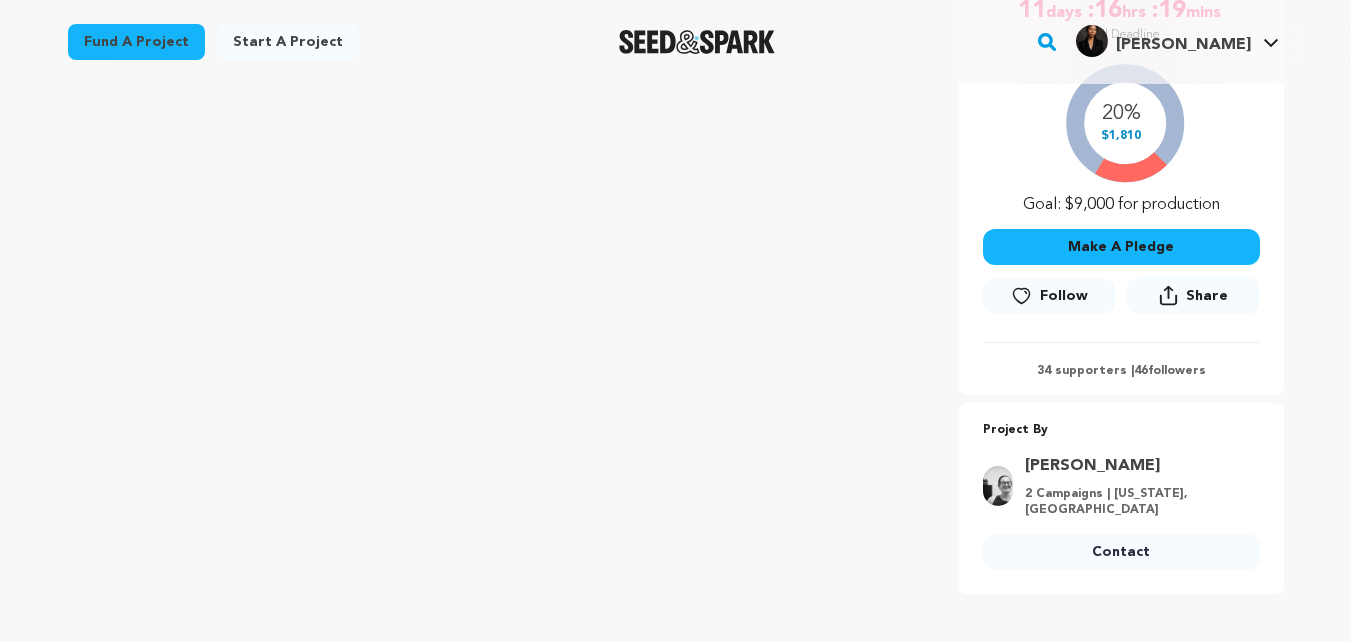 click 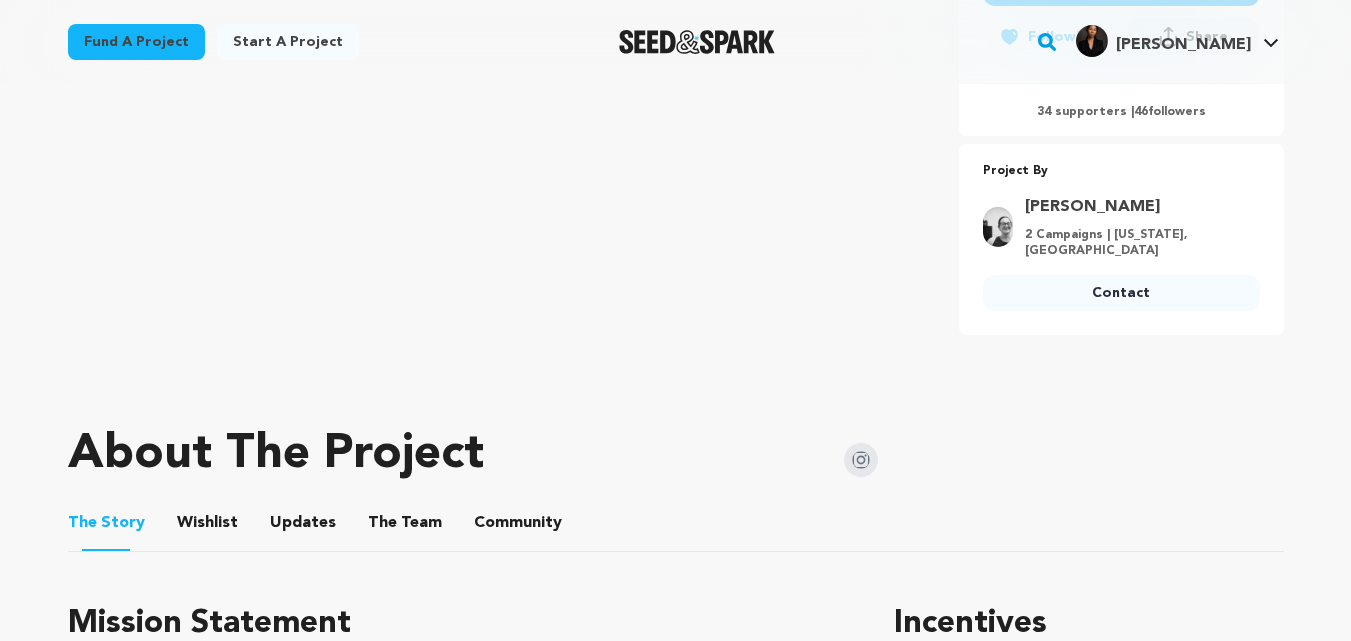 scroll, scrollTop: 689, scrollLeft: 0, axis: vertical 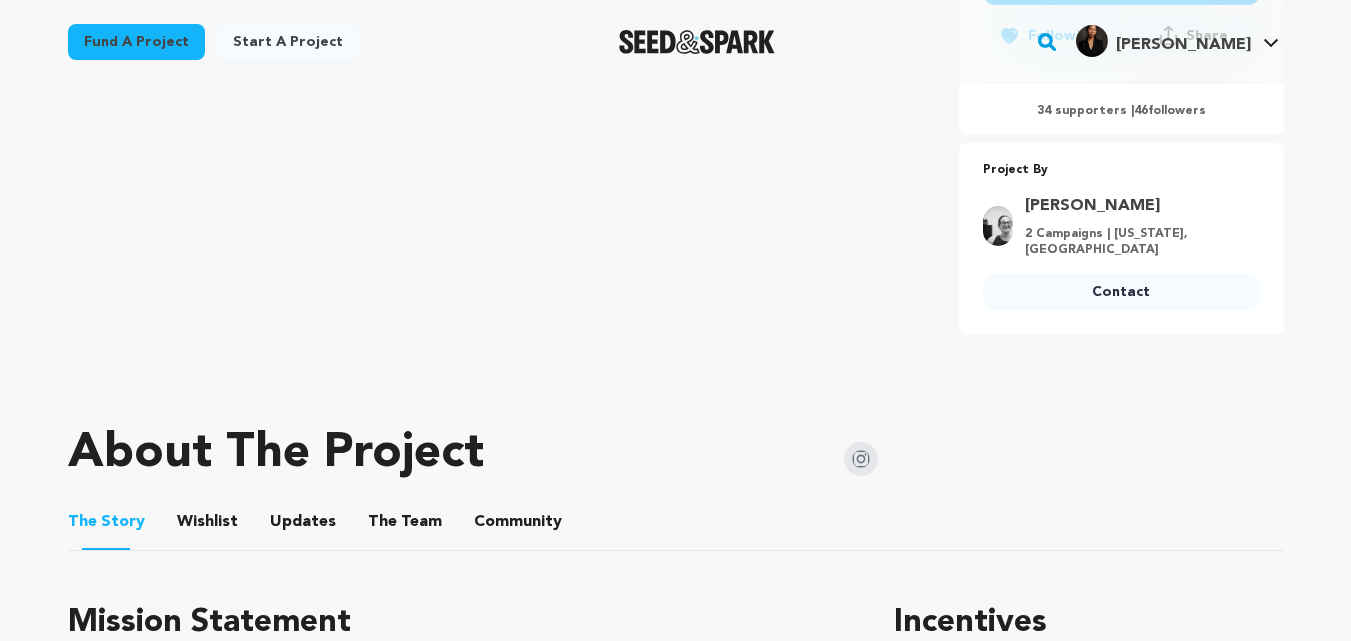 click on "Contact" at bounding box center [1121, 292] 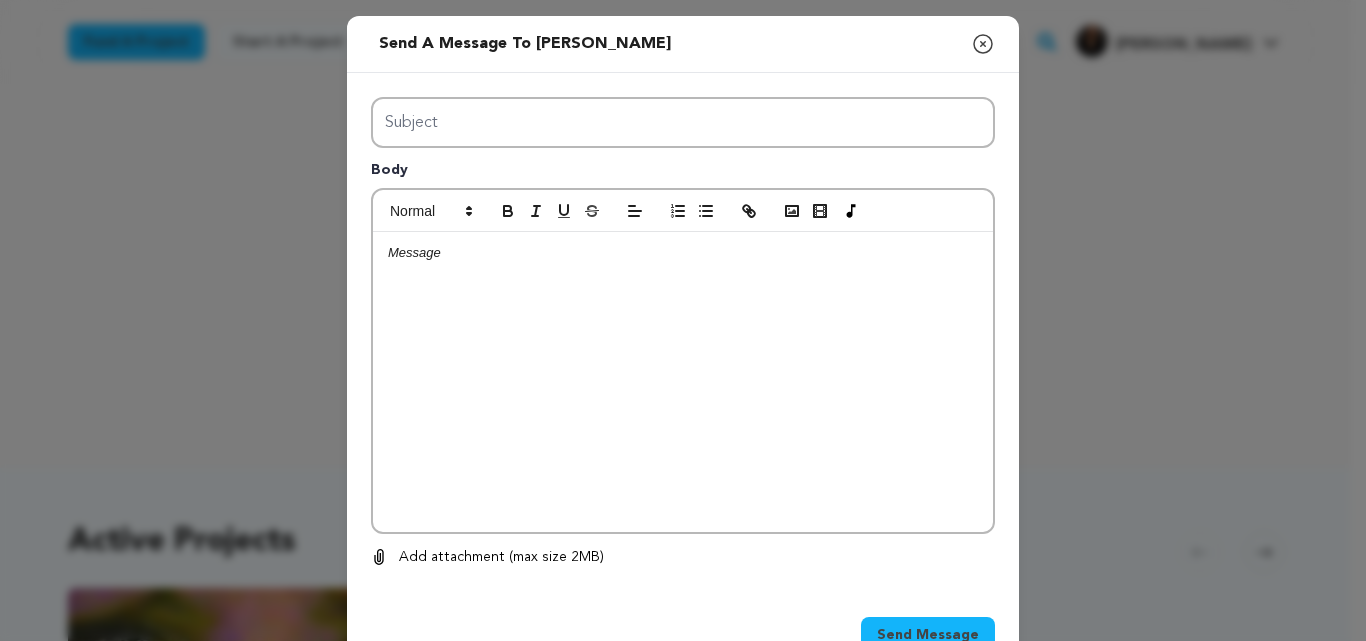 scroll, scrollTop: 0, scrollLeft: 0, axis: both 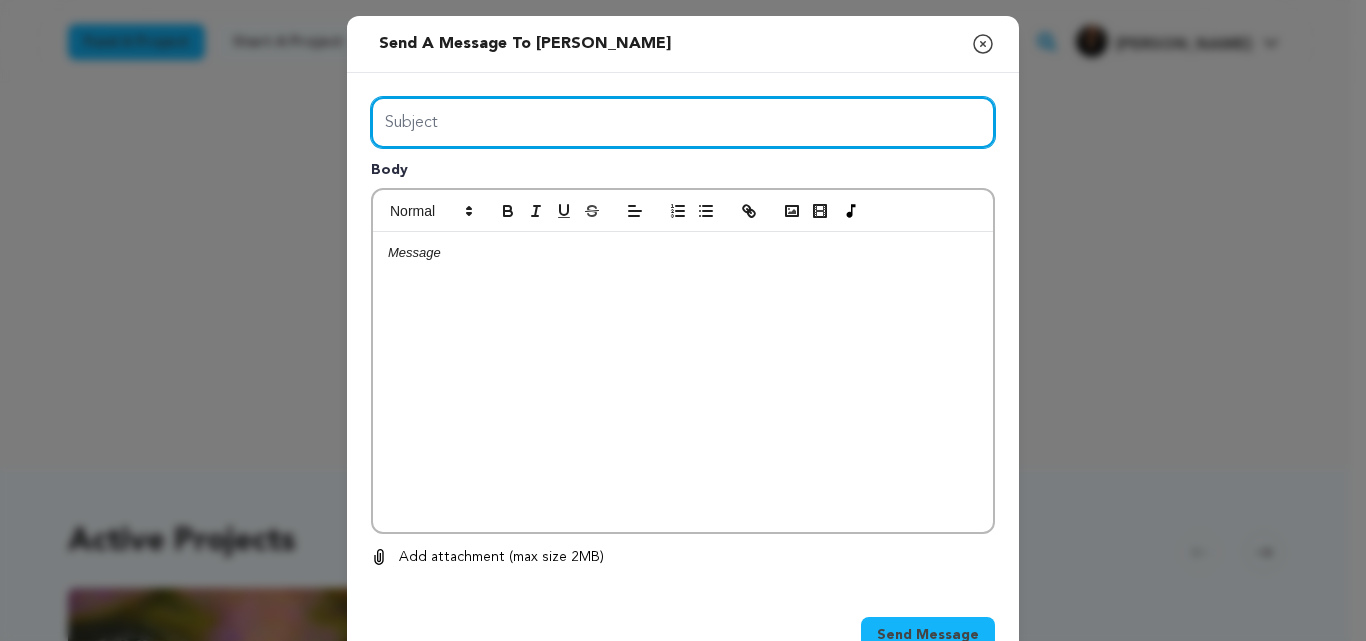 click on "Subject" at bounding box center [683, 122] 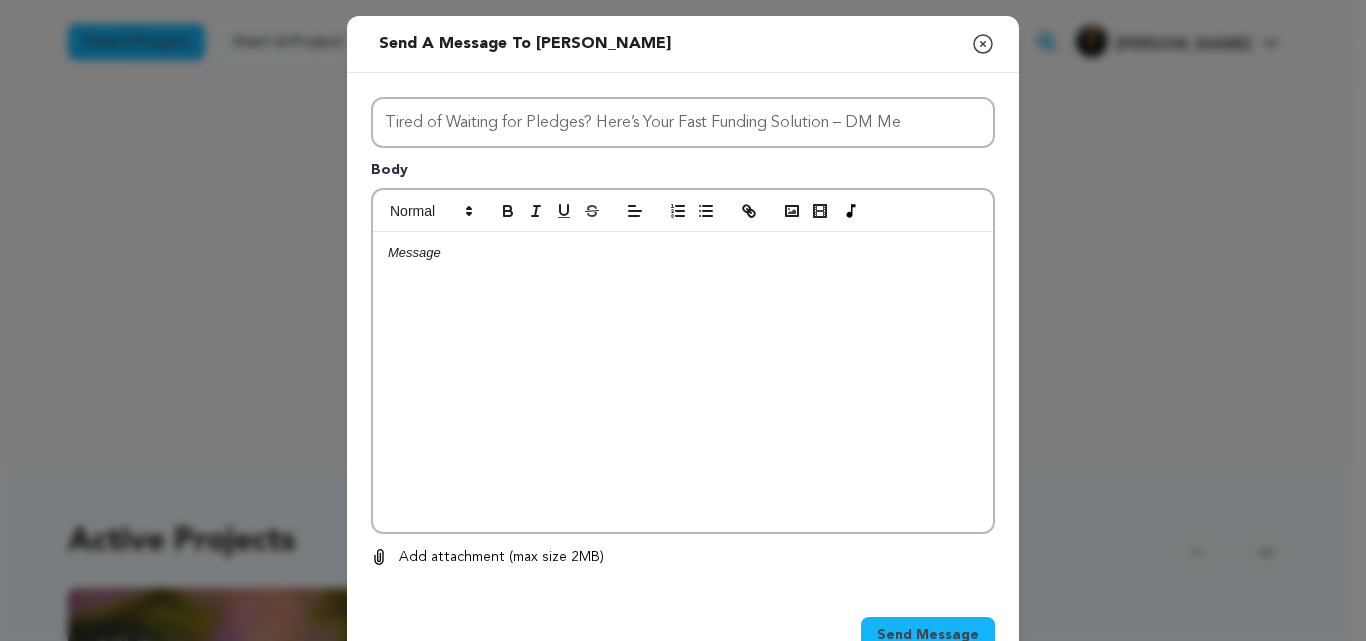 click at bounding box center (683, 382) 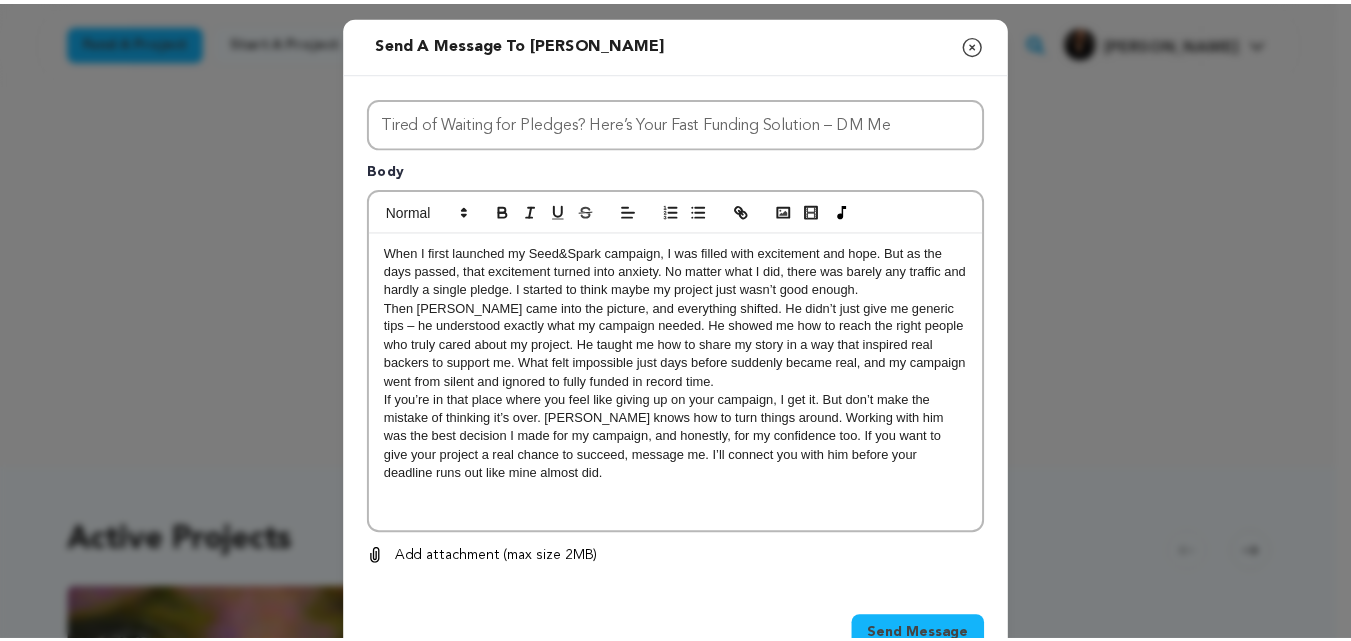 scroll, scrollTop: 60, scrollLeft: 0, axis: vertical 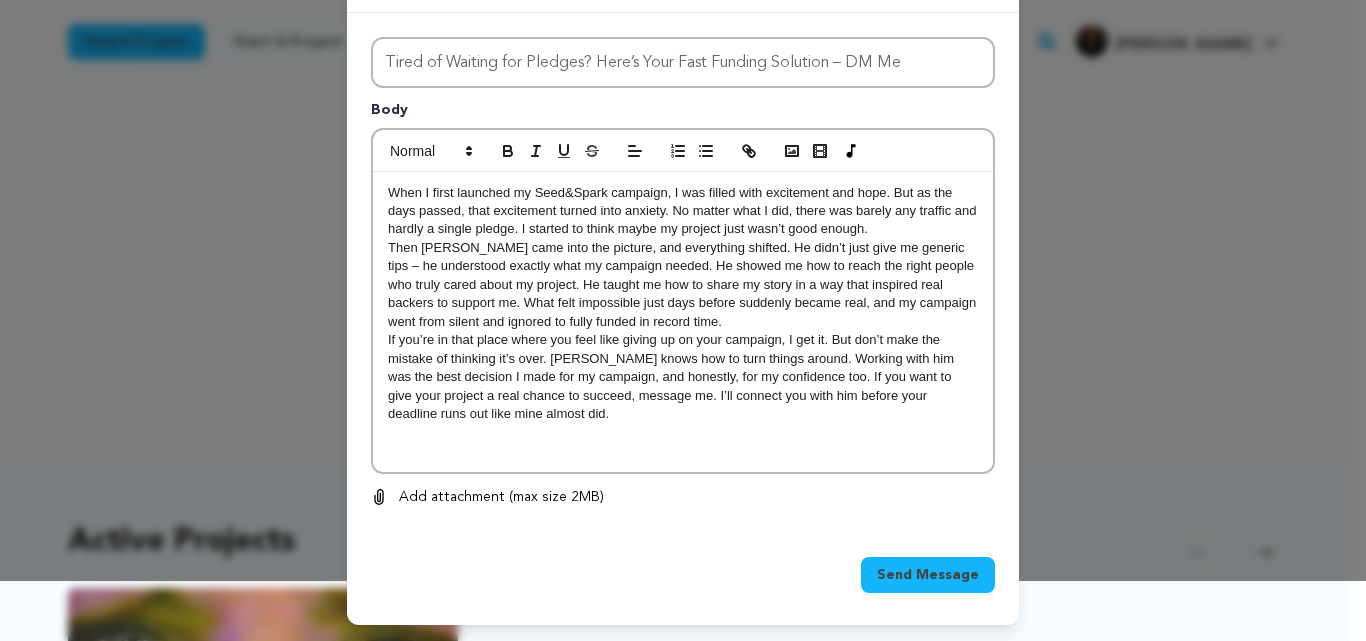 click on "Send Message" at bounding box center [928, 575] 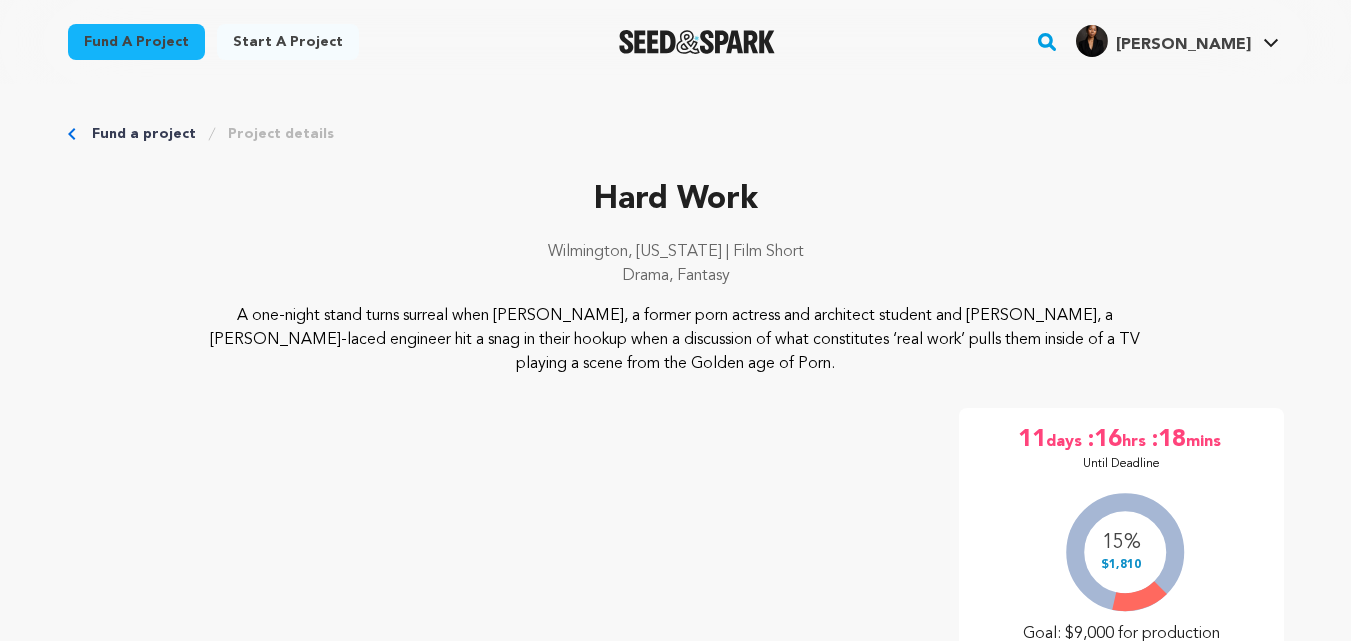 scroll, scrollTop: 689, scrollLeft: 0, axis: vertical 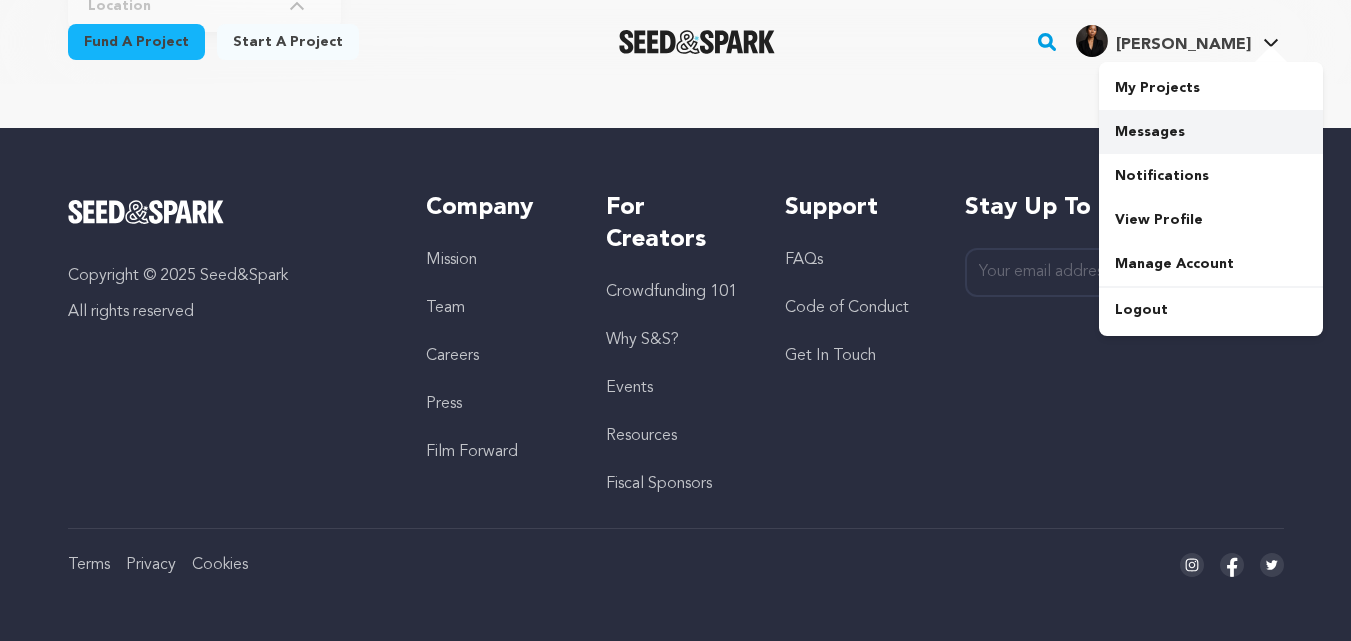 click on "Messages" at bounding box center (1211, 132) 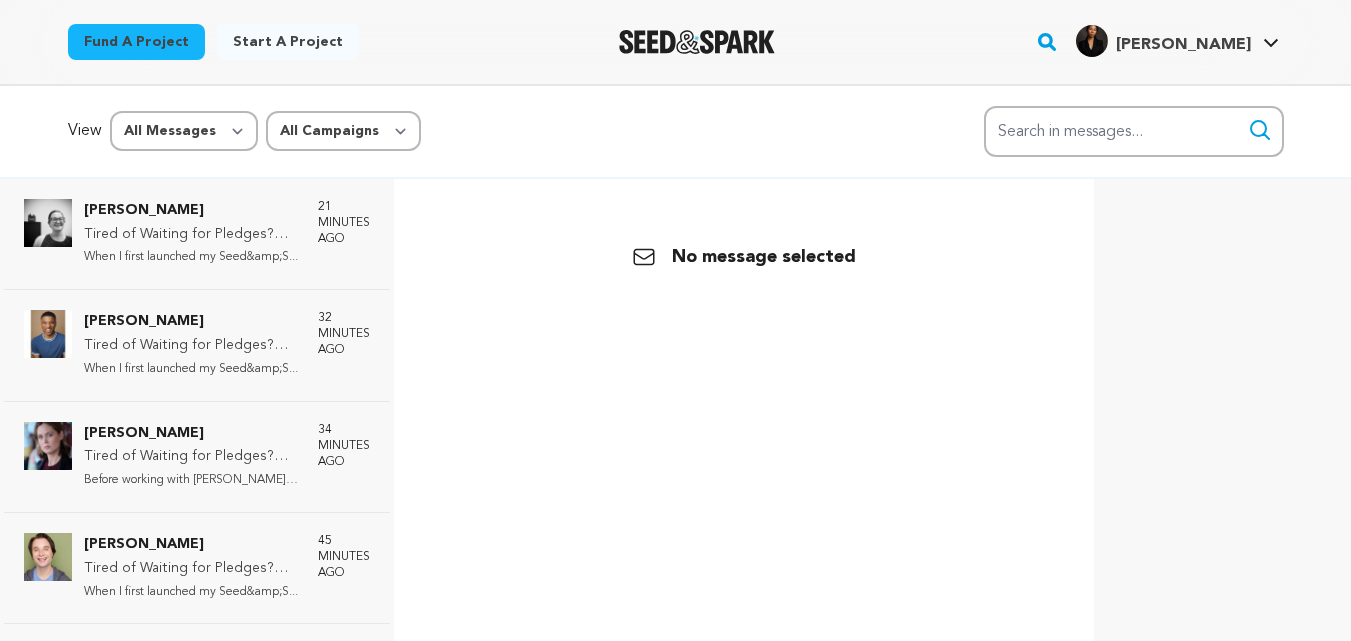 scroll, scrollTop: 0, scrollLeft: 0, axis: both 